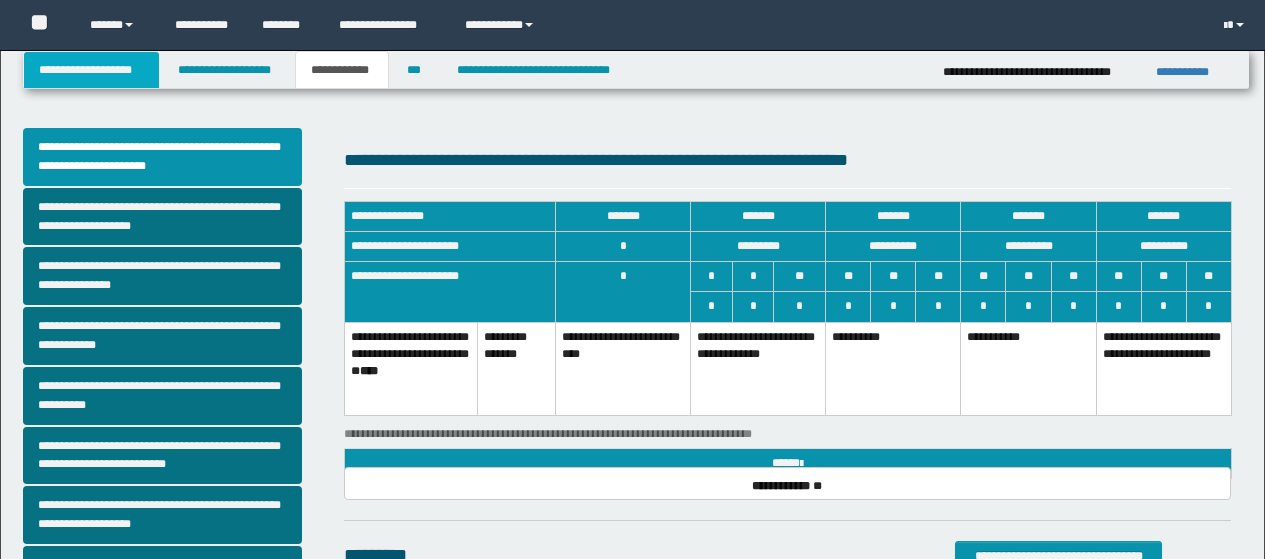 scroll, scrollTop: 0, scrollLeft: 0, axis: both 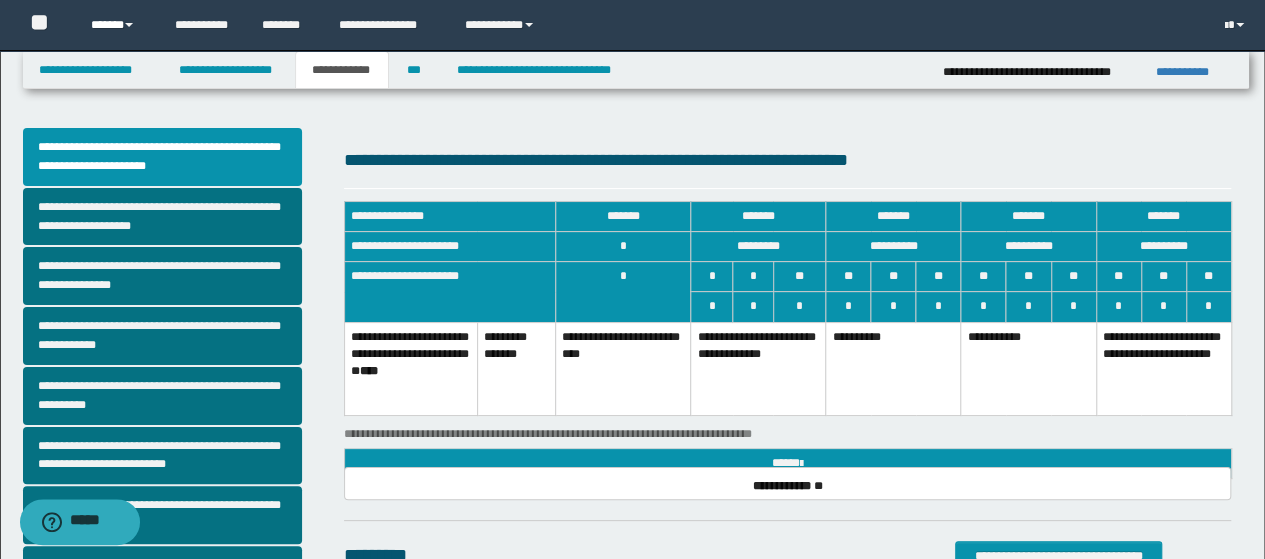 click on "******" at bounding box center [117, 25] 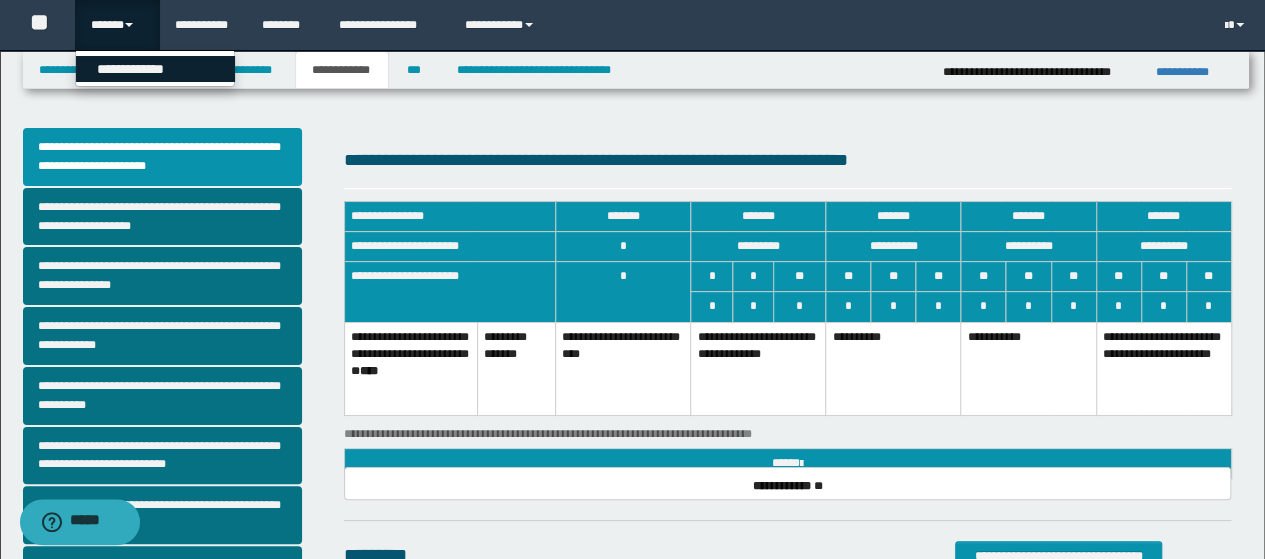 click on "**********" at bounding box center [155, 69] 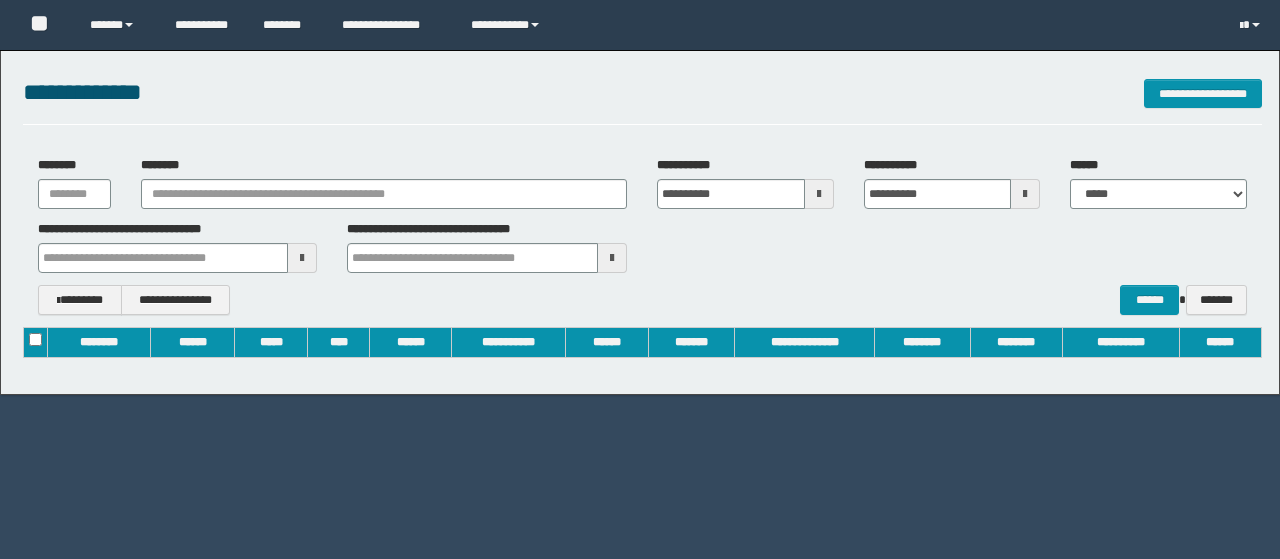 scroll, scrollTop: 0, scrollLeft: 0, axis: both 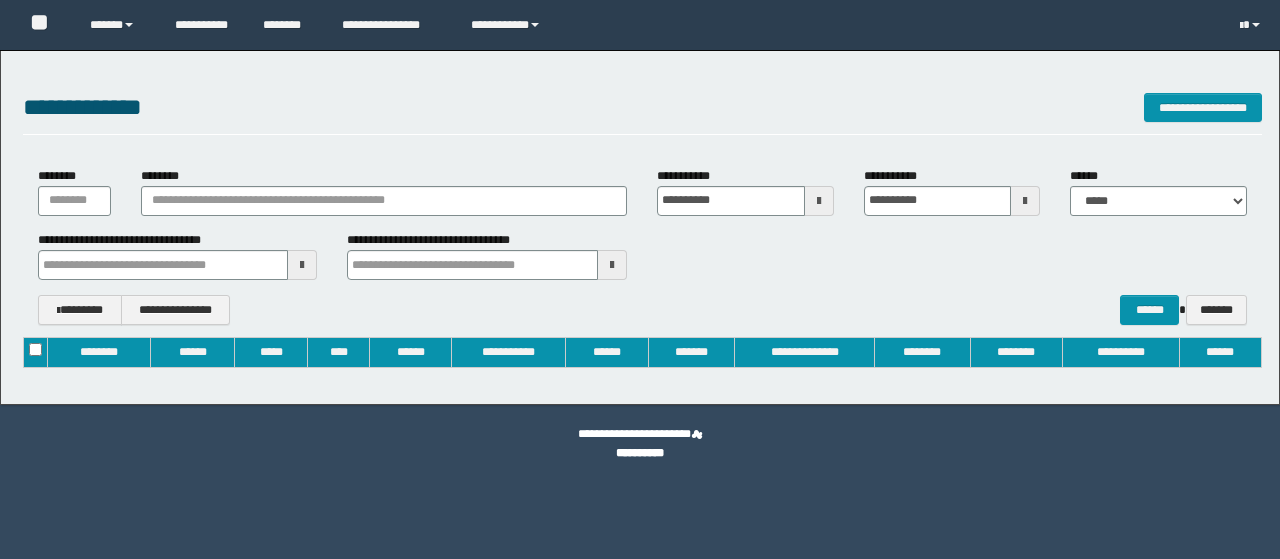 click on "********" at bounding box center (384, 193) 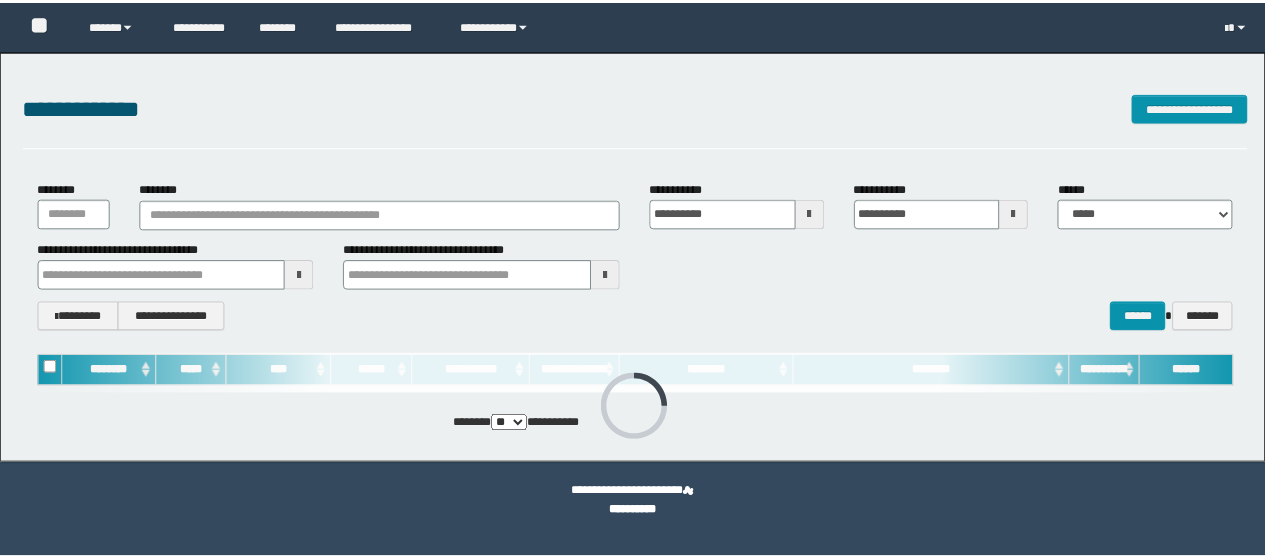 scroll, scrollTop: 0, scrollLeft: 0, axis: both 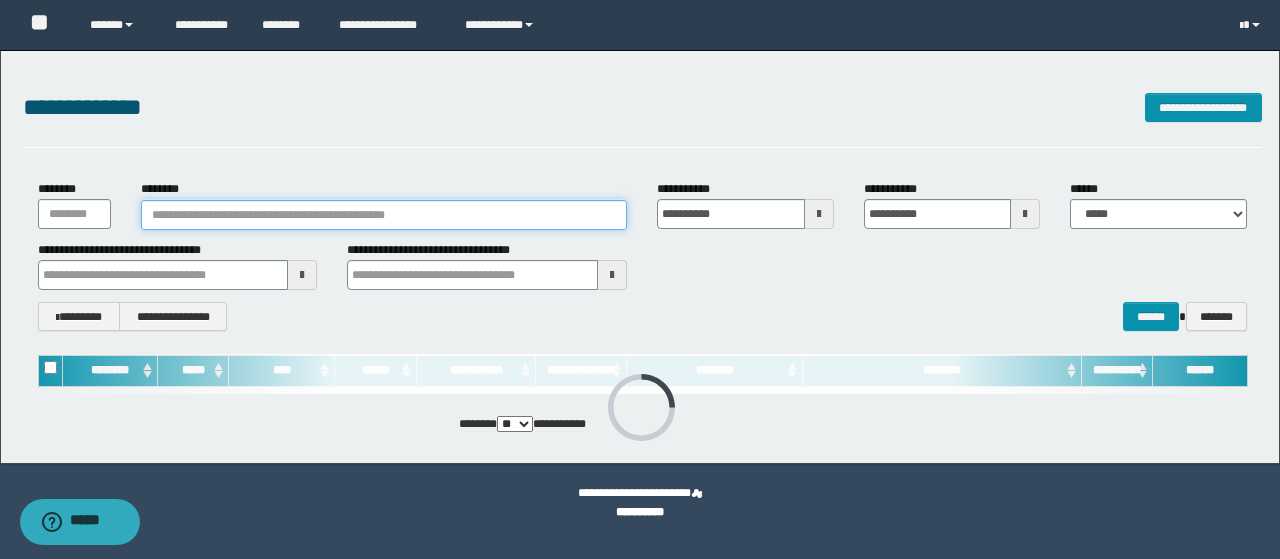click on "********" at bounding box center [384, 215] 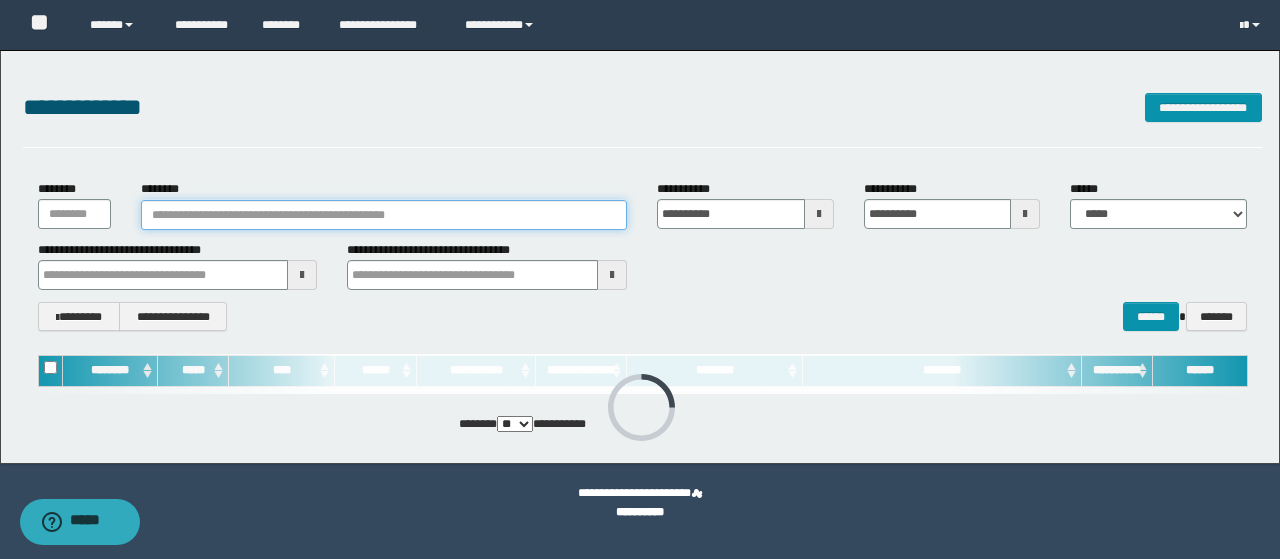 type 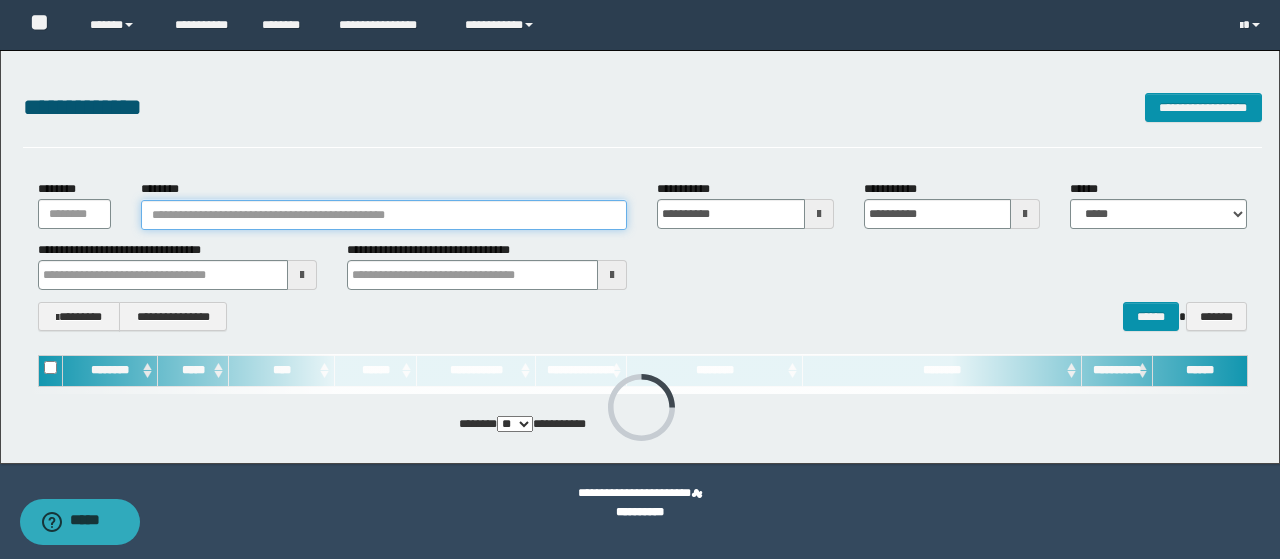 paste on "********" 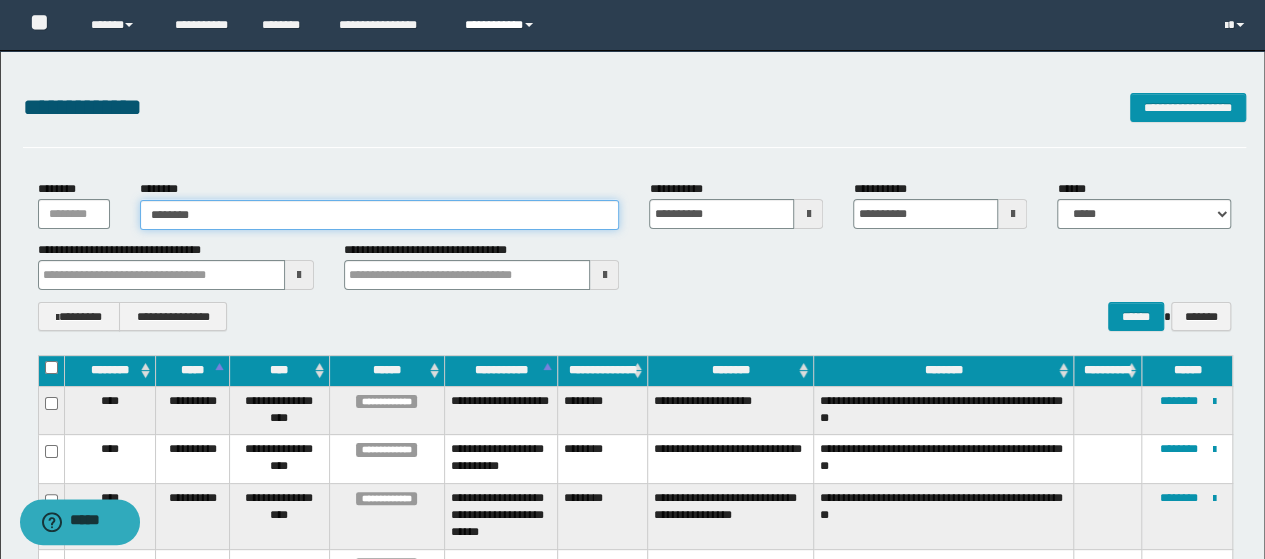 type on "********" 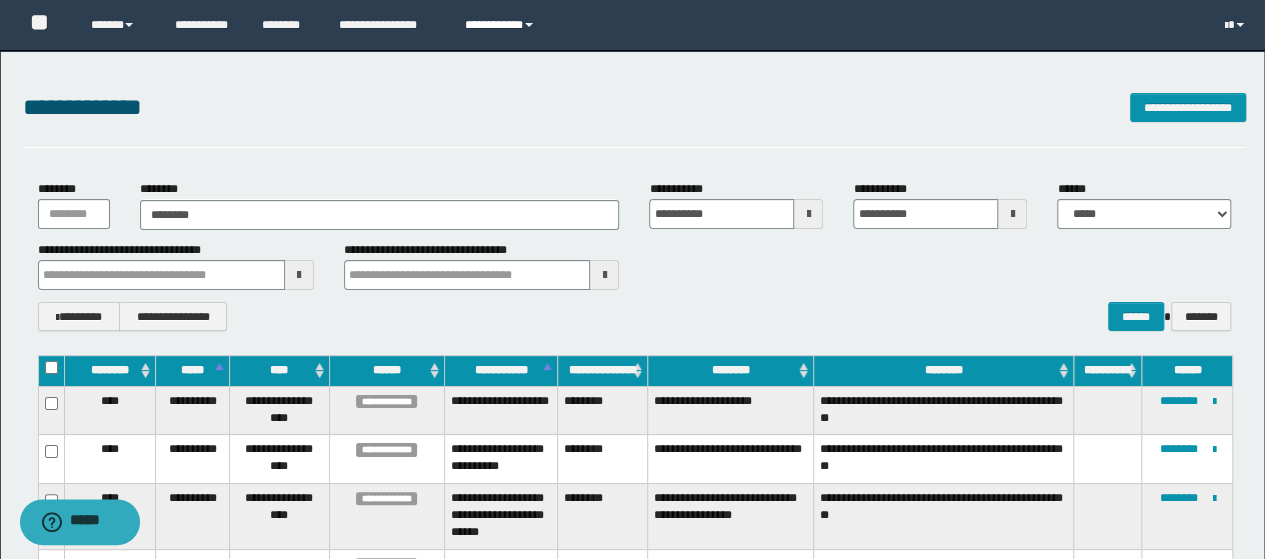 click on "**********" at bounding box center [502, 25] 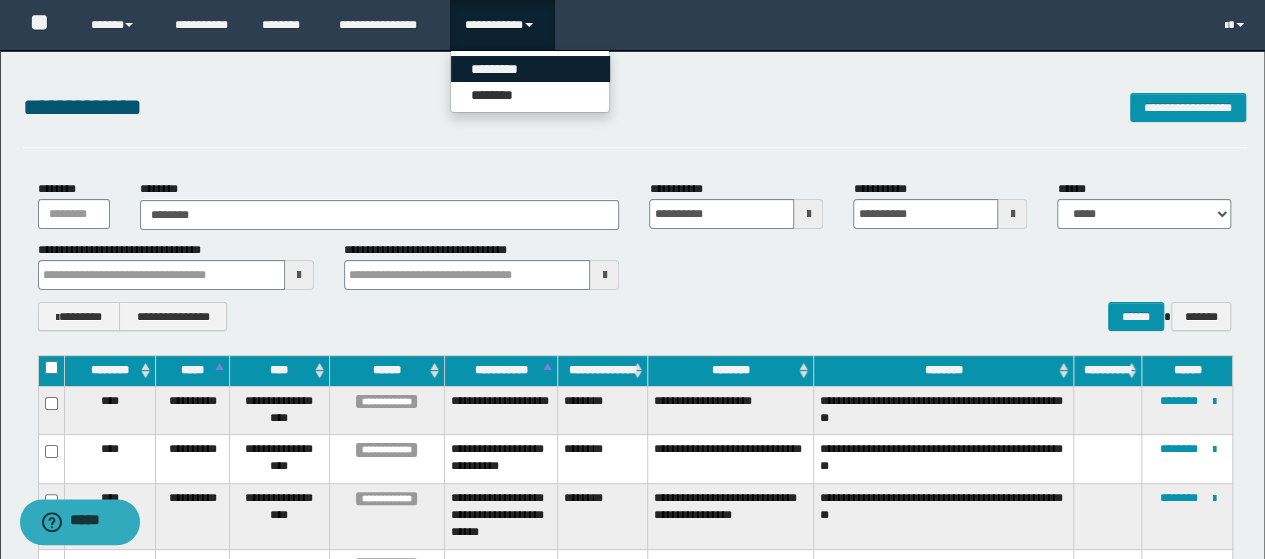 click on "*********" at bounding box center [530, 69] 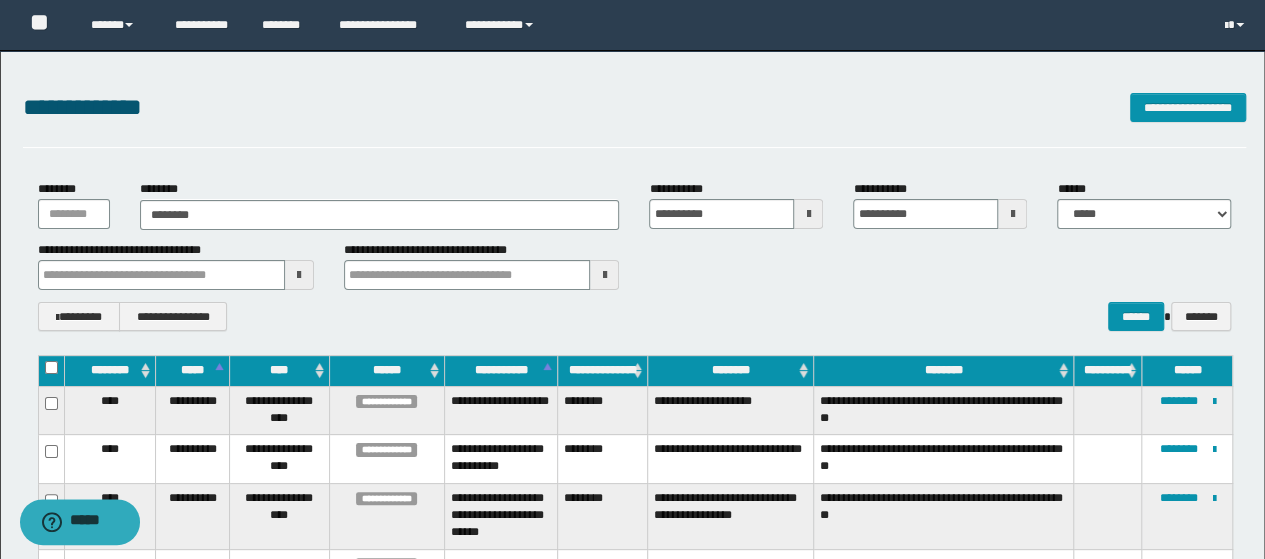 type 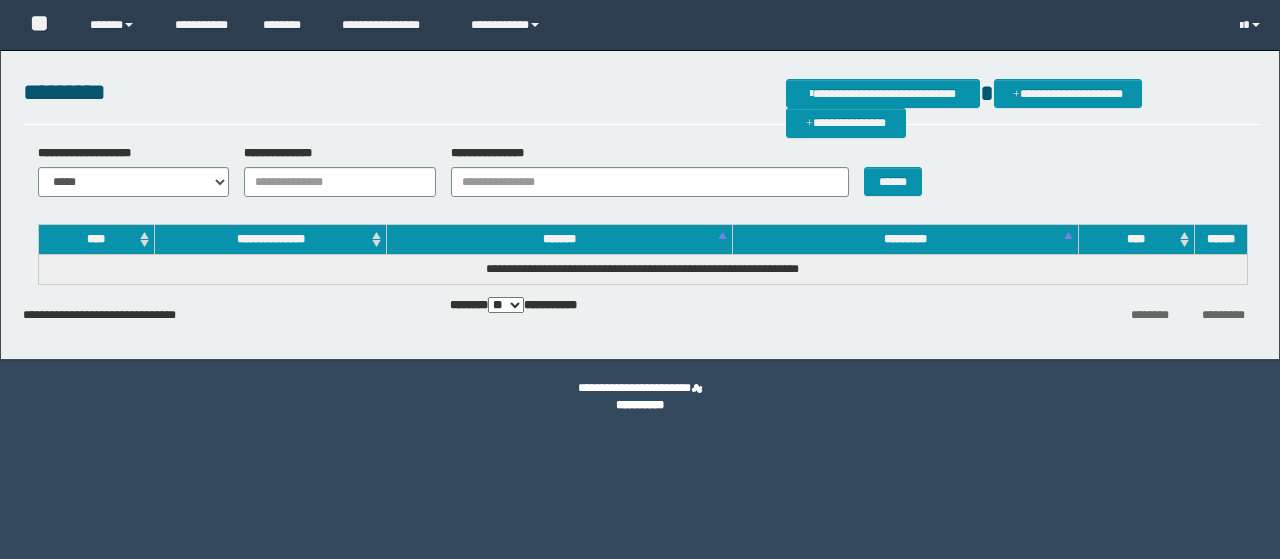 scroll, scrollTop: 0, scrollLeft: 0, axis: both 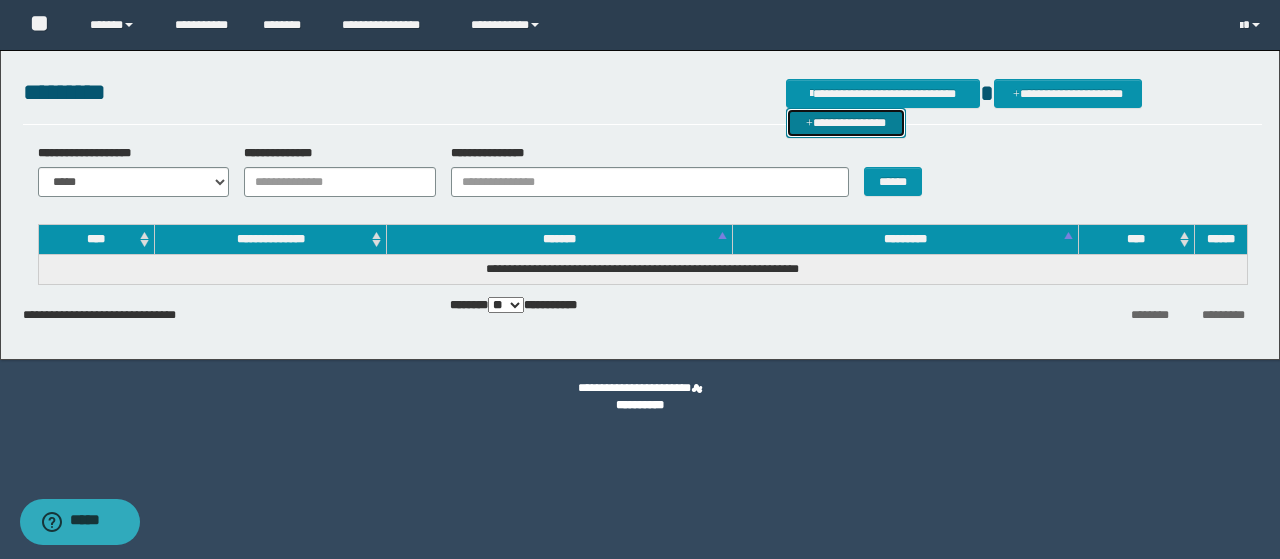 click on "**********" at bounding box center (846, 122) 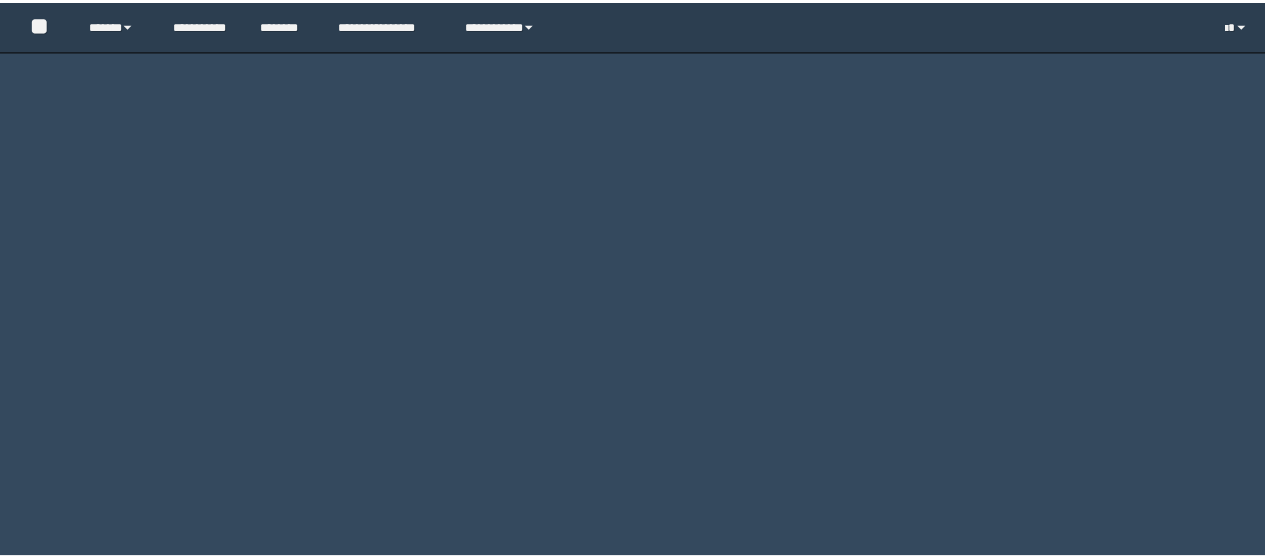 scroll, scrollTop: 0, scrollLeft: 0, axis: both 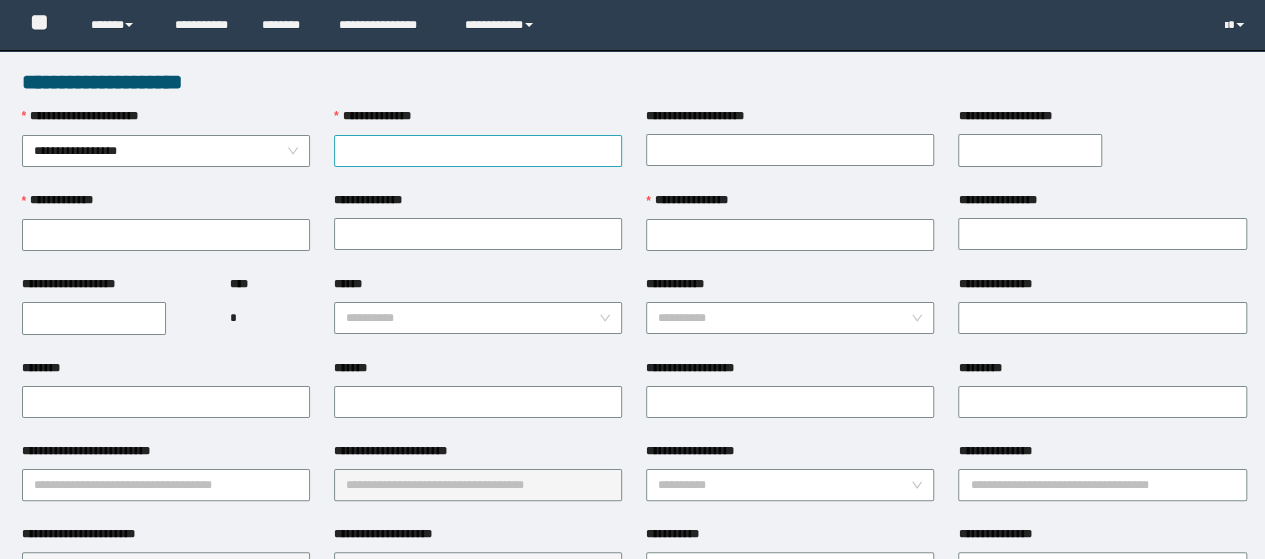 click on "**********" at bounding box center [478, 151] 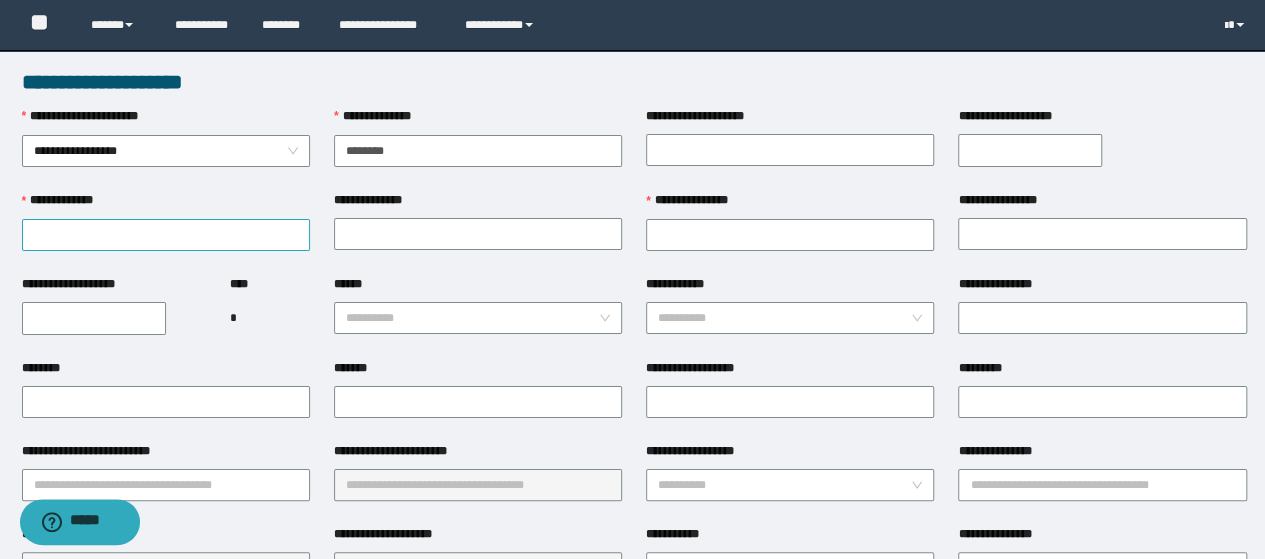type on "********" 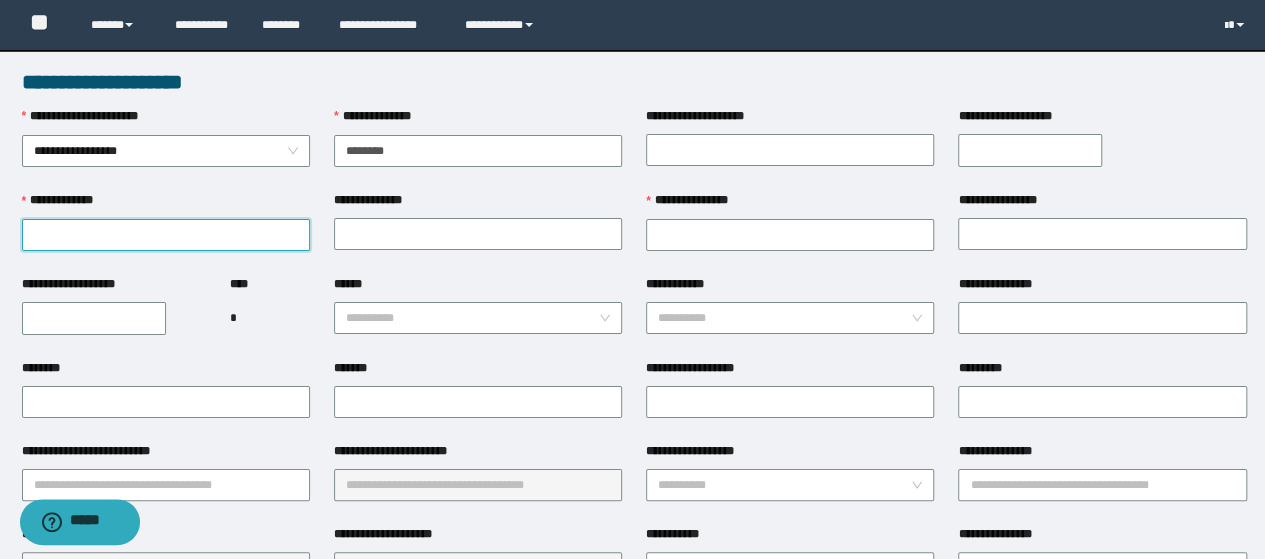 click on "**********" at bounding box center [166, 235] 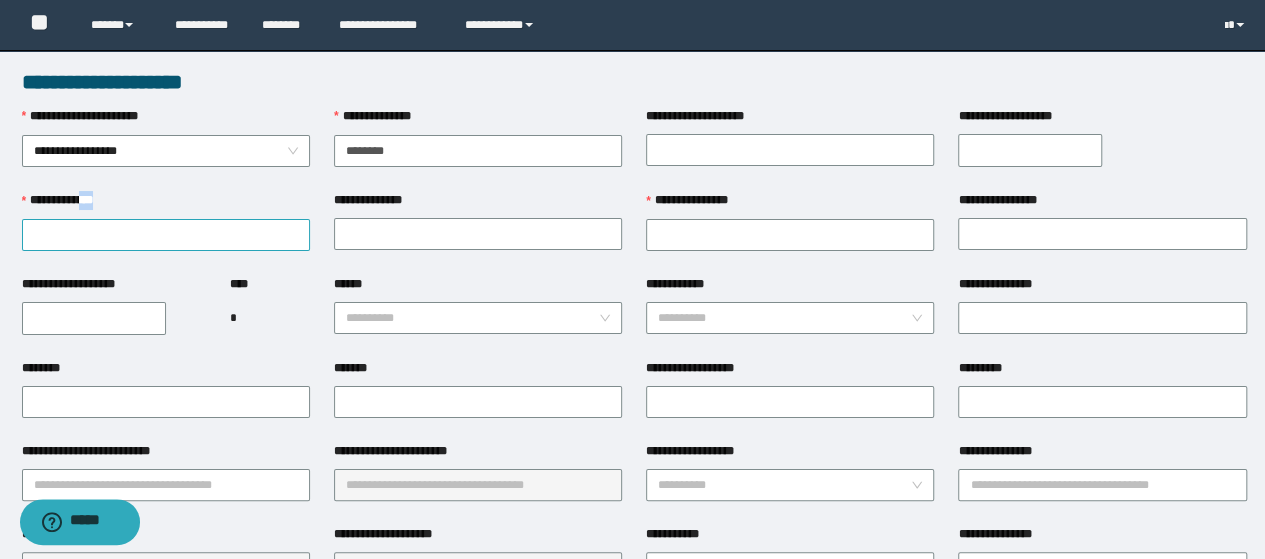 drag, startPoint x: 101, startPoint y: 207, endPoint x: 86, endPoint y: 234, distance: 30.88689 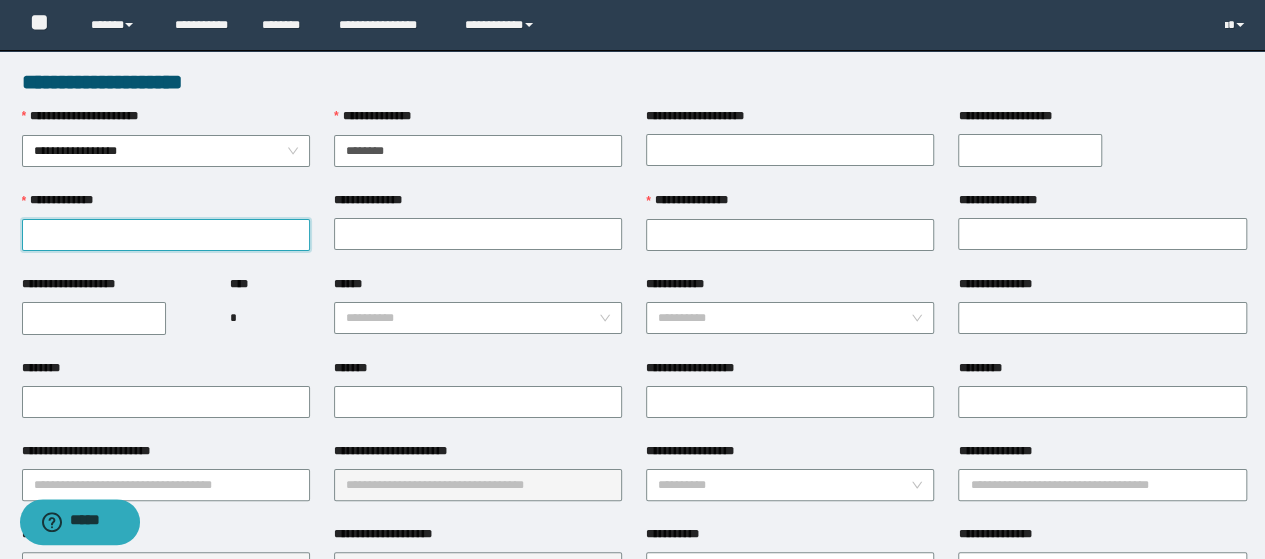 click on "**********" at bounding box center (166, 235) 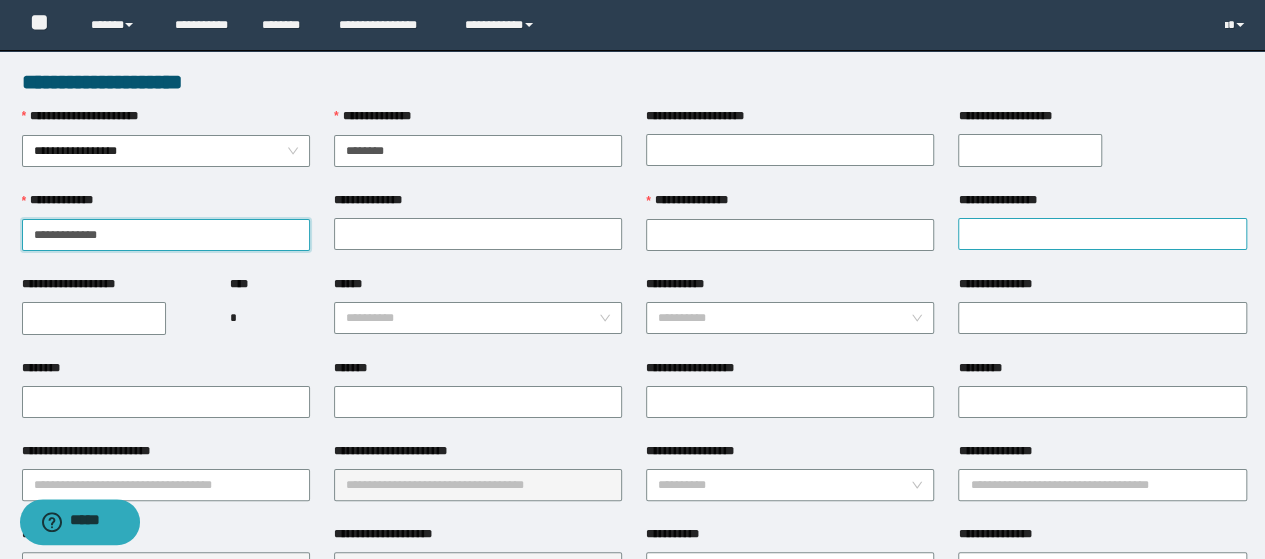 type on "**********" 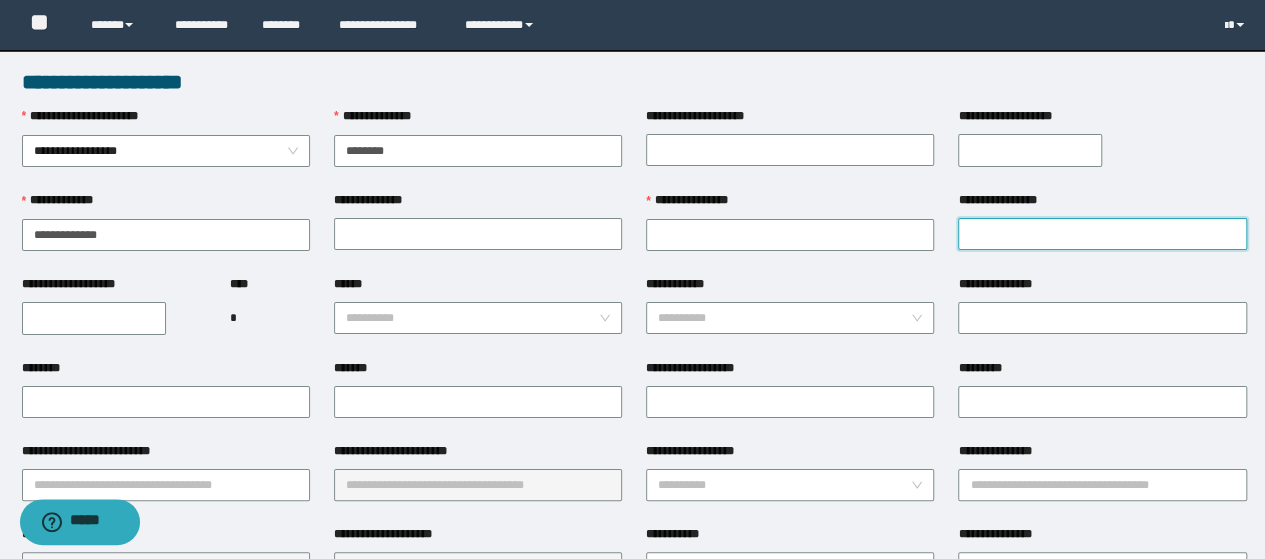click on "**********" at bounding box center [1102, 234] 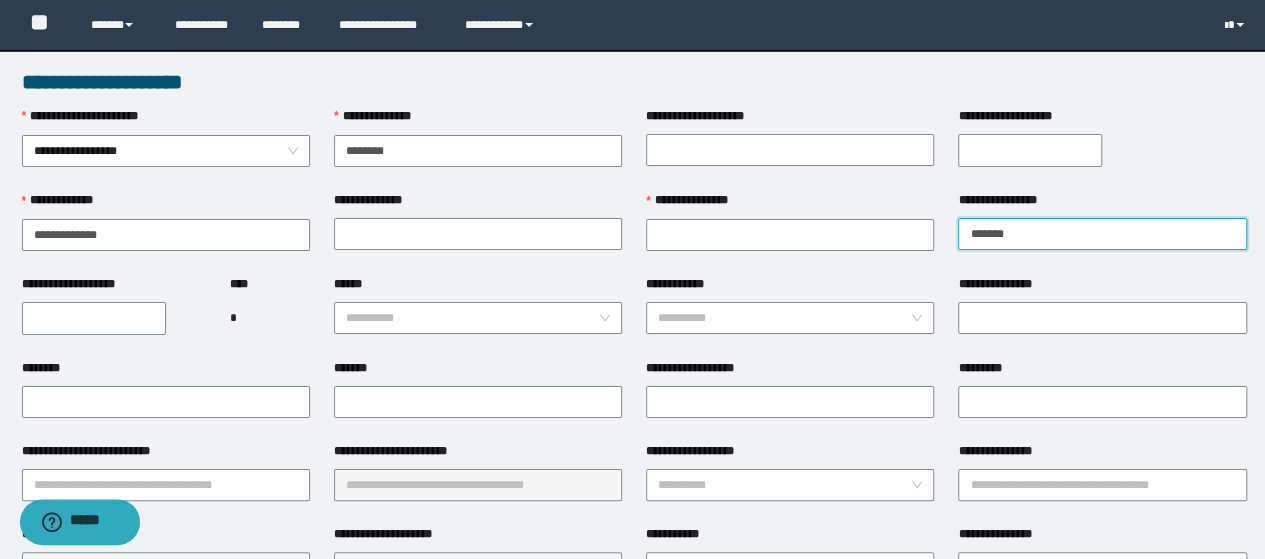 click on "******" at bounding box center (1102, 234) 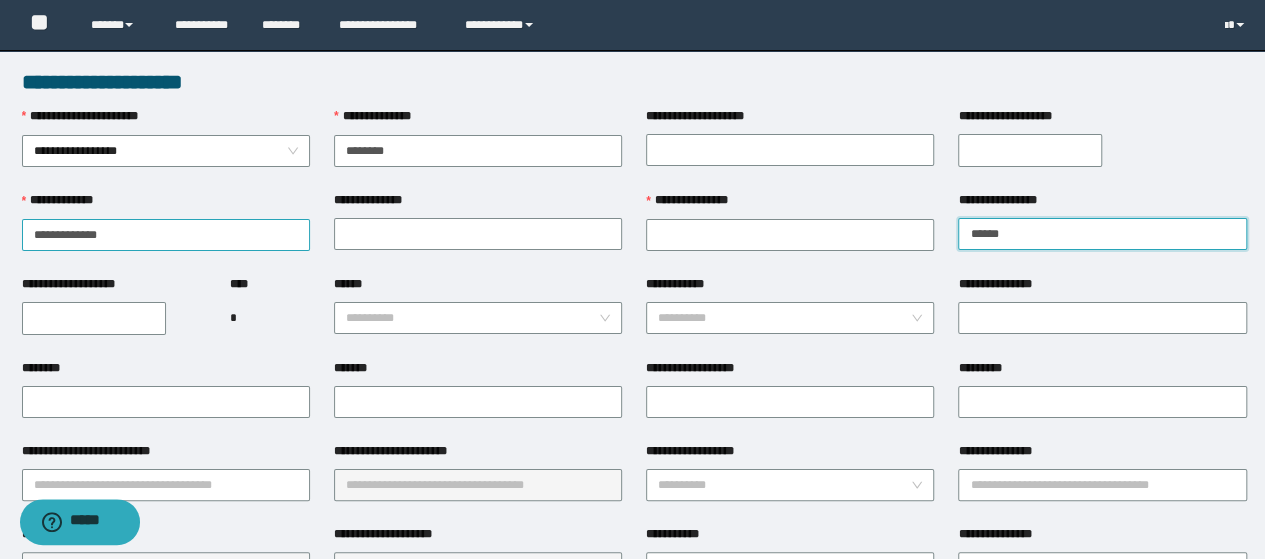 type on "******" 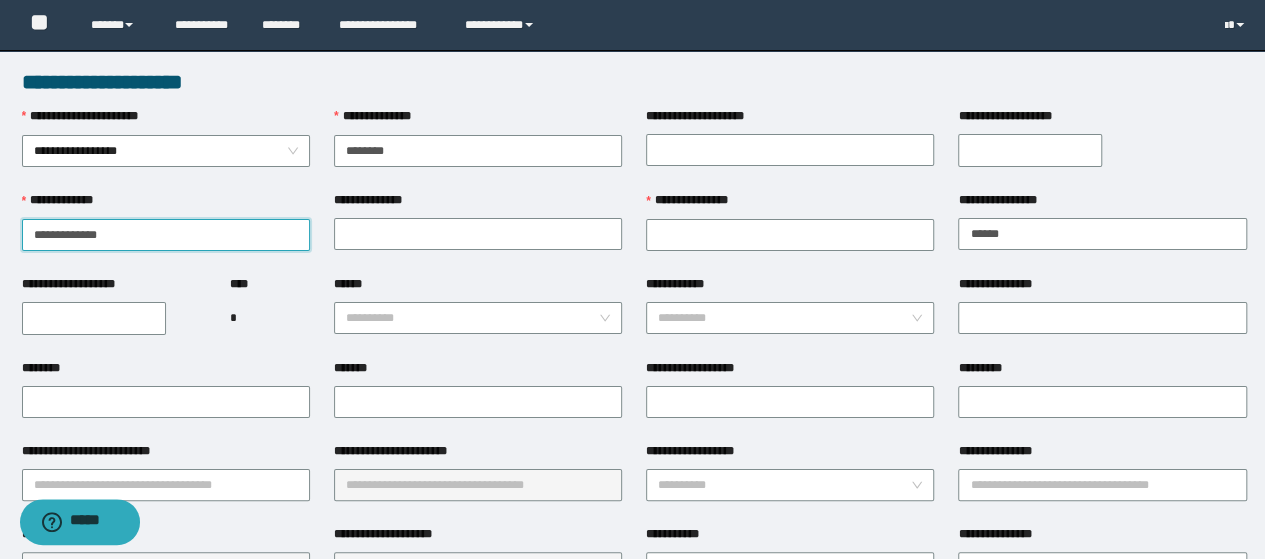 drag, startPoint x: 71, startPoint y: 233, endPoint x: 0, endPoint y: 226, distance: 71.34424 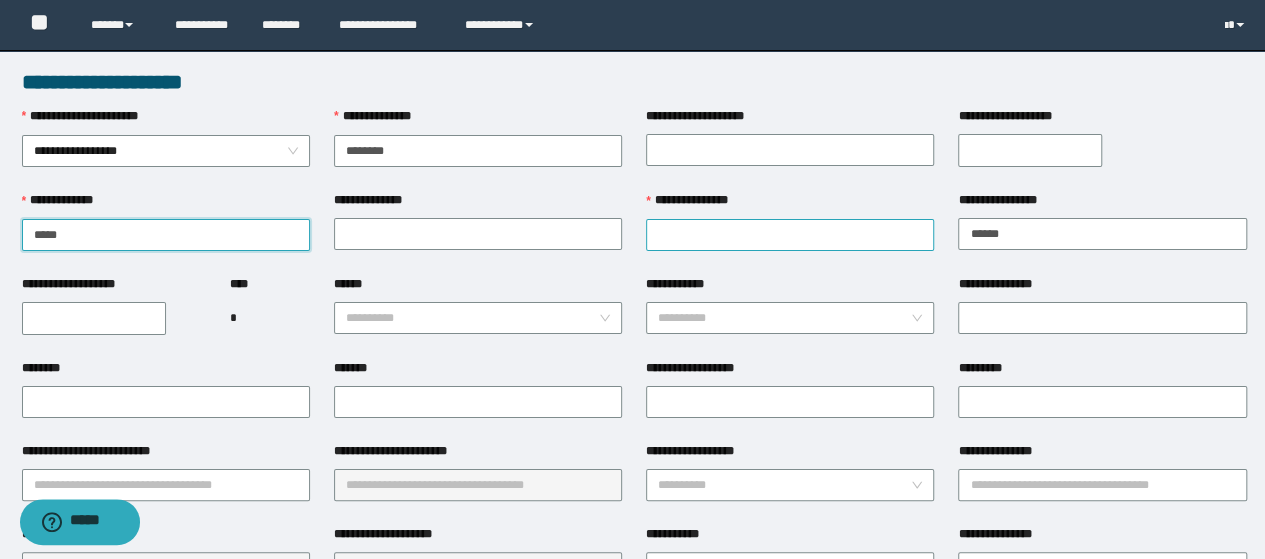 type on "*****" 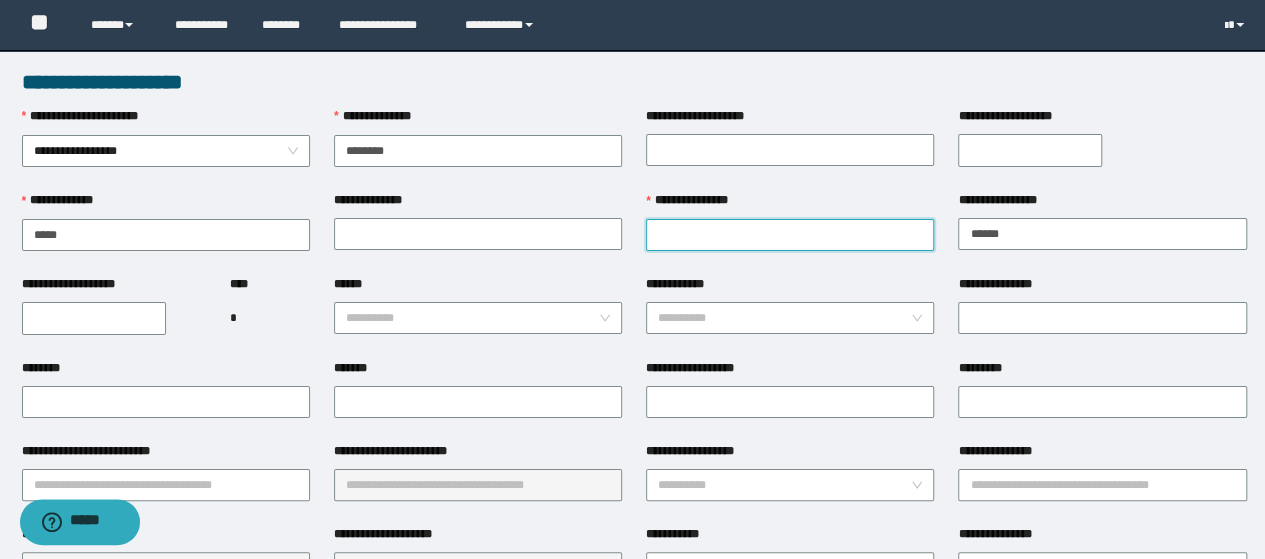 click on "**********" at bounding box center (790, 235) 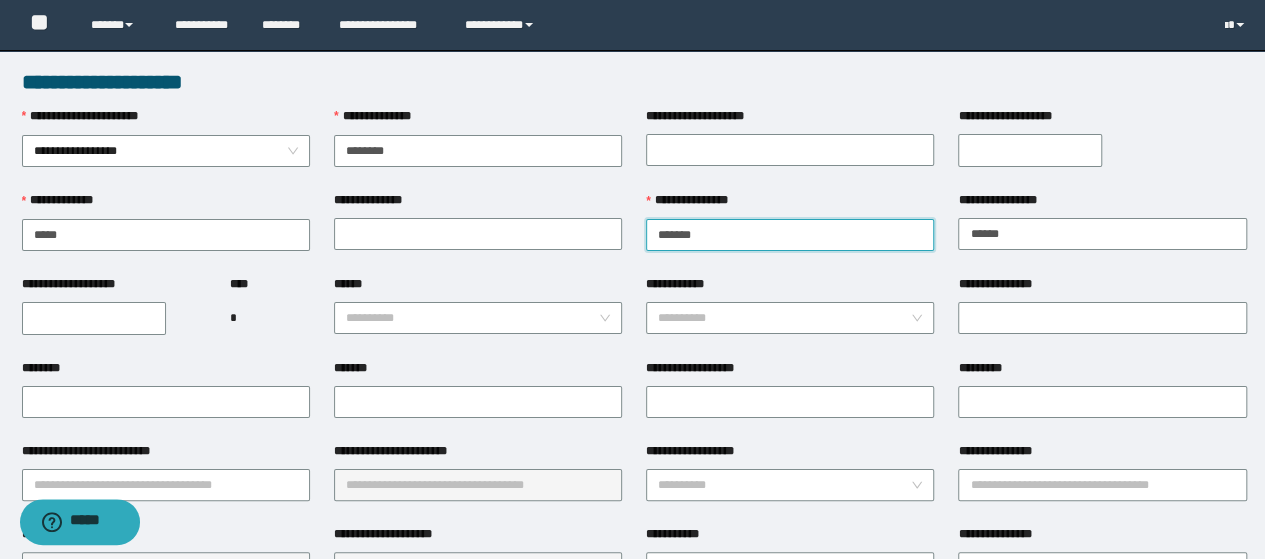 type on "*******" 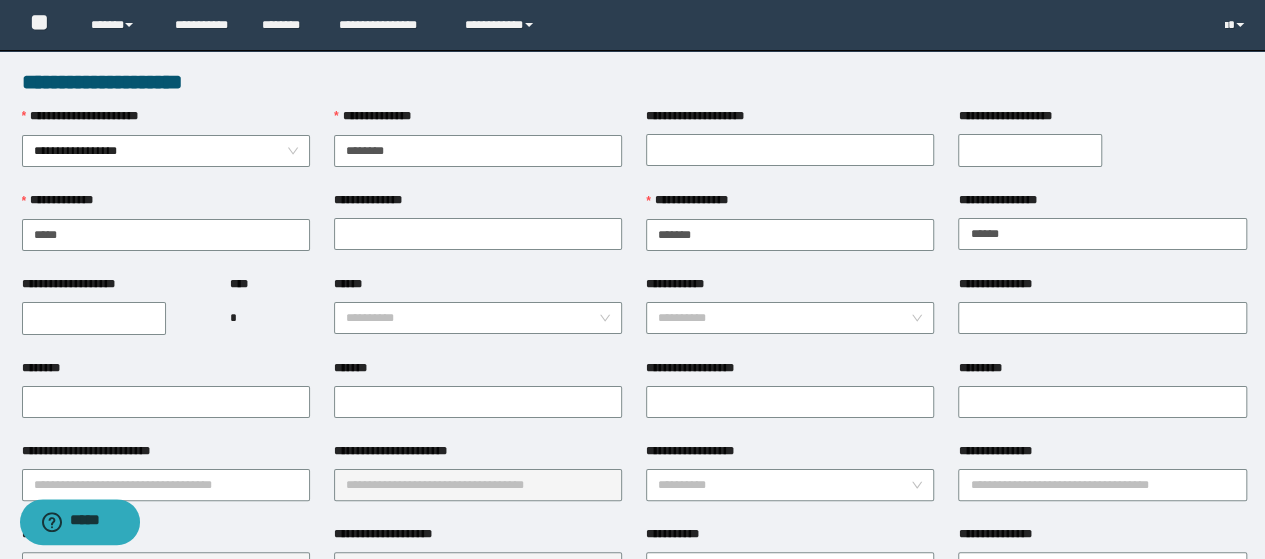click on "**********" at bounding box center [94, 318] 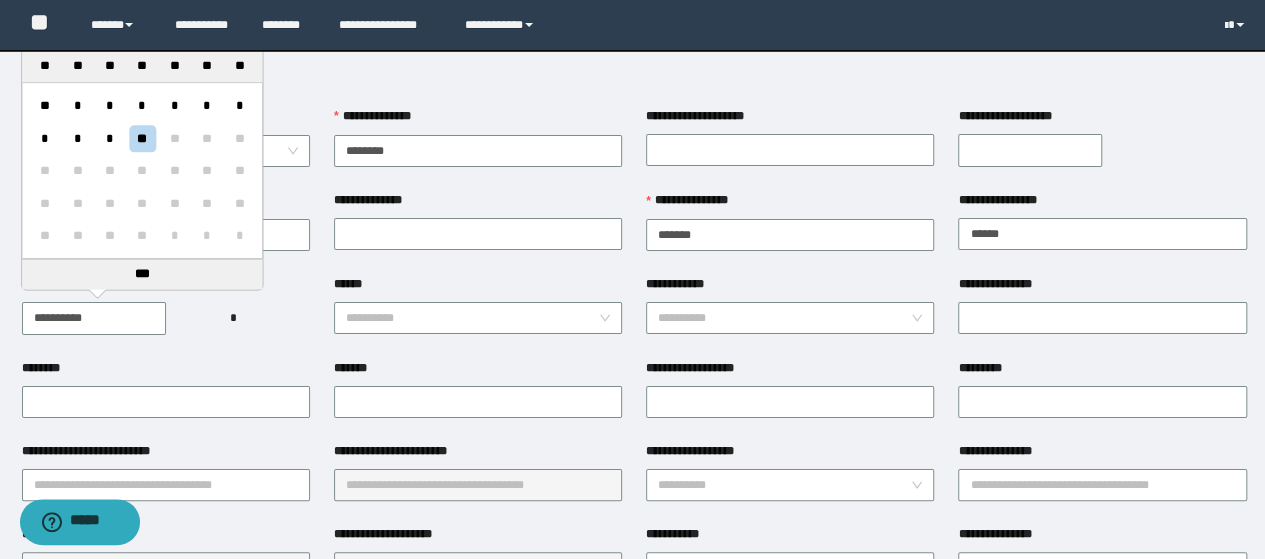 paste 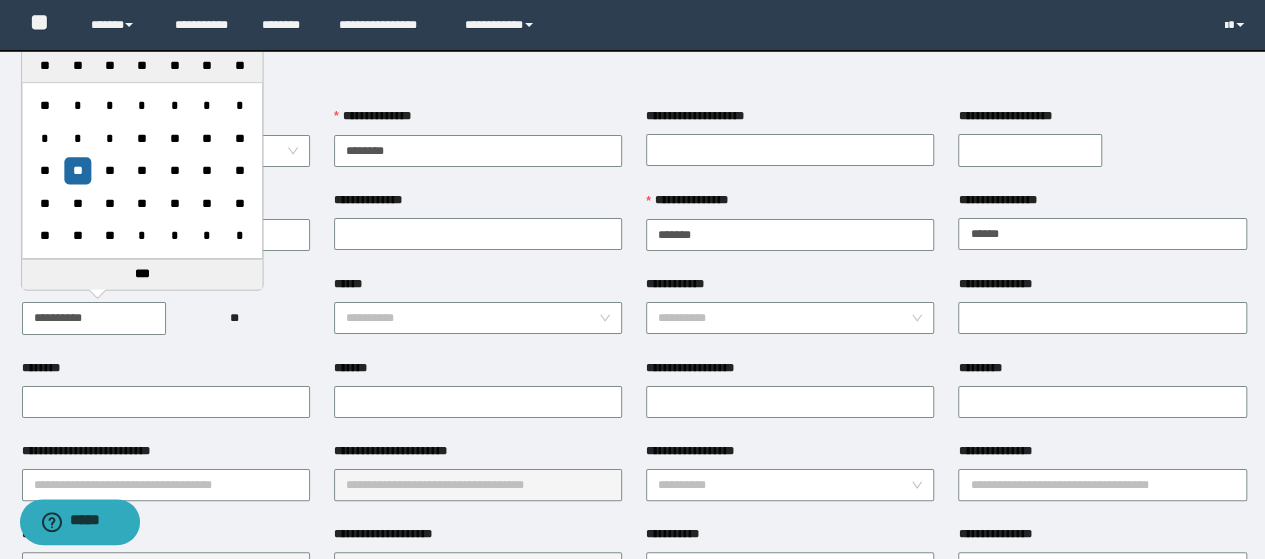 click on "**********" at bounding box center [94, 318] 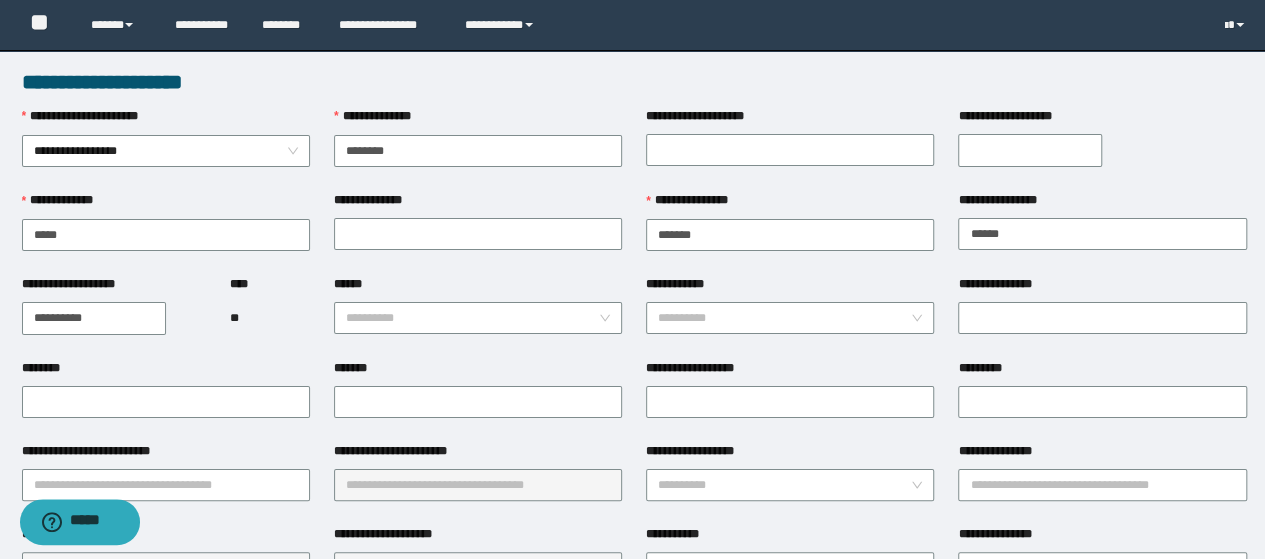 click on "**********" at bounding box center [114, 317] 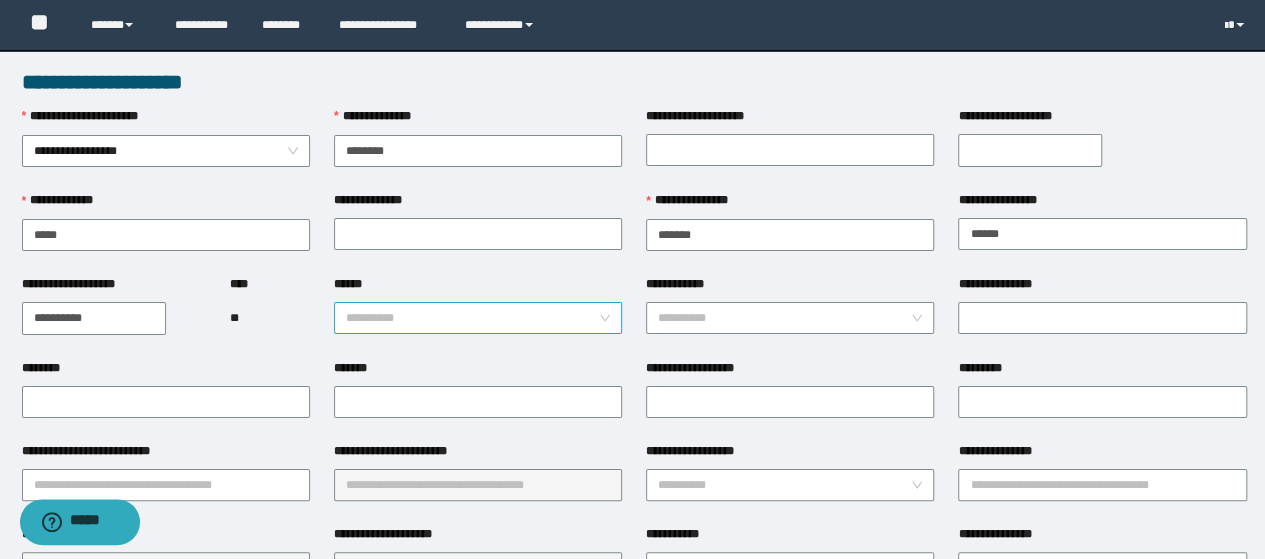 click on "**********" at bounding box center [478, 318] 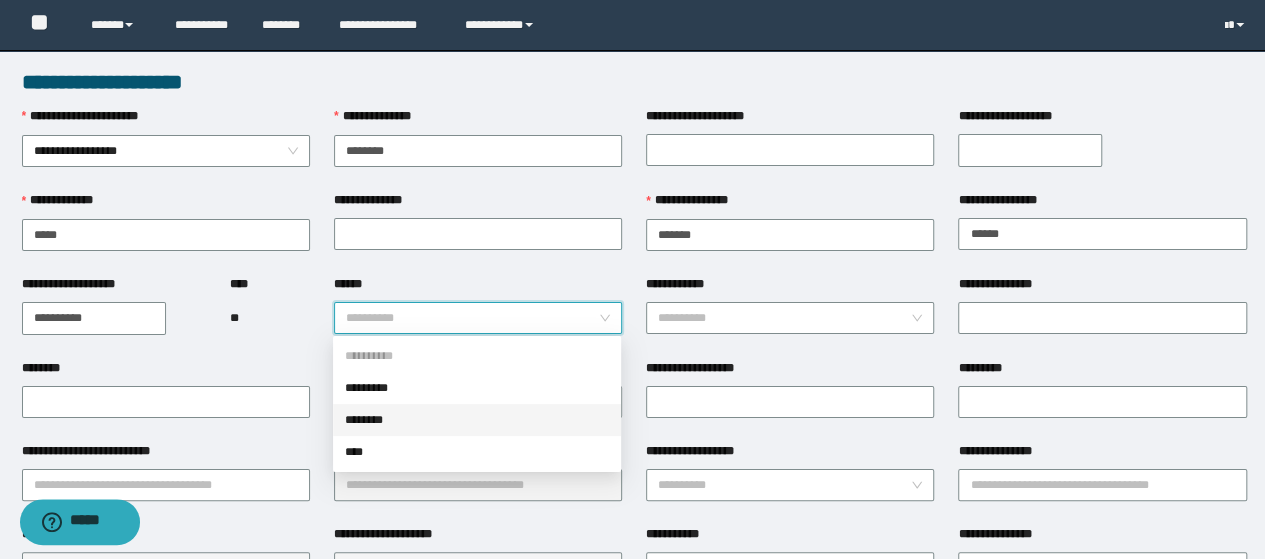 click on "********" at bounding box center [477, 420] 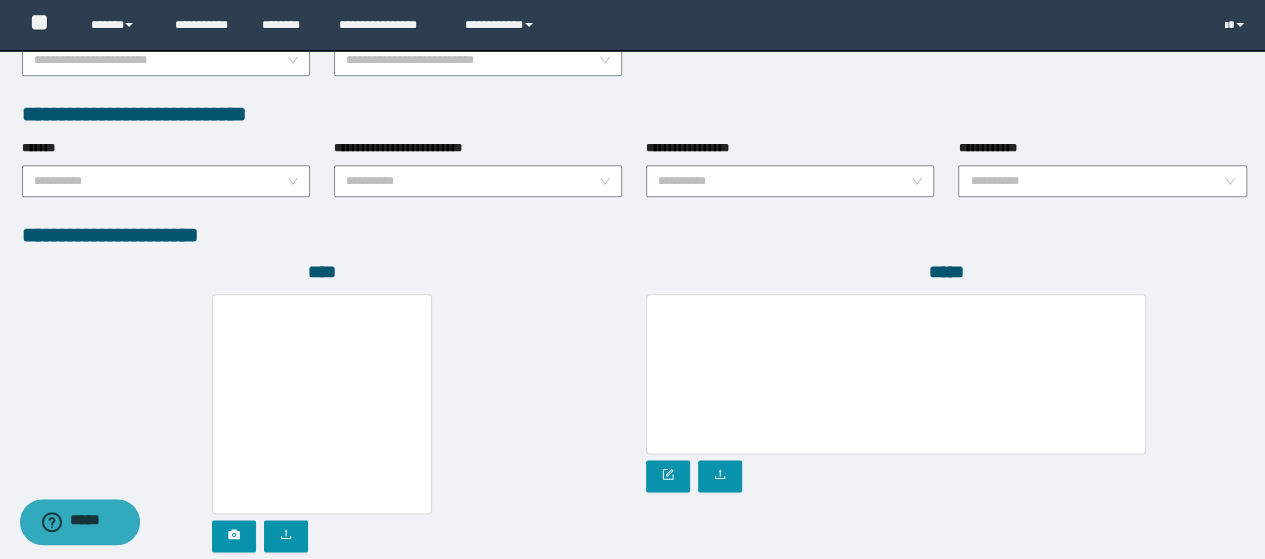 scroll, scrollTop: 1142, scrollLeft: 0, axis: vertical 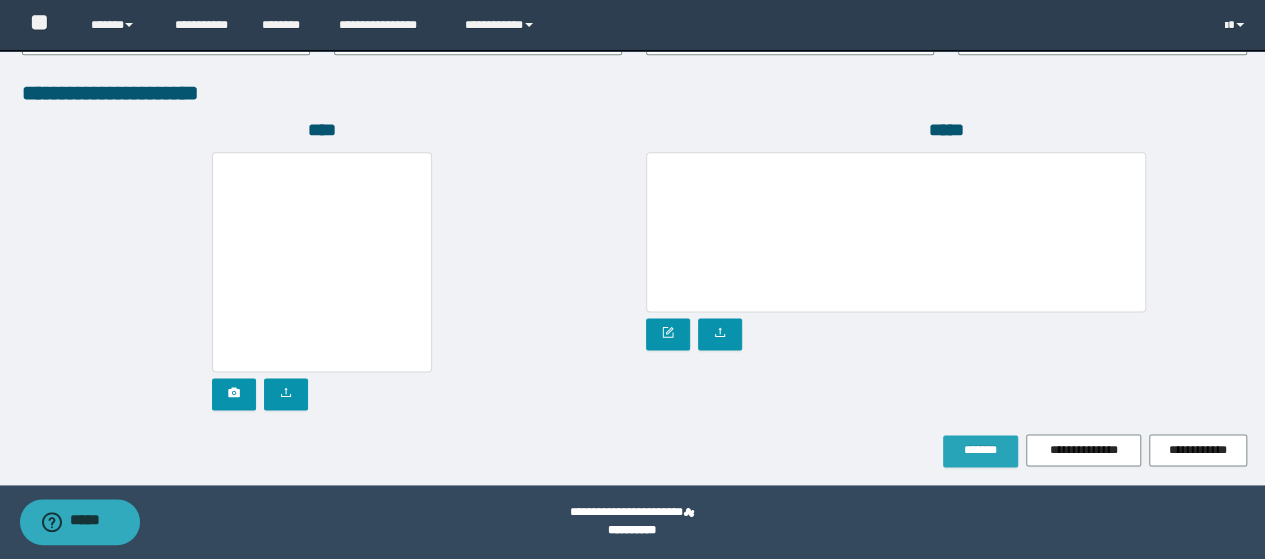 click on "*******" at bounding box center [980, 450] 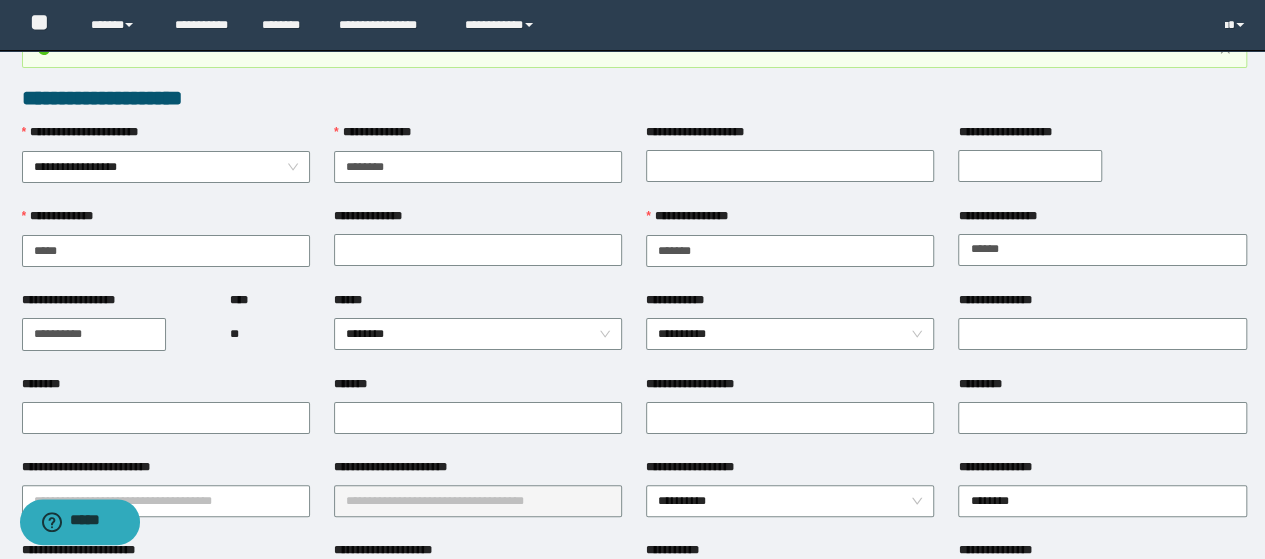 scroll, scrollTop: 0, scrollLeft: 0, axis: both 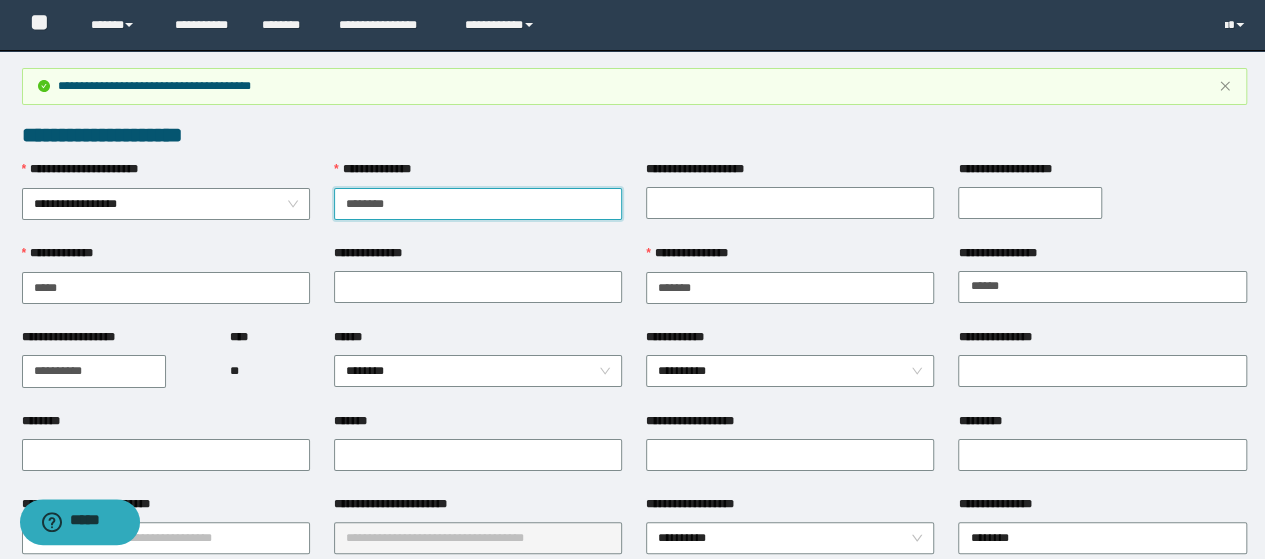 click on "********" at bounding box center [478, 204] 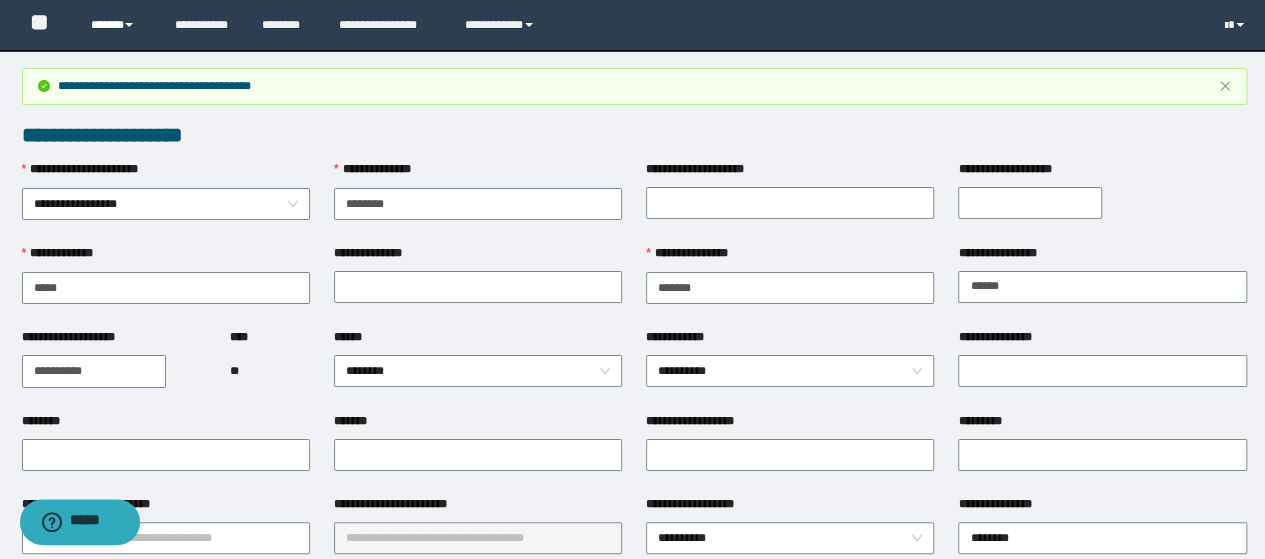 click on "******" at bounding box center [117, 25] 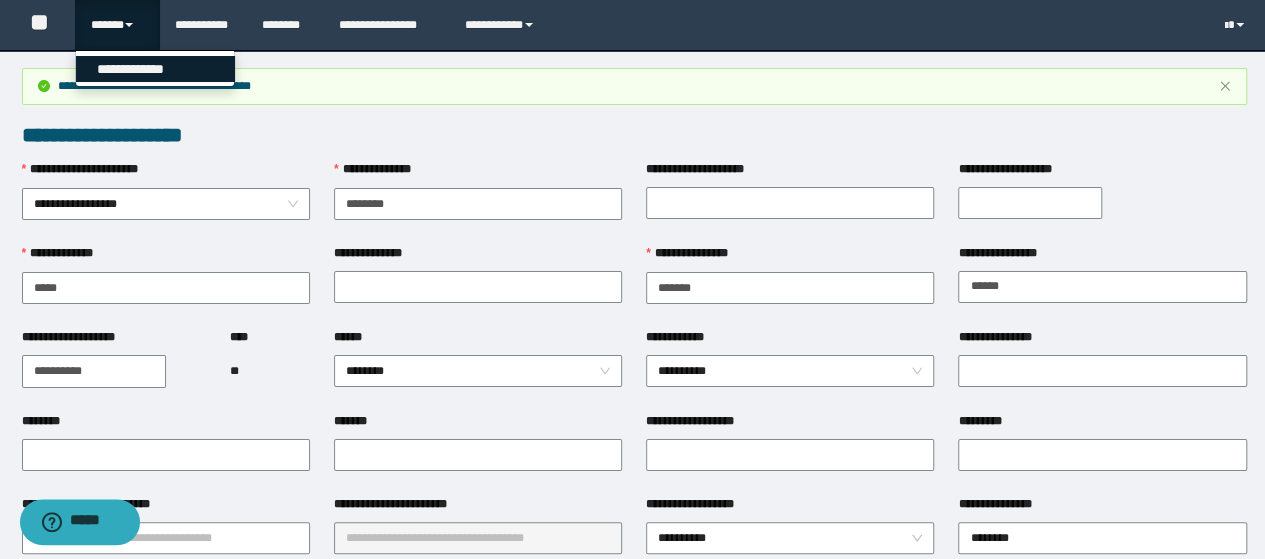 click on "**********" at bounding box center [155, 69] 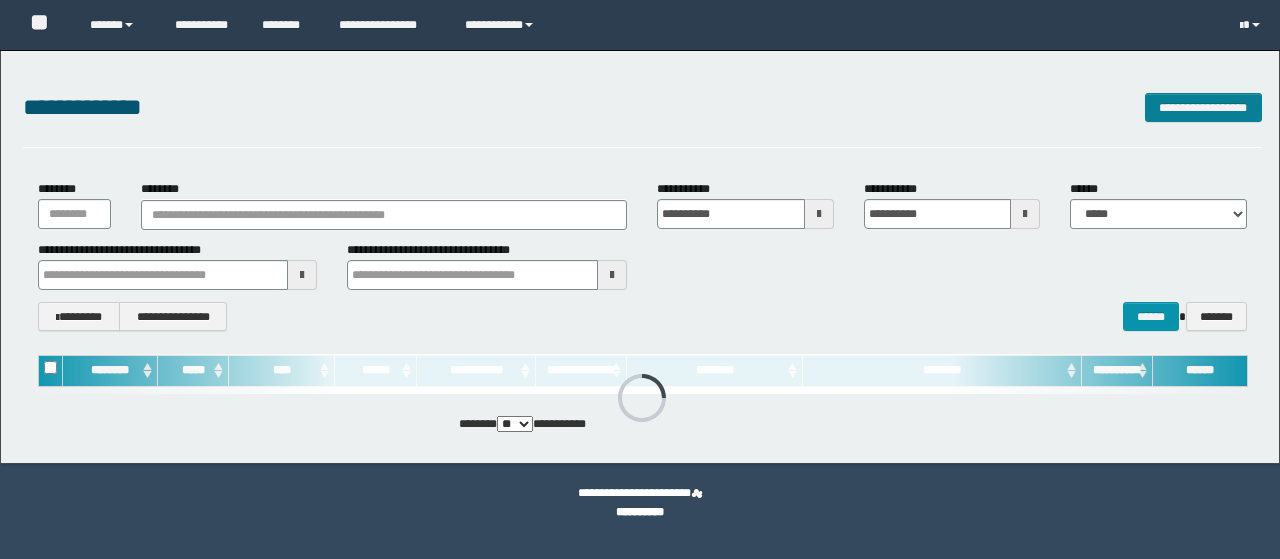 scroll, scrollTop: 0, scrollLeft: 0, axis: both 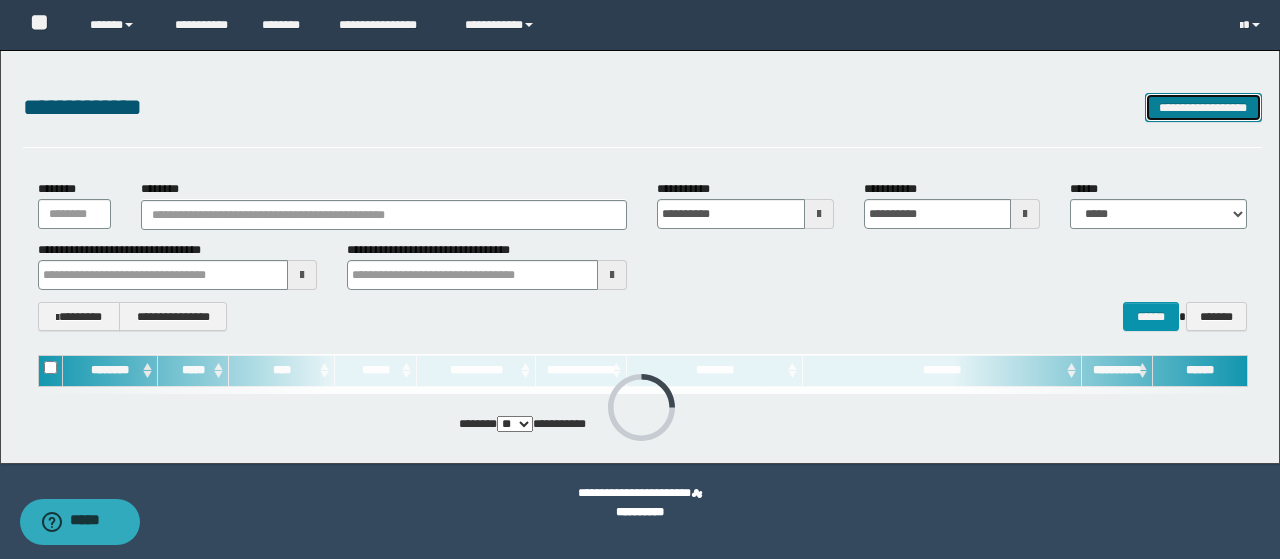 click on "**********" at bounding box center (1203, 107) 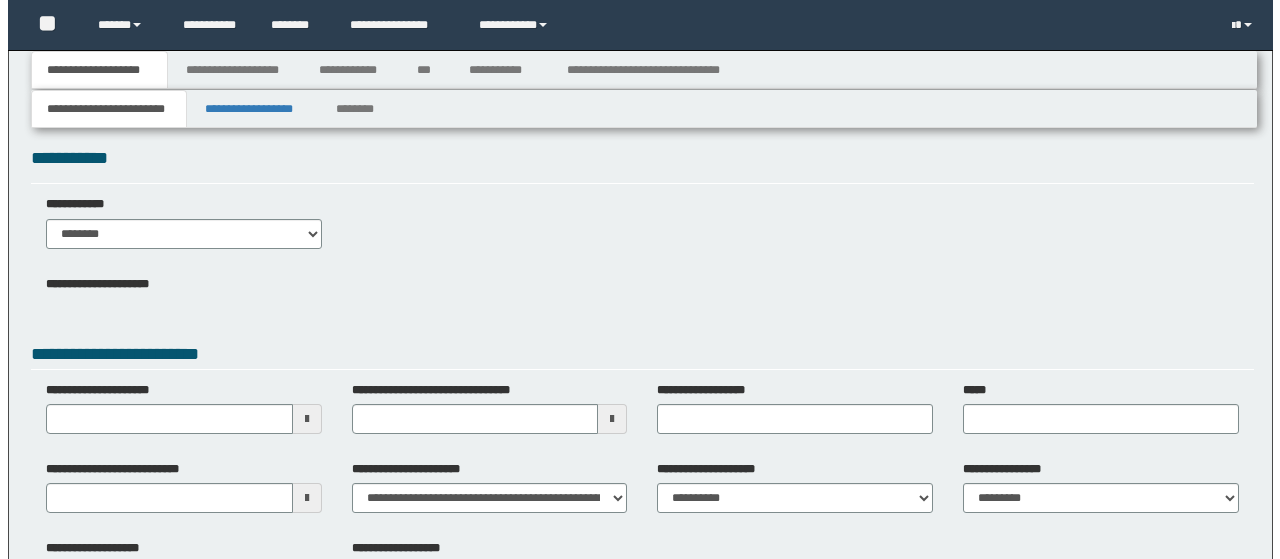 scroll, scrollTop: 0, scrollLeft: 0, axis: both 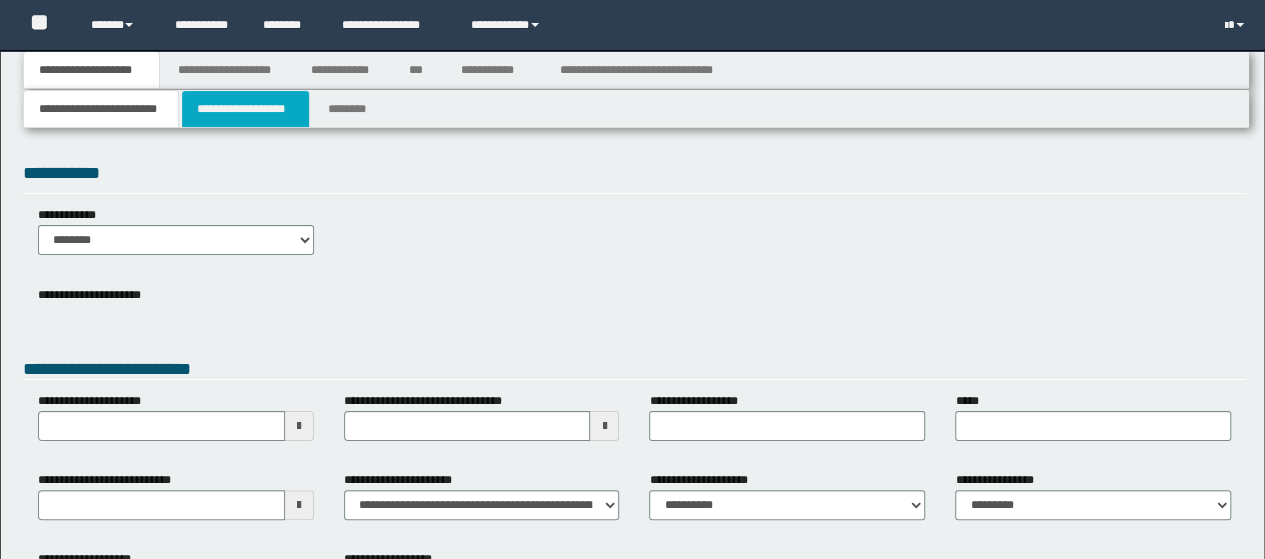 click on "**********" at bounding box center (245, 109) 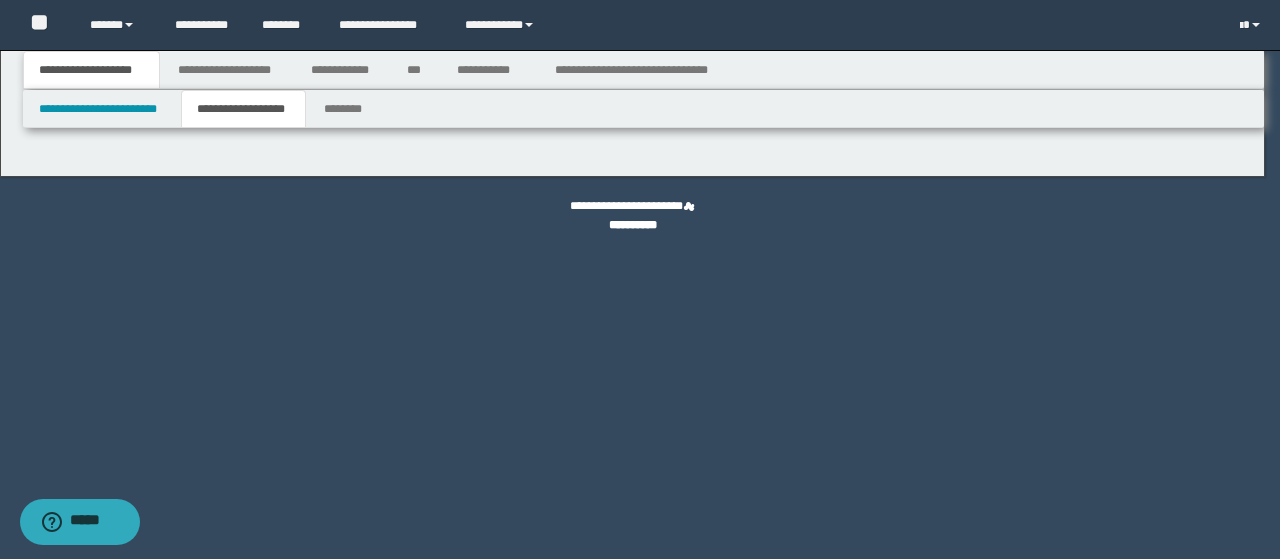 scroll, scrollTop: 0, scrollLeft: 0, axis: both 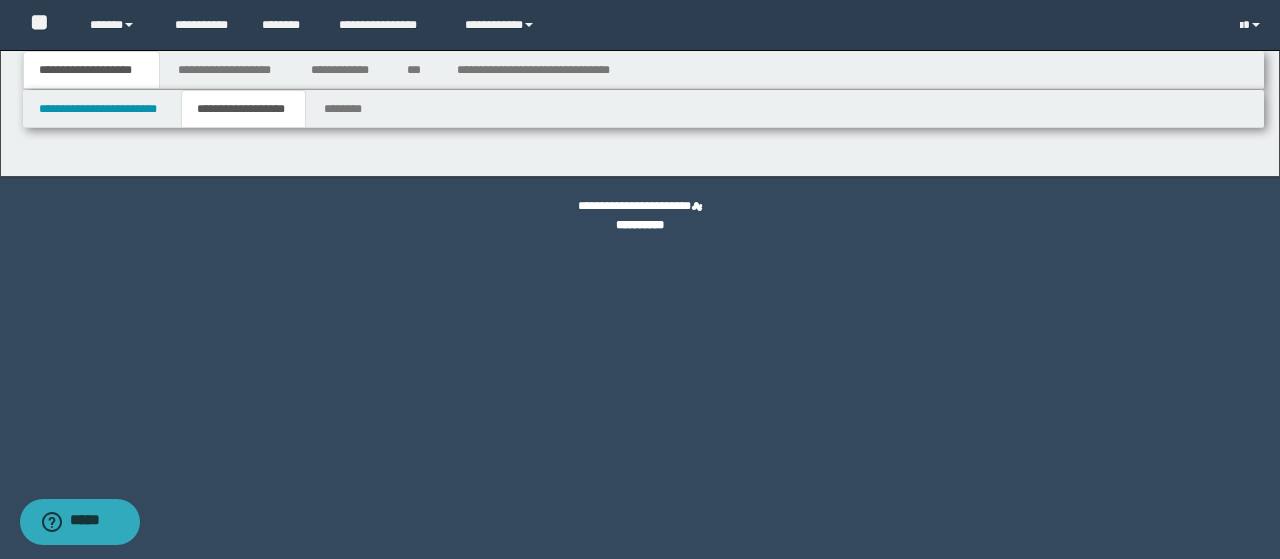 click on "**********" at bounding box center [243, 109] 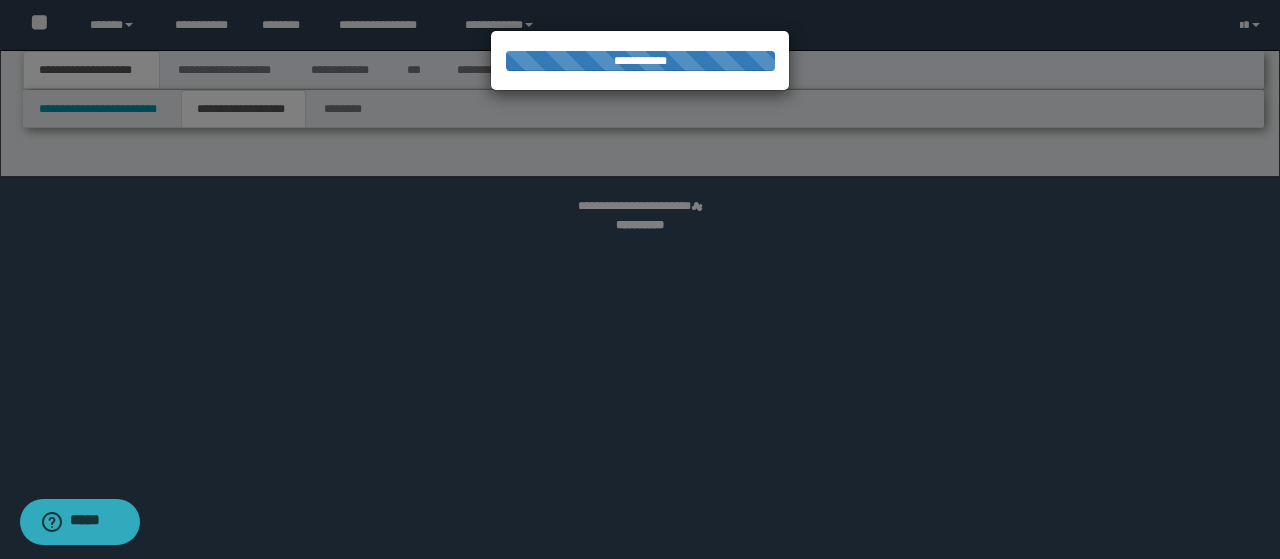 click at bounding box center [640, 279] 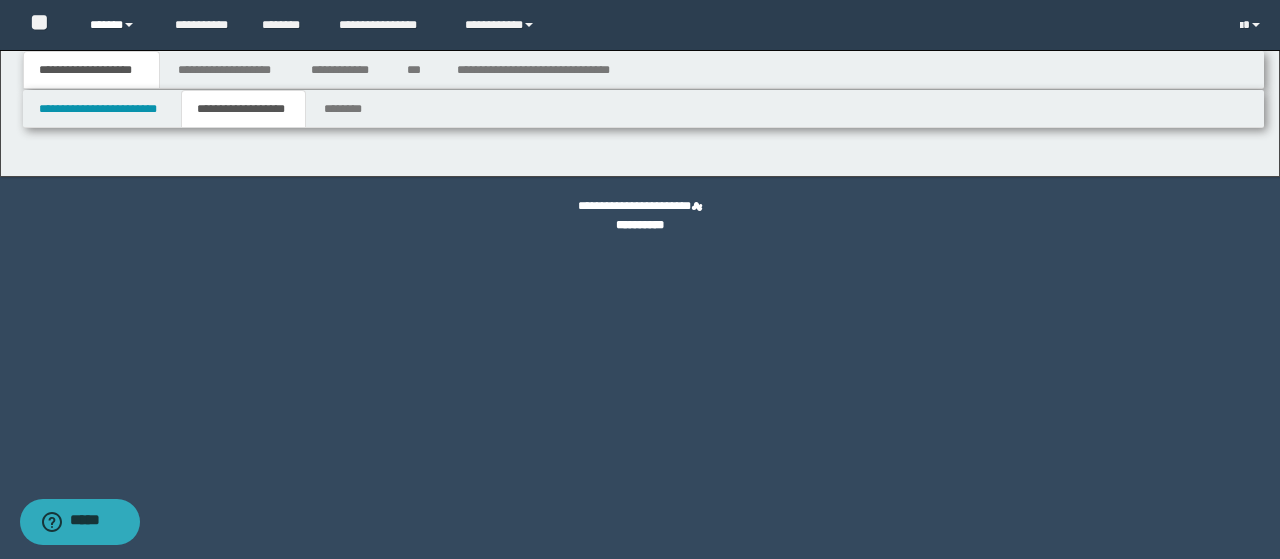 click at bounding box center (129, 25) 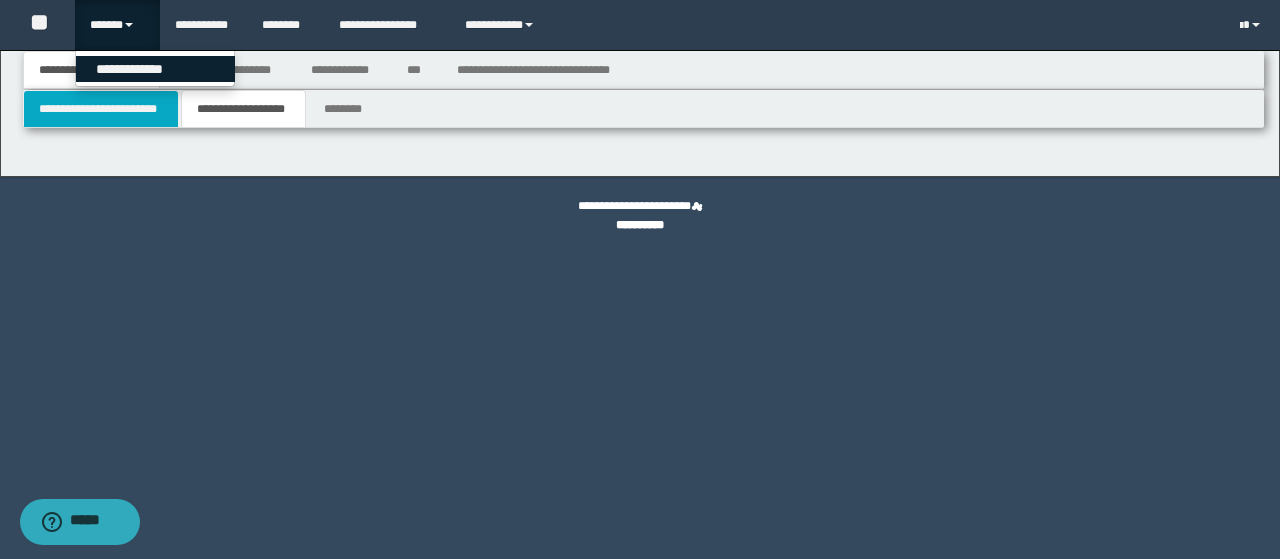 drag, startPoint x: 148, startPoint y: 69, endPoint x: 105, endPoint y: 94, distance: 49.73932 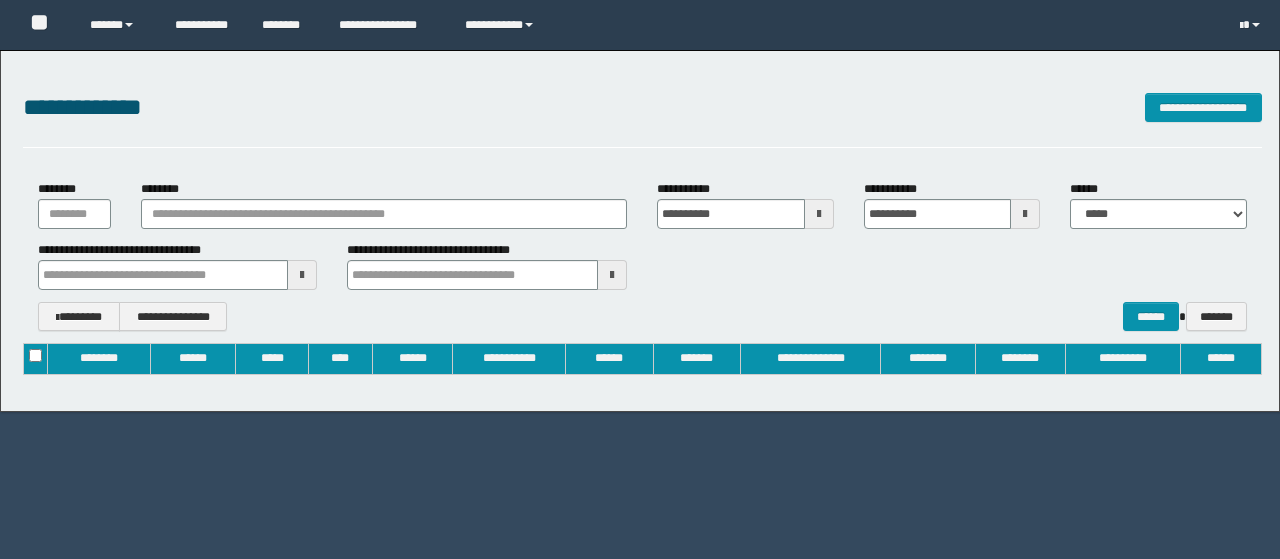 scroll, scrollTop: 0, scrollLeft: 0, axis: both 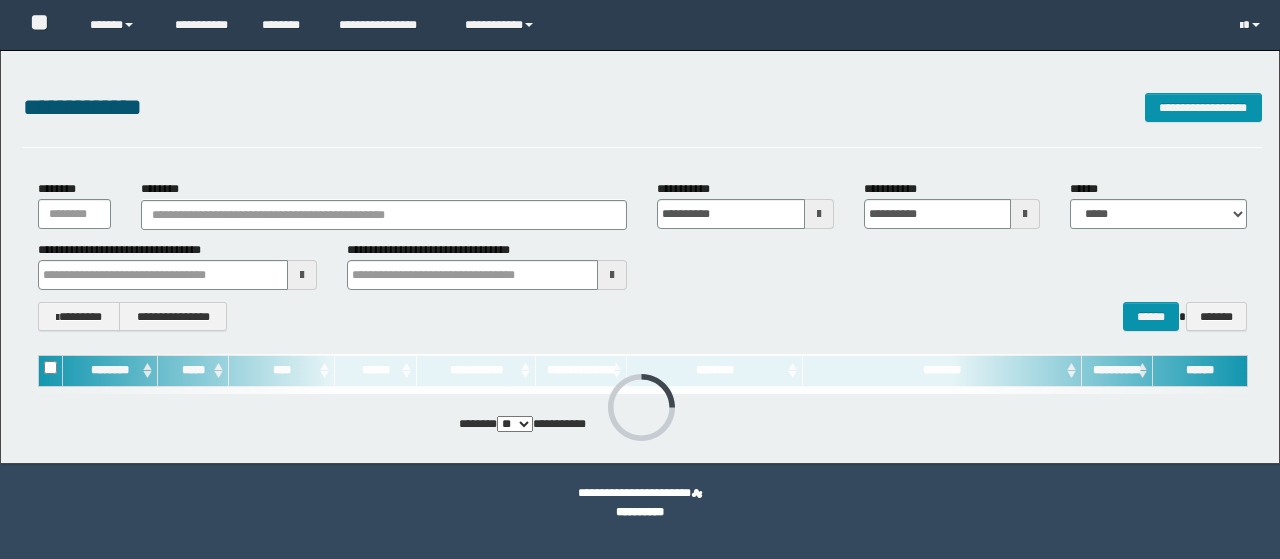 click on "**********" at bounding box center [642, 118] 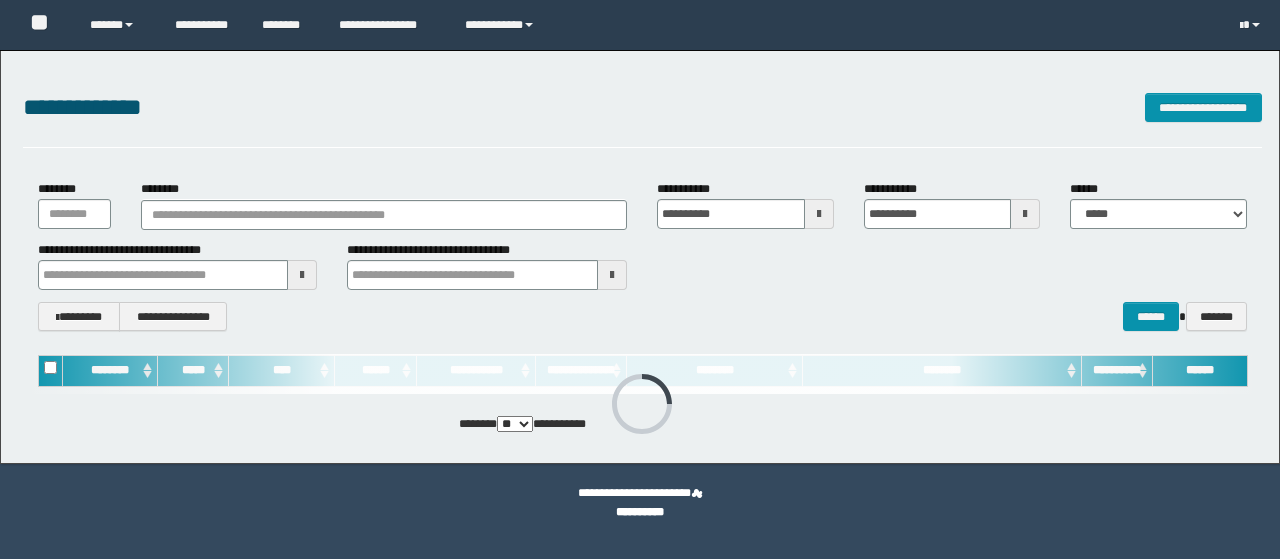 click on "**********" at bounding box center [642, 118] 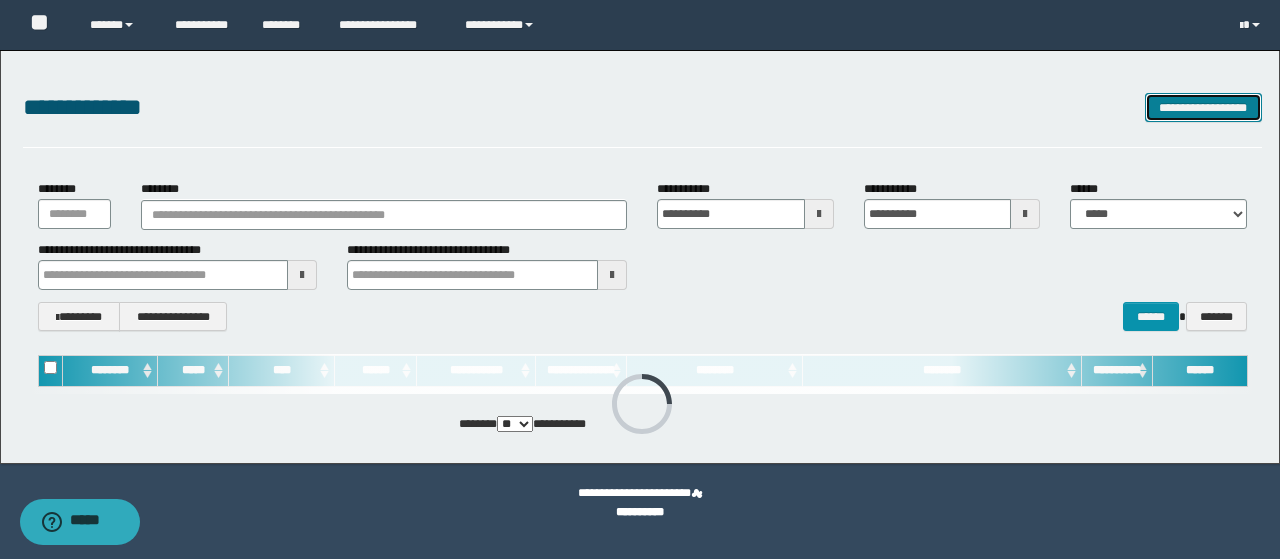 click on "**********" at bounding box center [1203, 107] 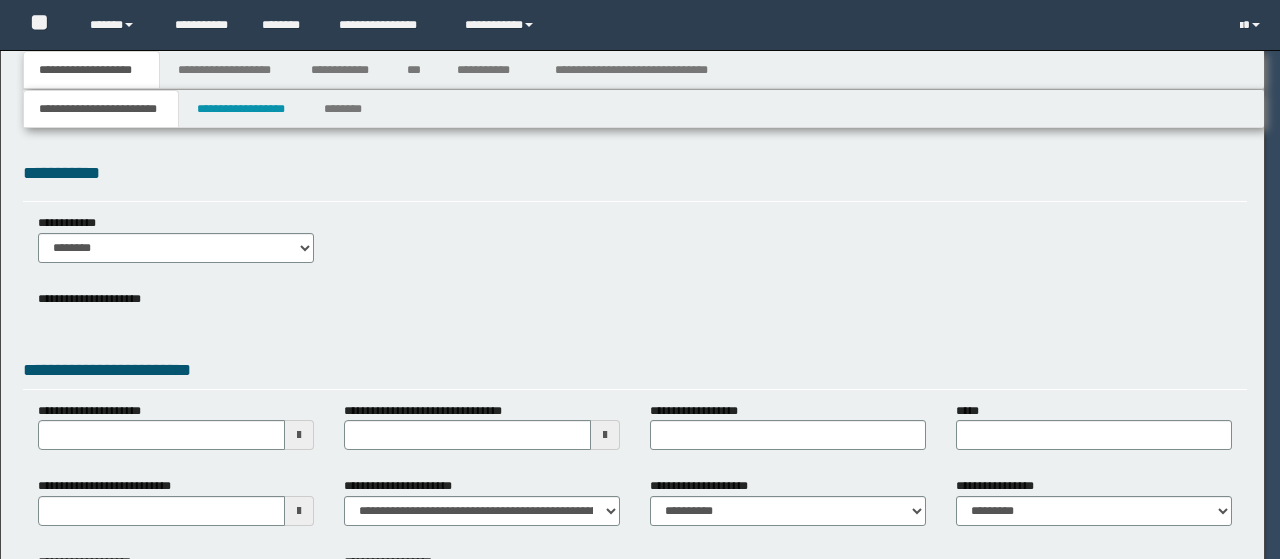scroll, scrollTop: 0, scrollLeft: 0, axis: both 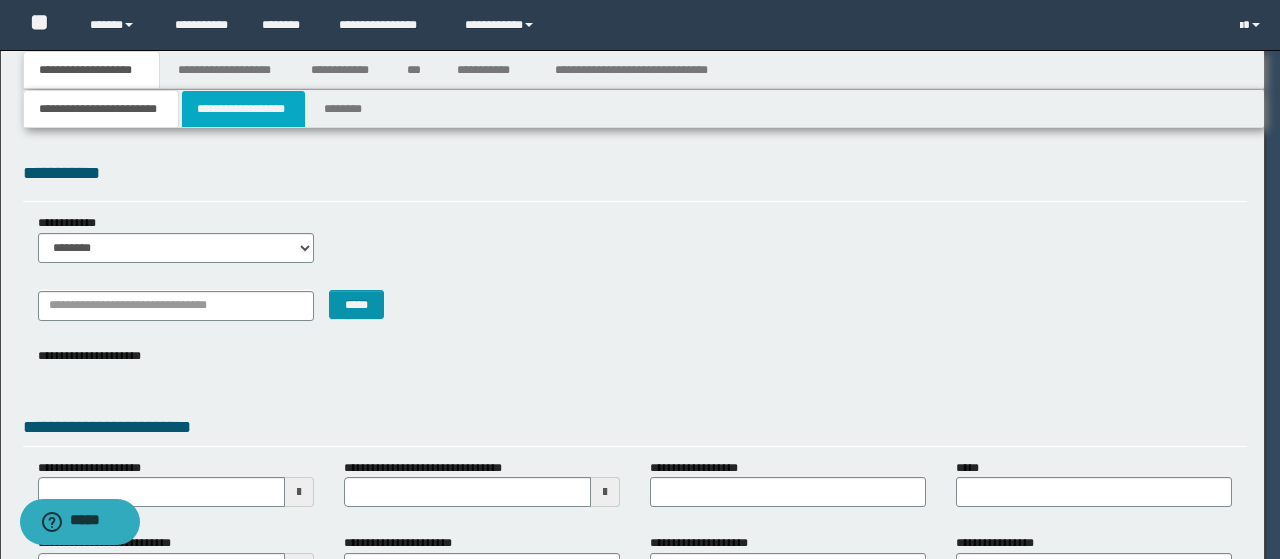 click on "**********" at bounding box center (243, 109) 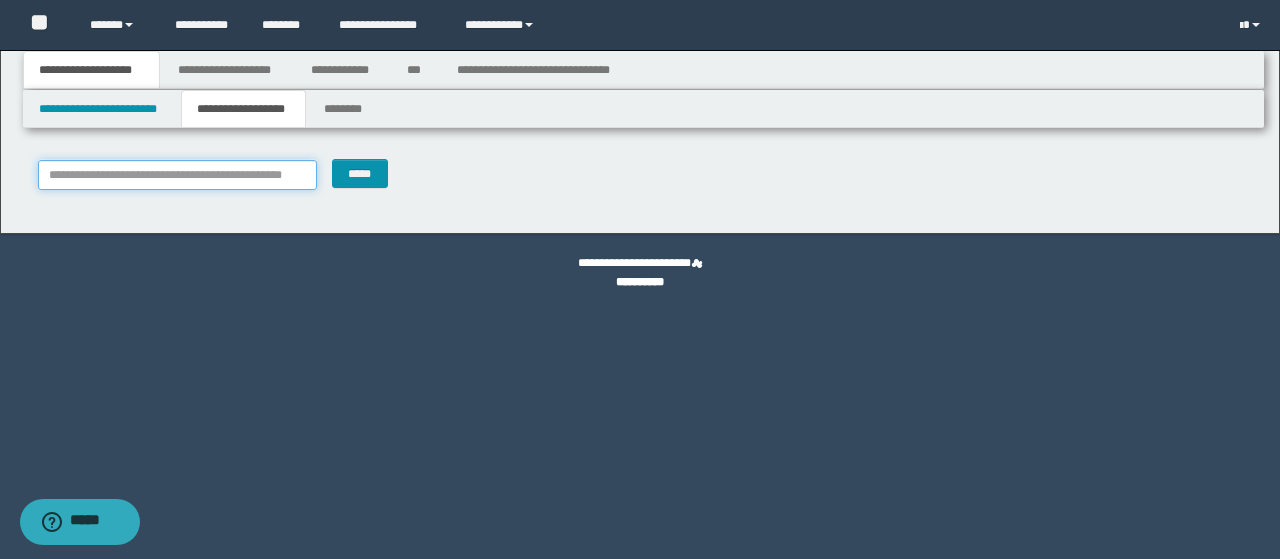 click on "**********" at bounding box center [178, 175] 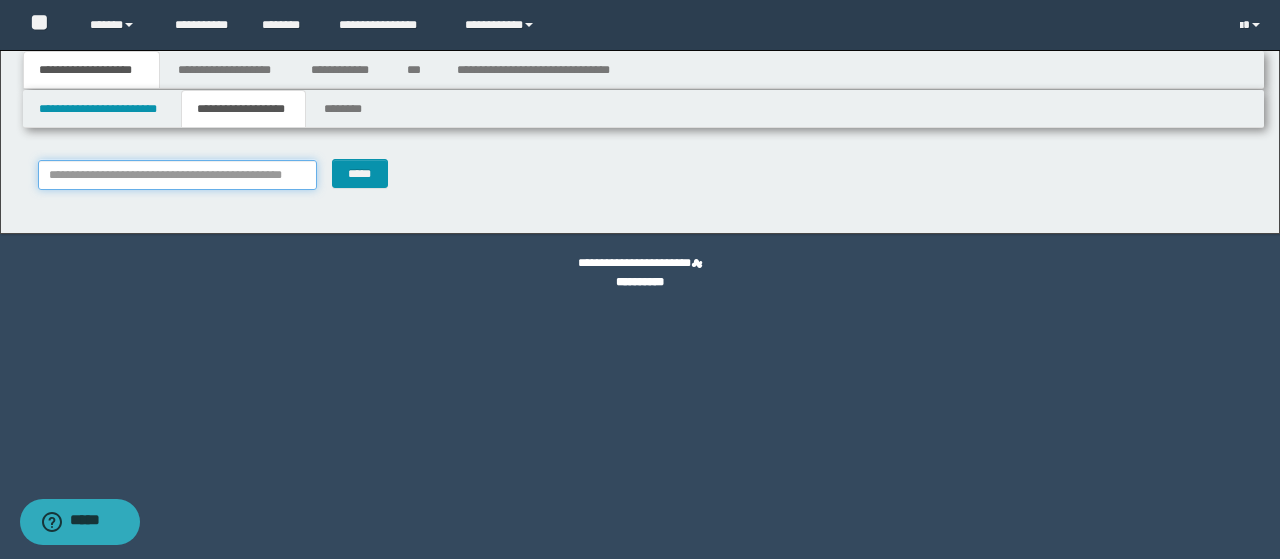 paste on "********" 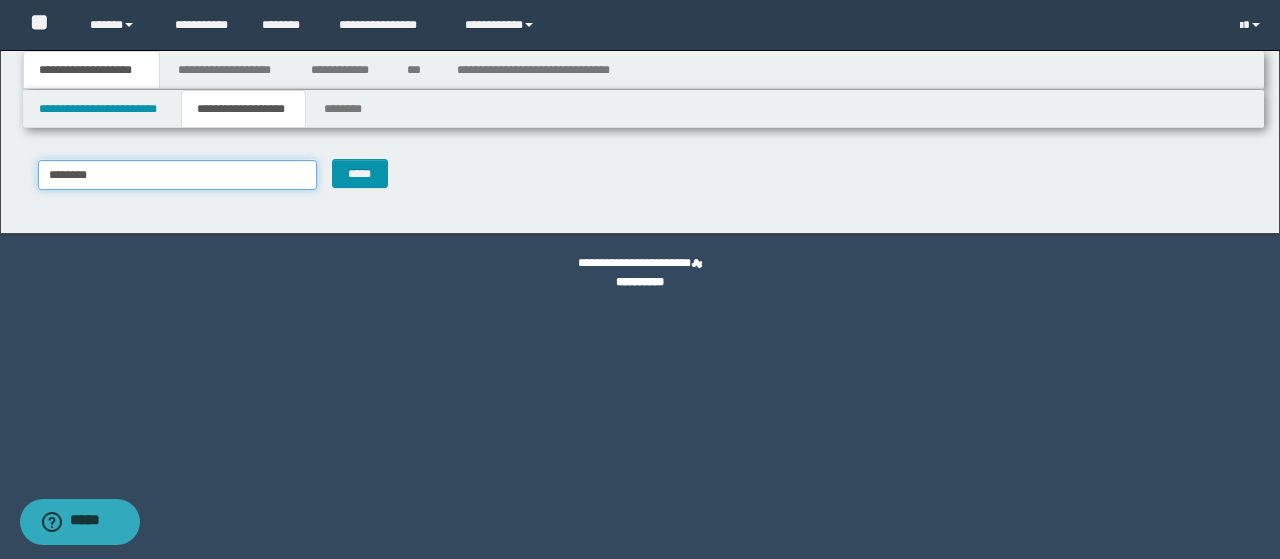 type on "********" 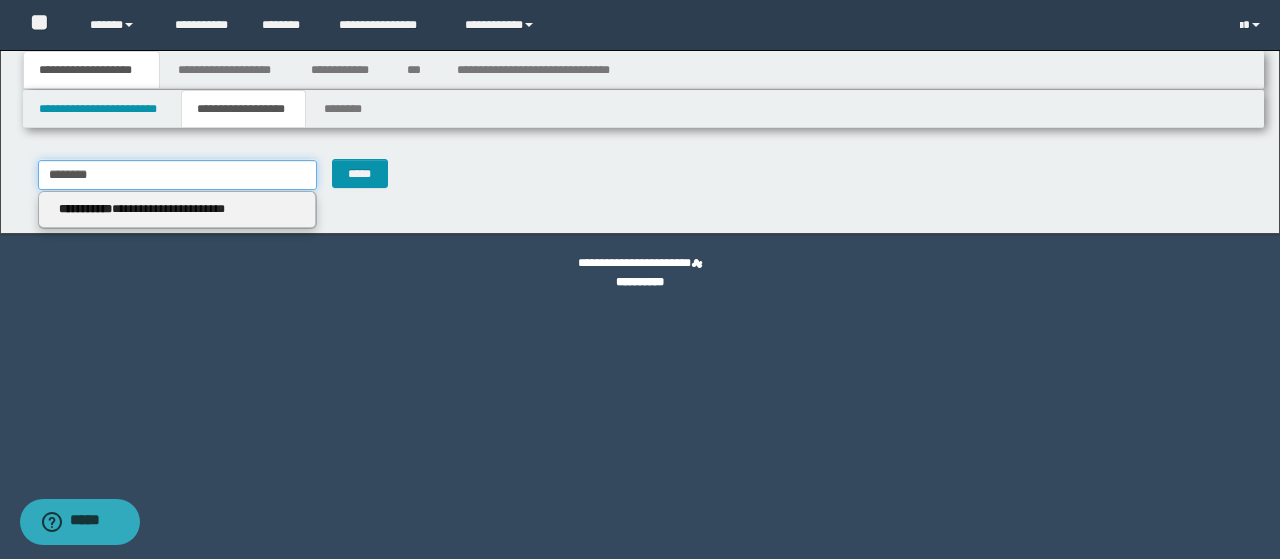 type on "********" 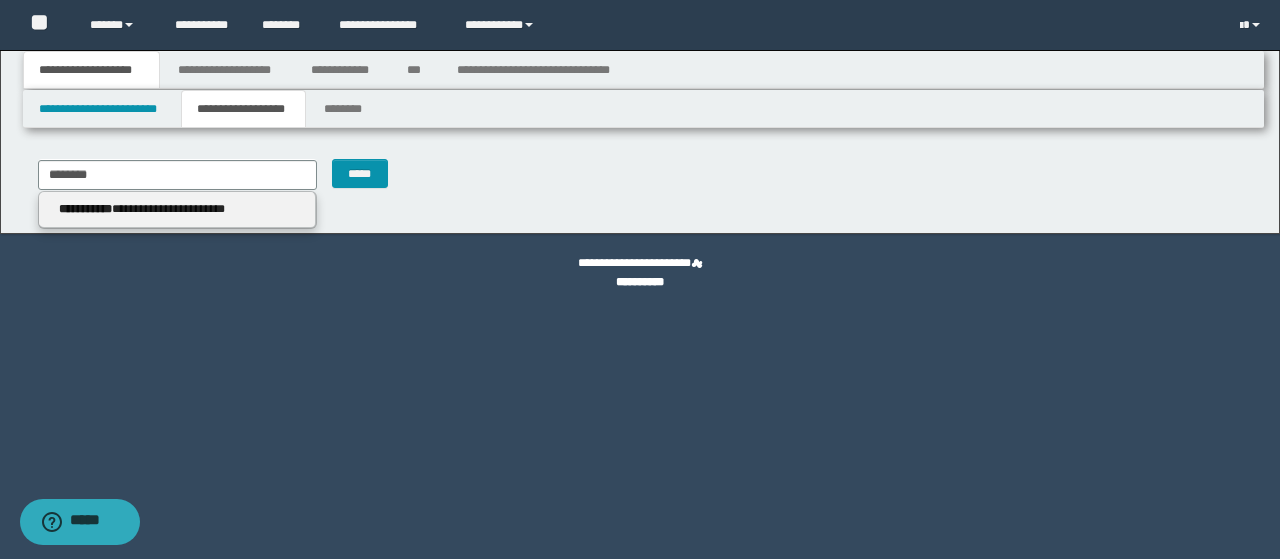 click on "**********" at bounding box center [178, 210] 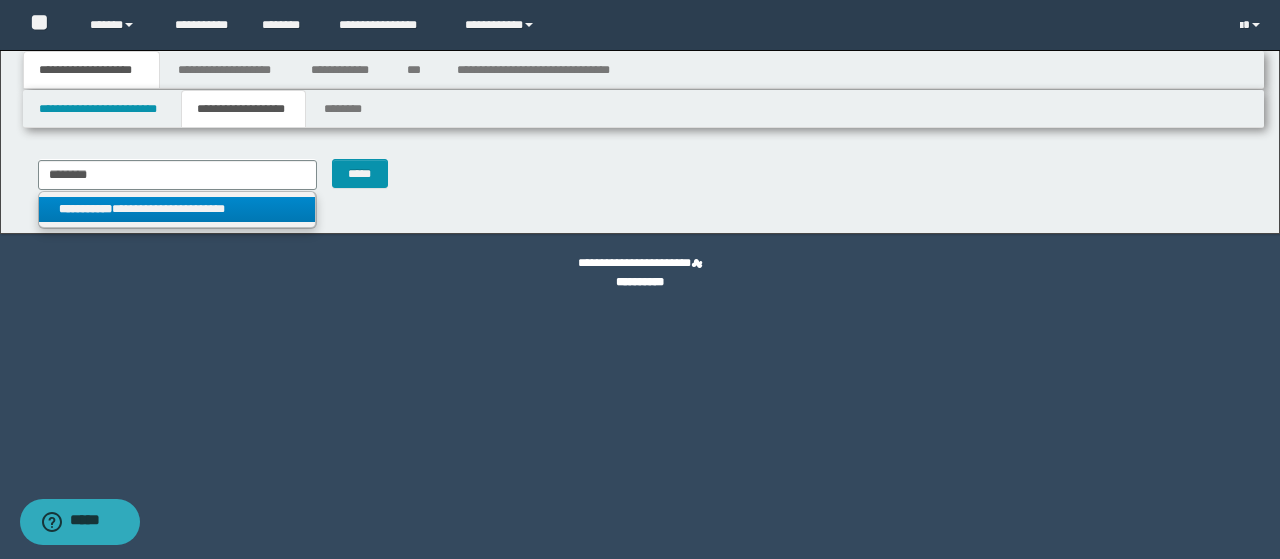 click on "**********" at bounding box center [177, 209] 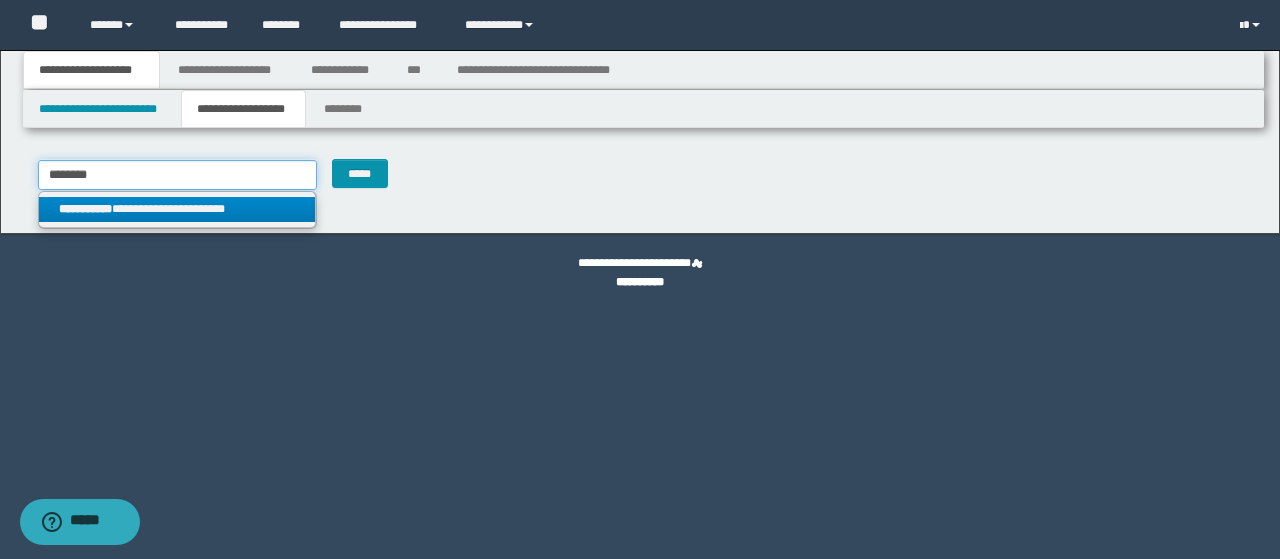 type 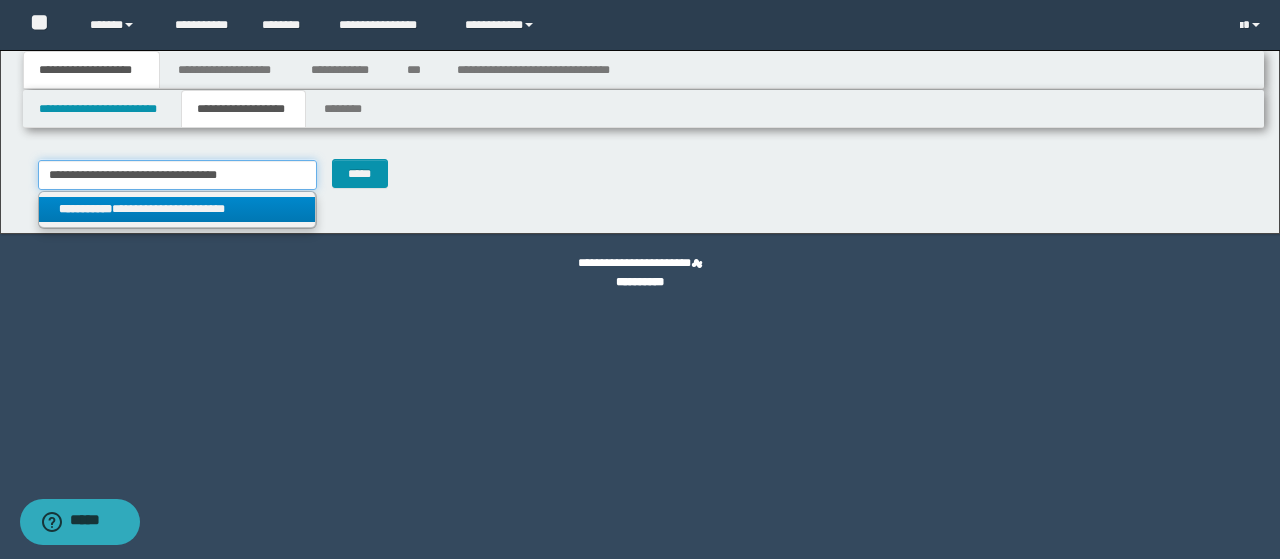 type on "********" 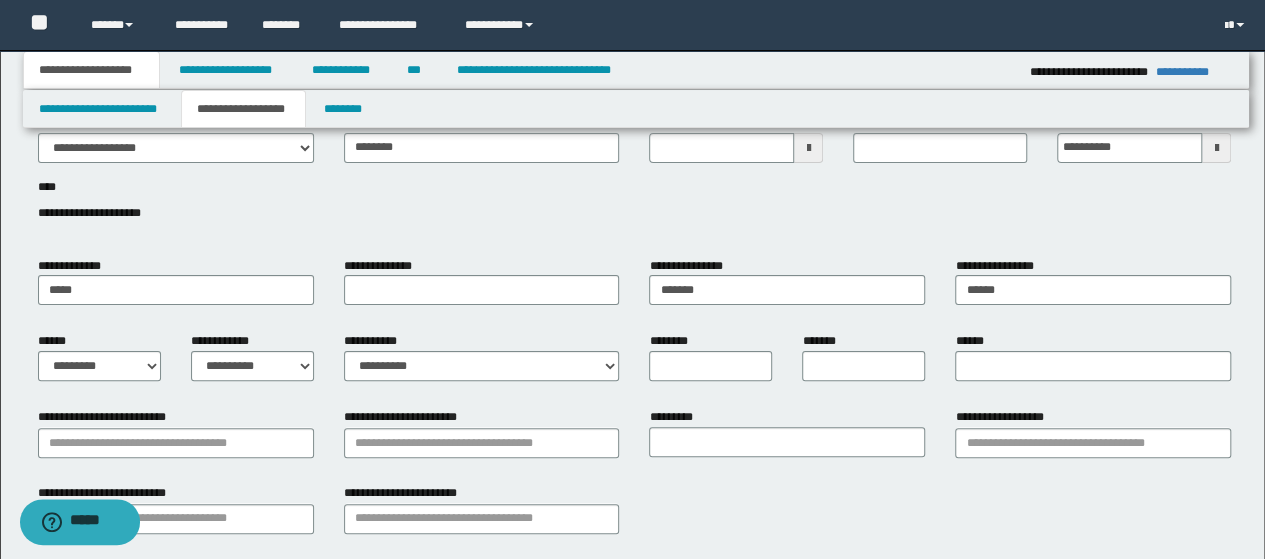 scroll, scrollTop: 0, scrollLeft: 0, axis: both 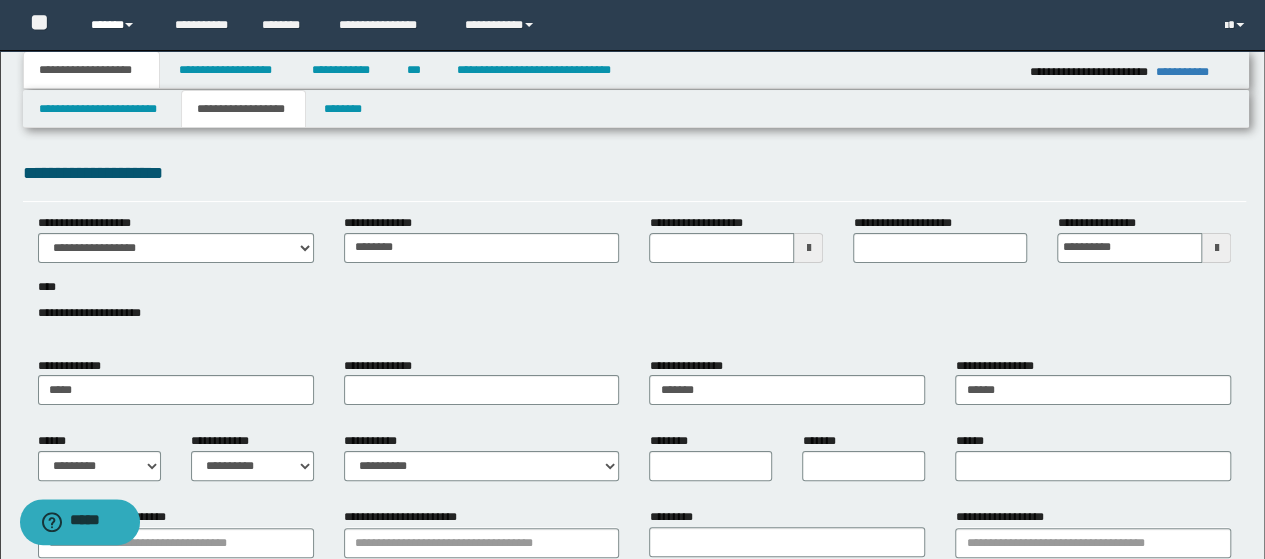 click on "******" at bounding box center (117, 25) 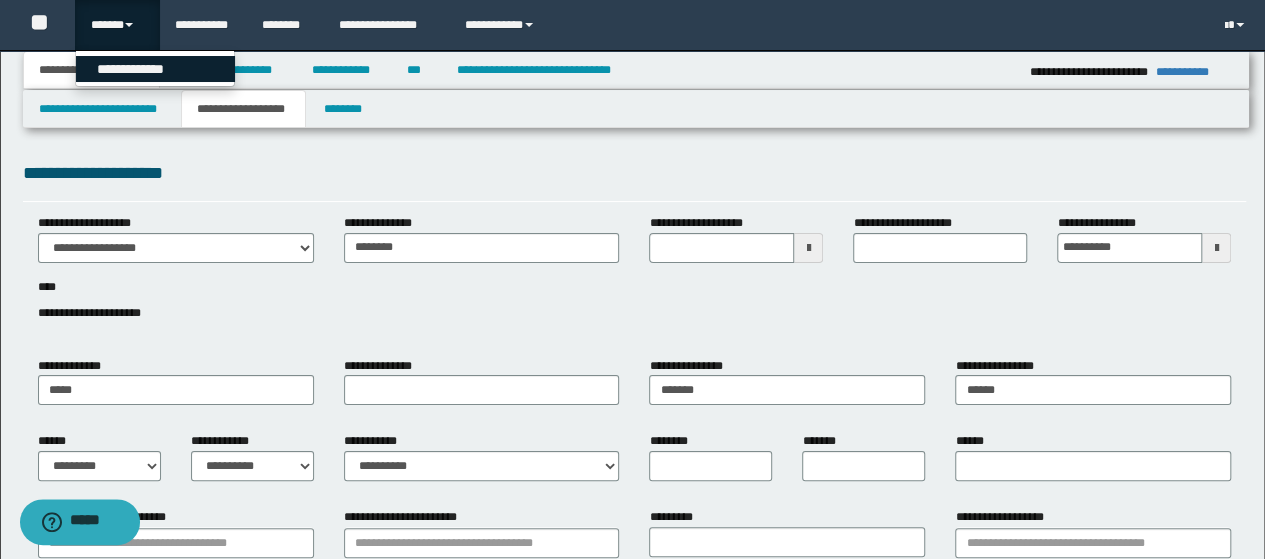 click on "**********" at bounding box center [155, 69] 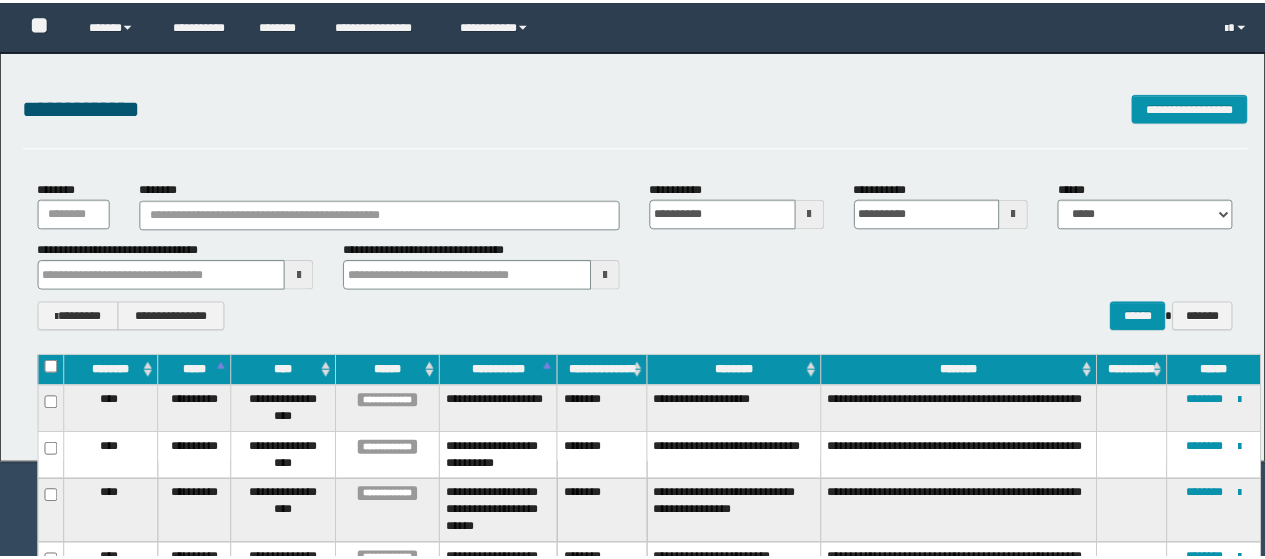 scroll, scrollTop: 0, scrollLeft: 0, axis: both 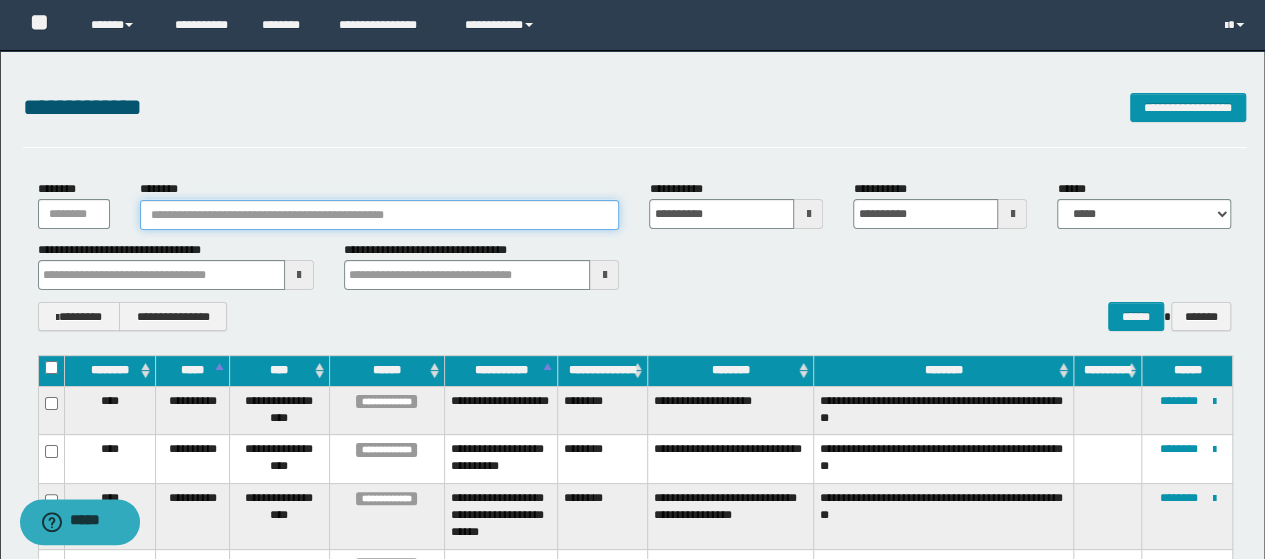 click on "********" at bounding box center [380, 215] 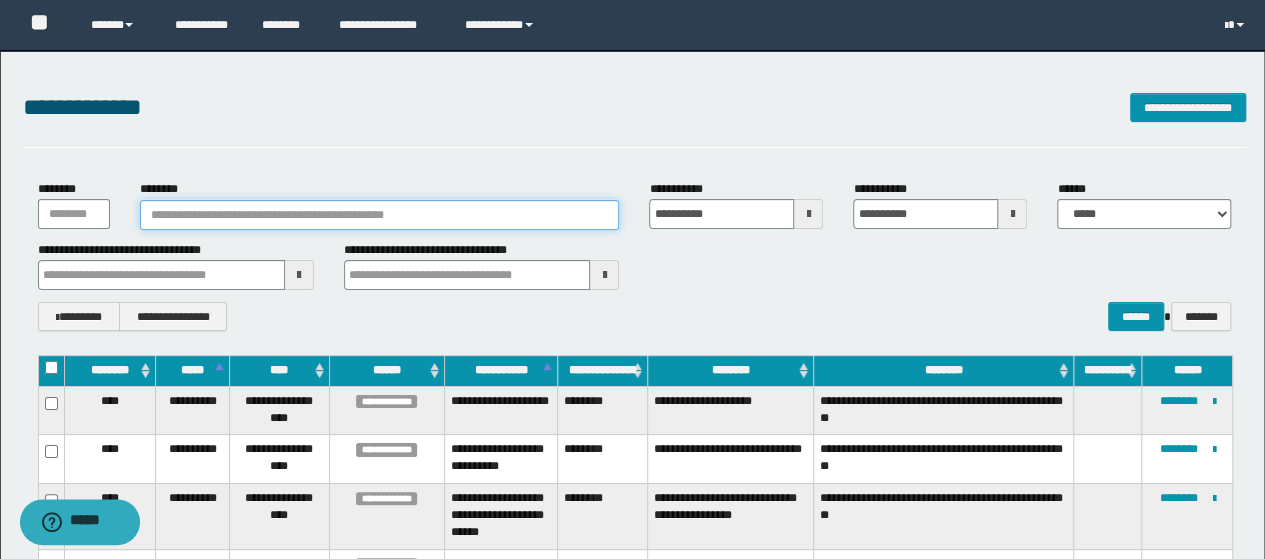 paste on "********" 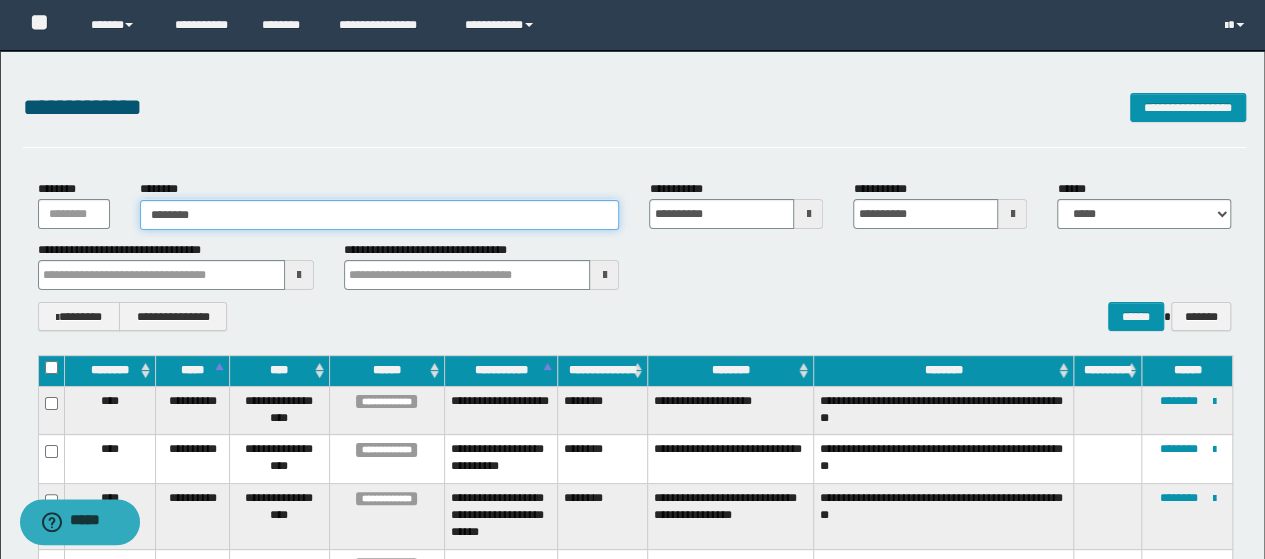 type on "********" 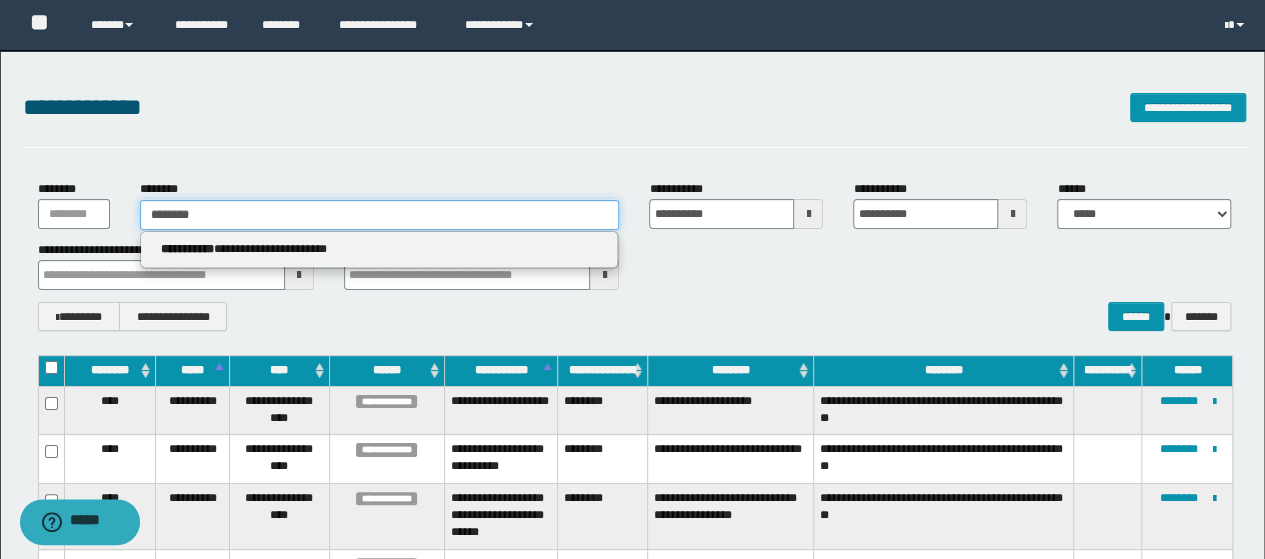 type on "********" 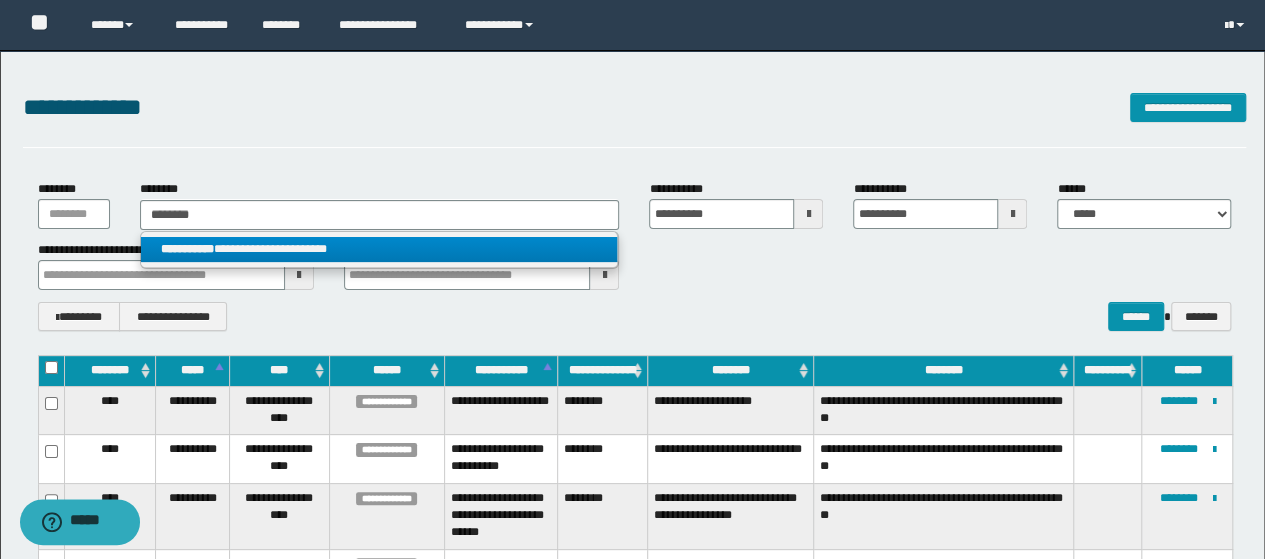 click on "**********" at bounding box center [379, 249] 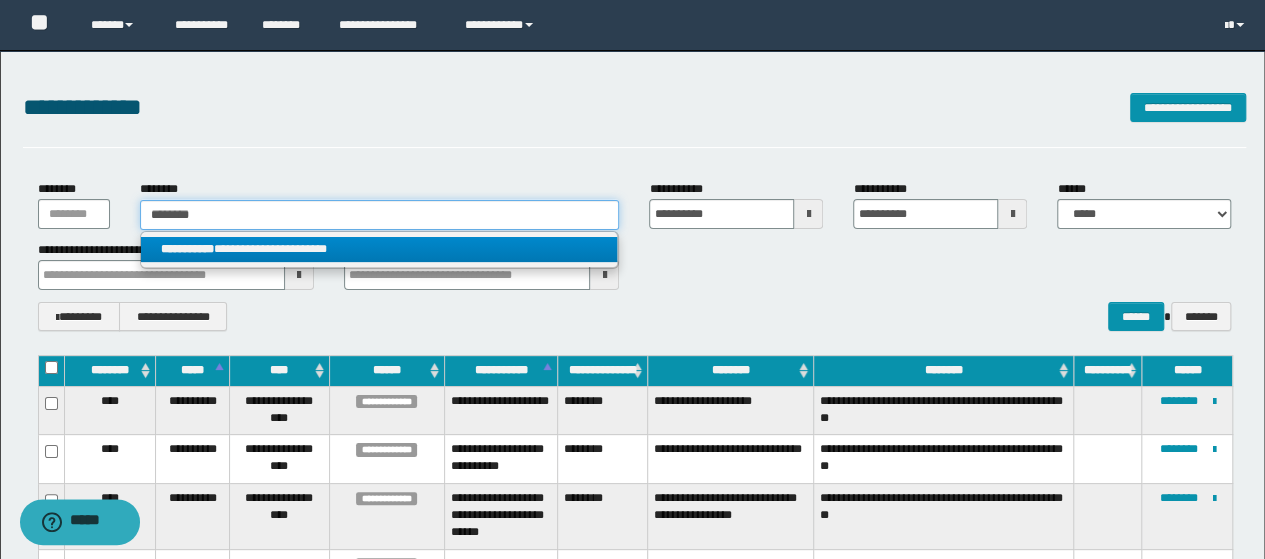 type 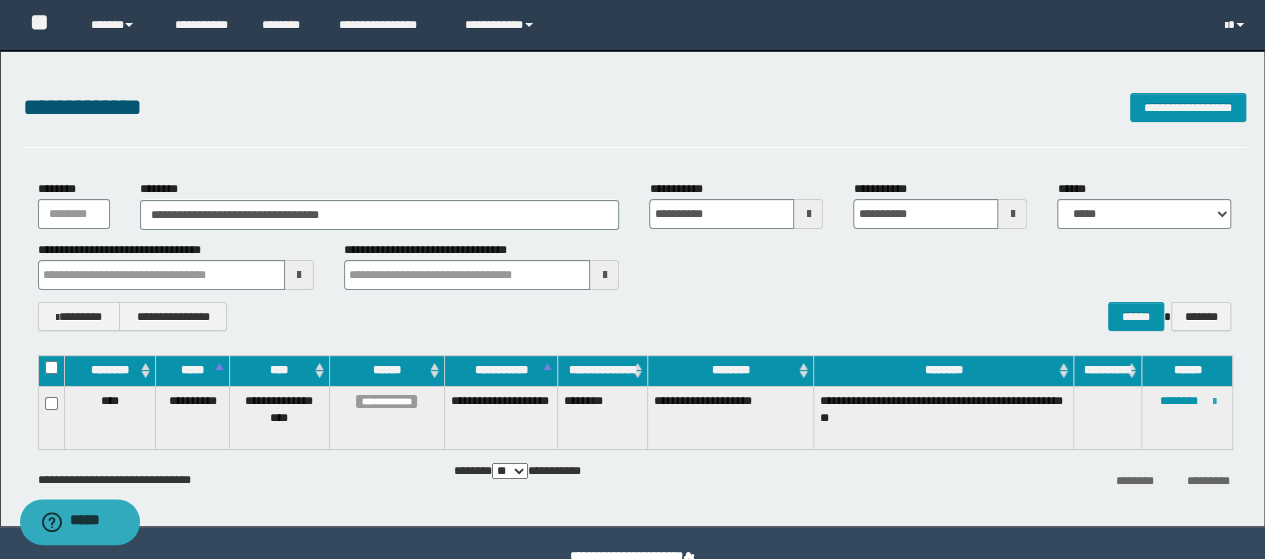 click at bounding box center (1213, 402) 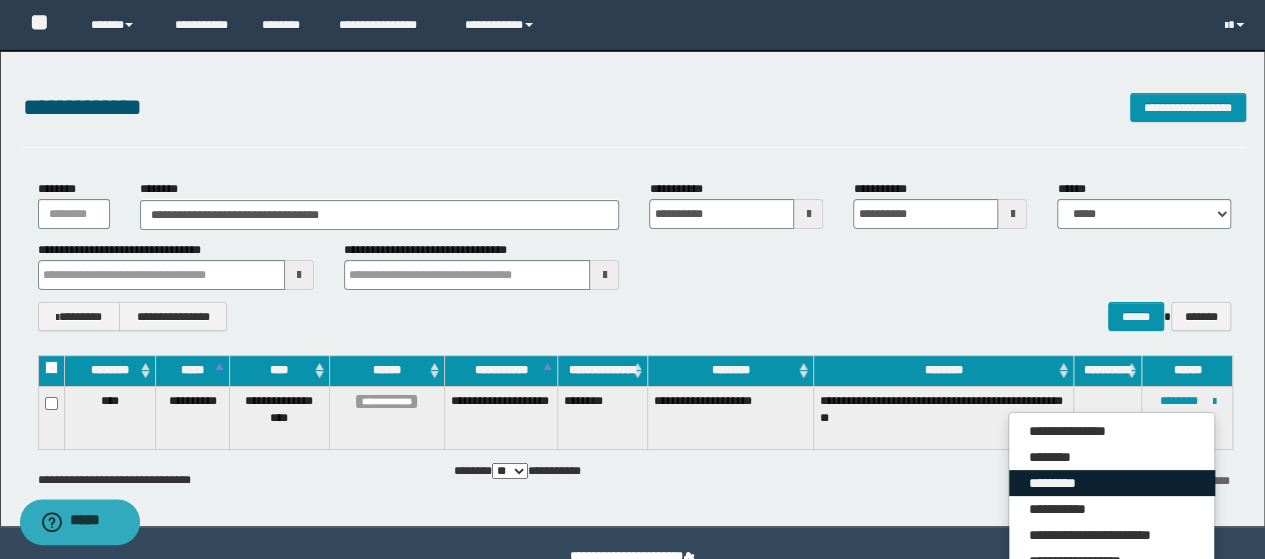 click on "*********" at bounding box center (1112, 483) 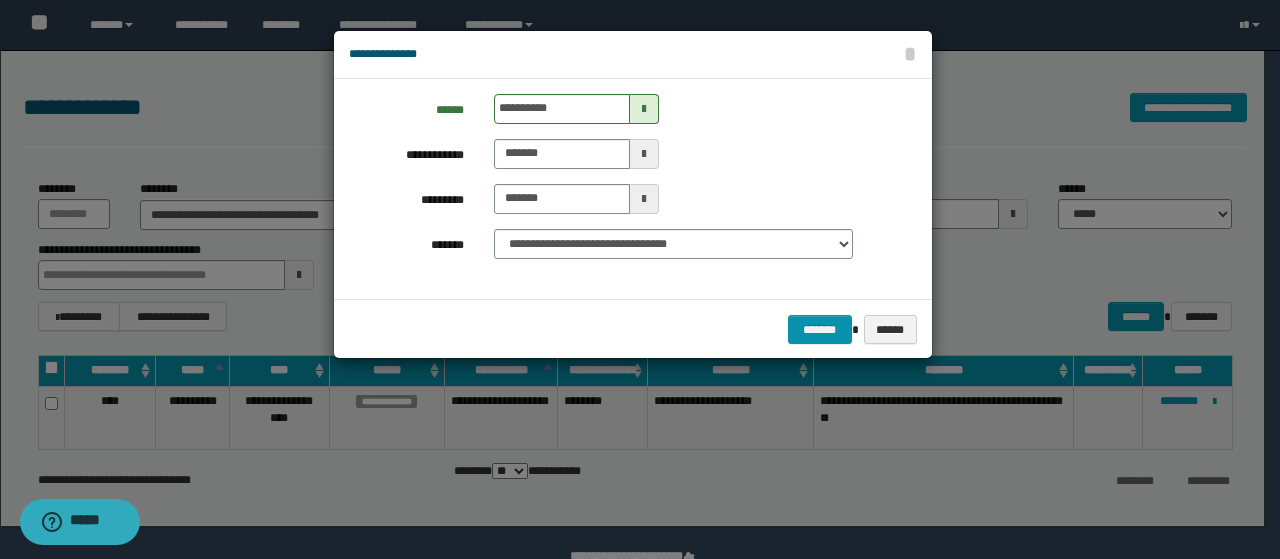 click at bounding box center [644, 109] 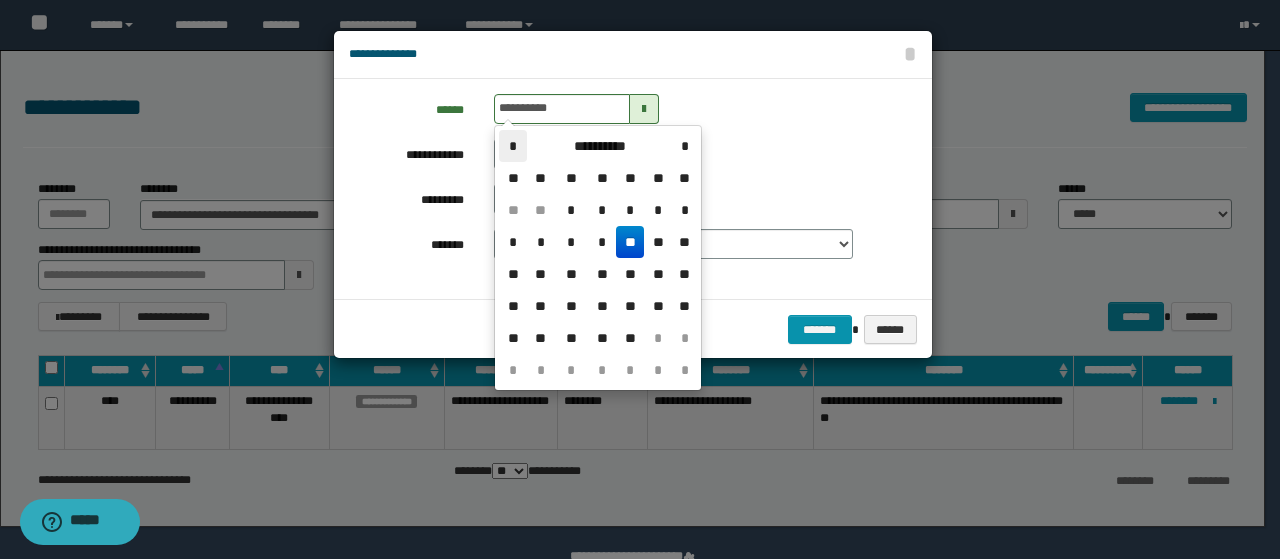 click on "*" at bounding box center (513, 146) 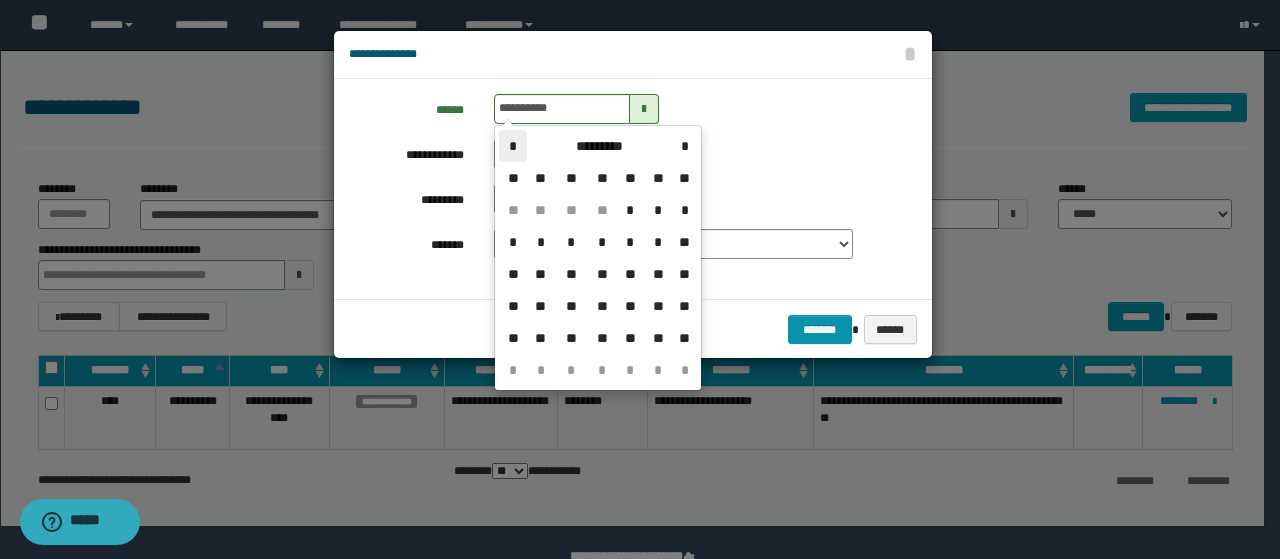 click on "*" at bounding box center [513, 146] 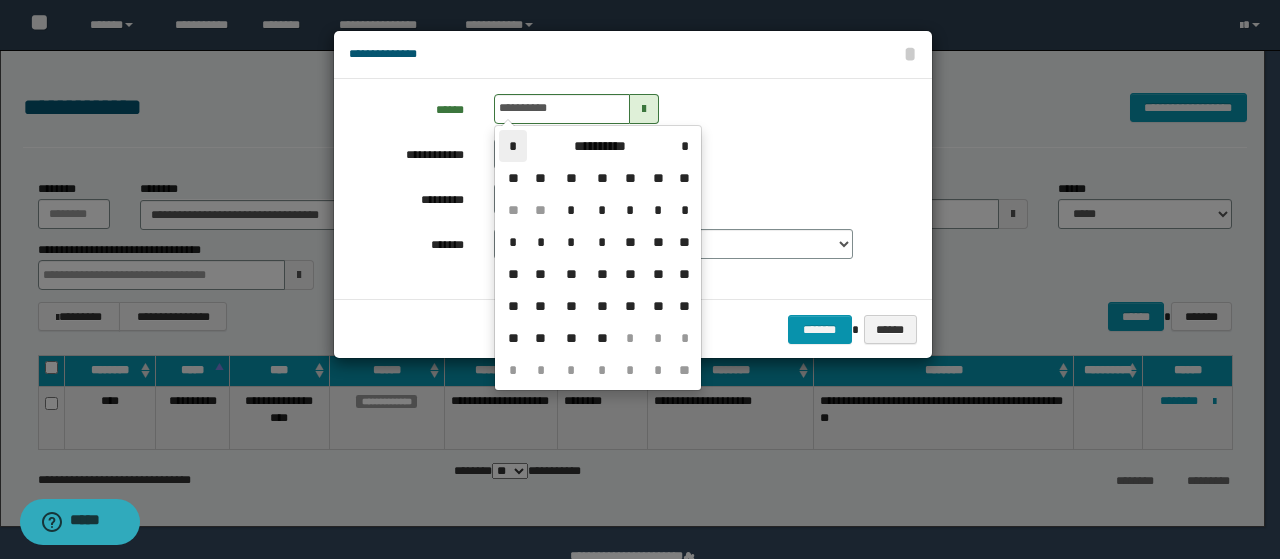 click on "*" at bounding box center (513, 146) 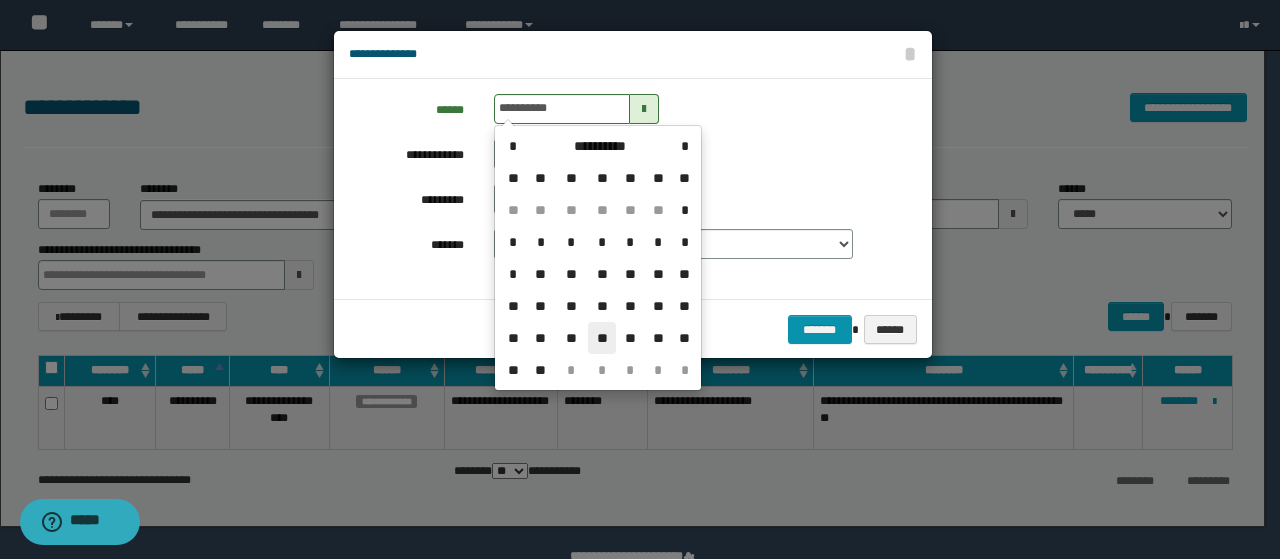 click on "**" at bounding box center [602, 338] 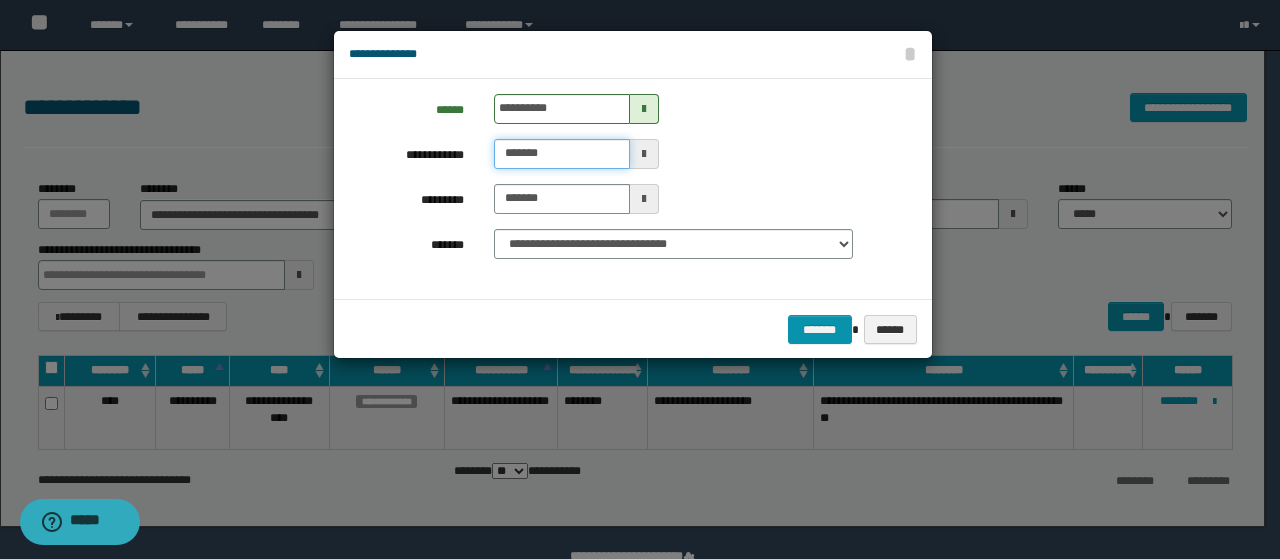 click on "*******" at bounding box center [561, 154] 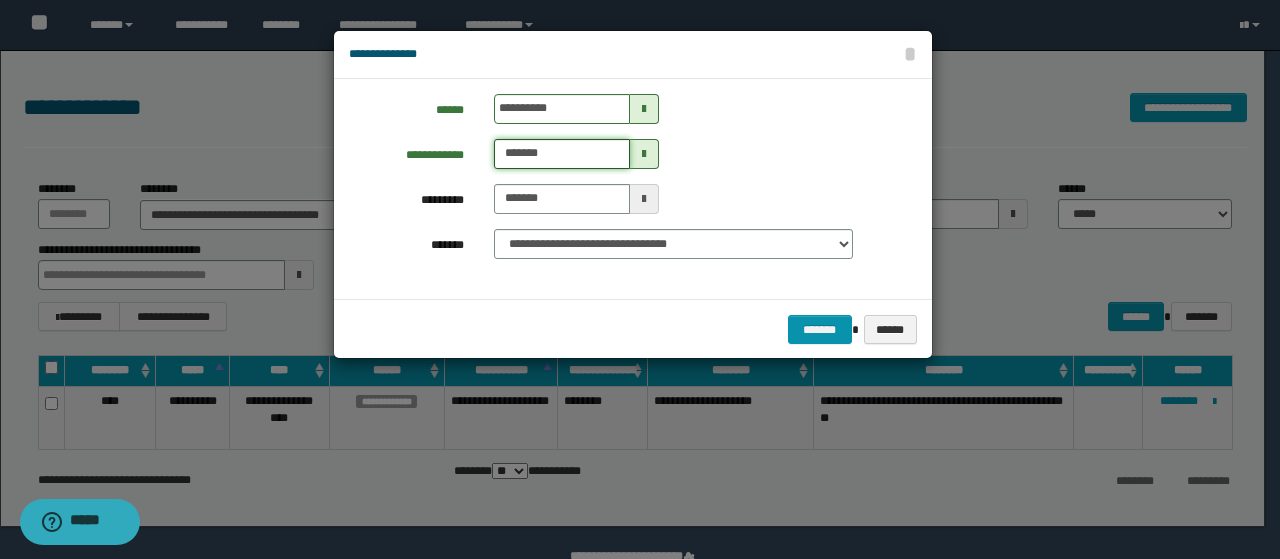 click on "*******" at bounding box center (561, 154) 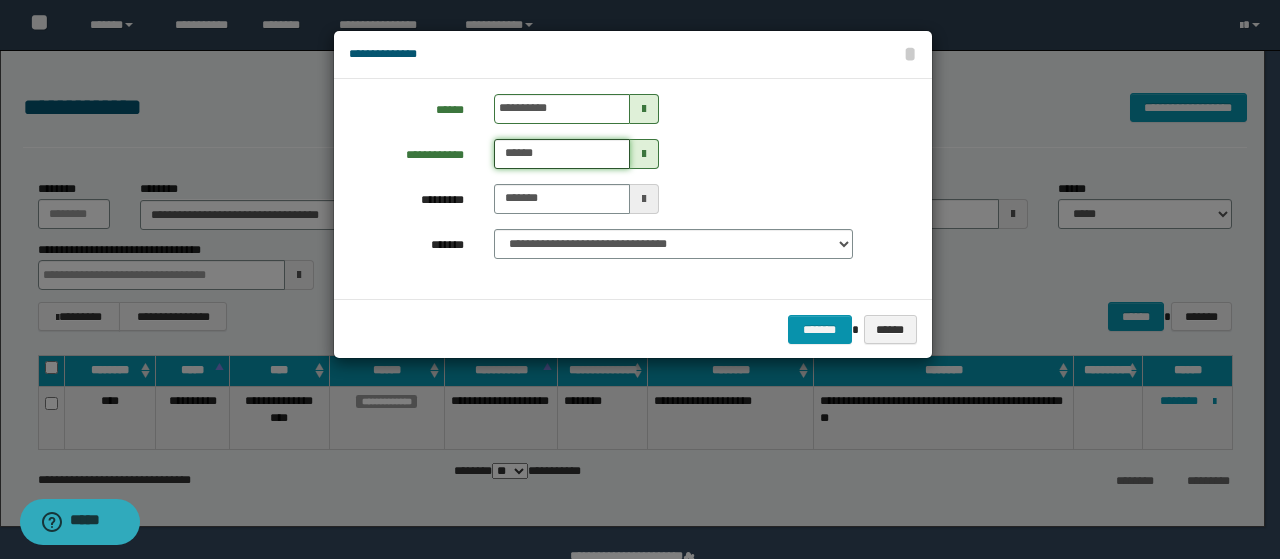 type on "******" 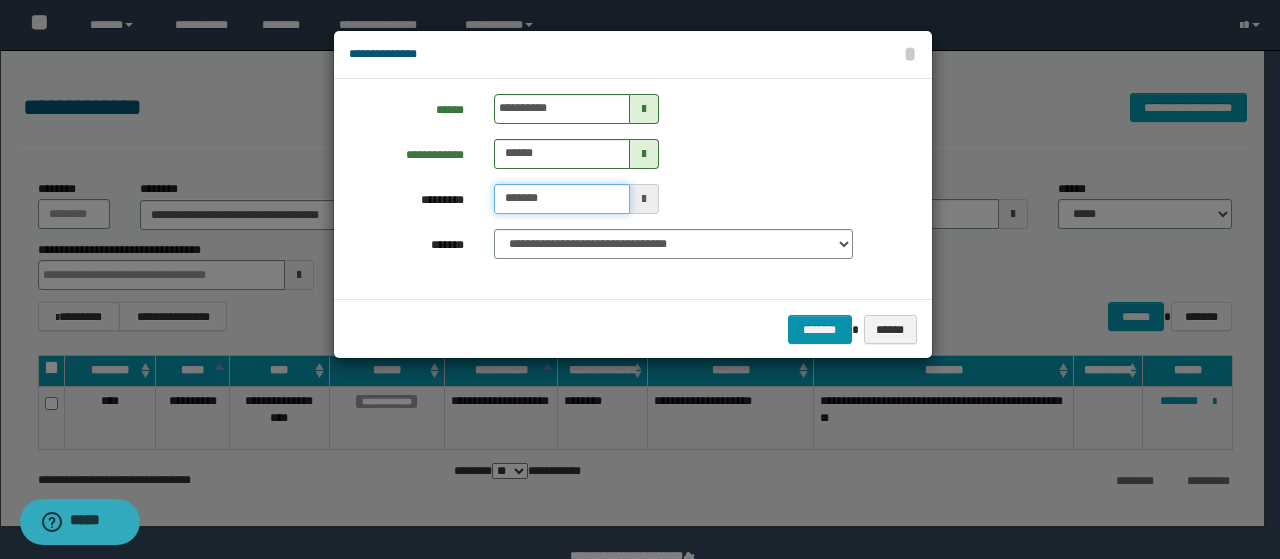 click on "*******" at bounding box center (561, 199) 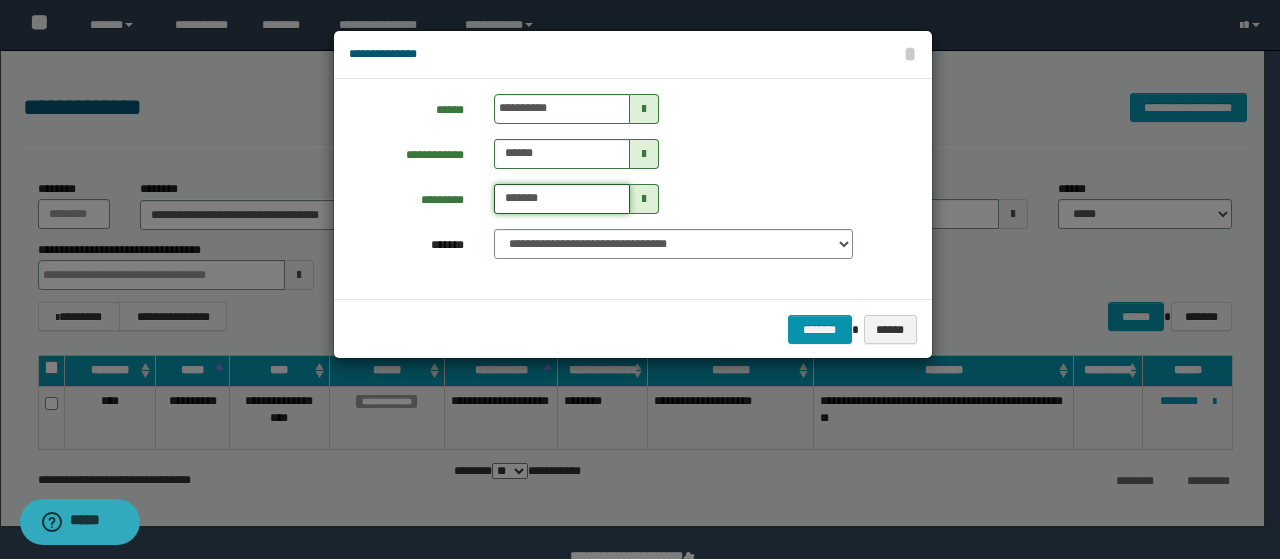 click on "*******" at bounding box center [561, 199] 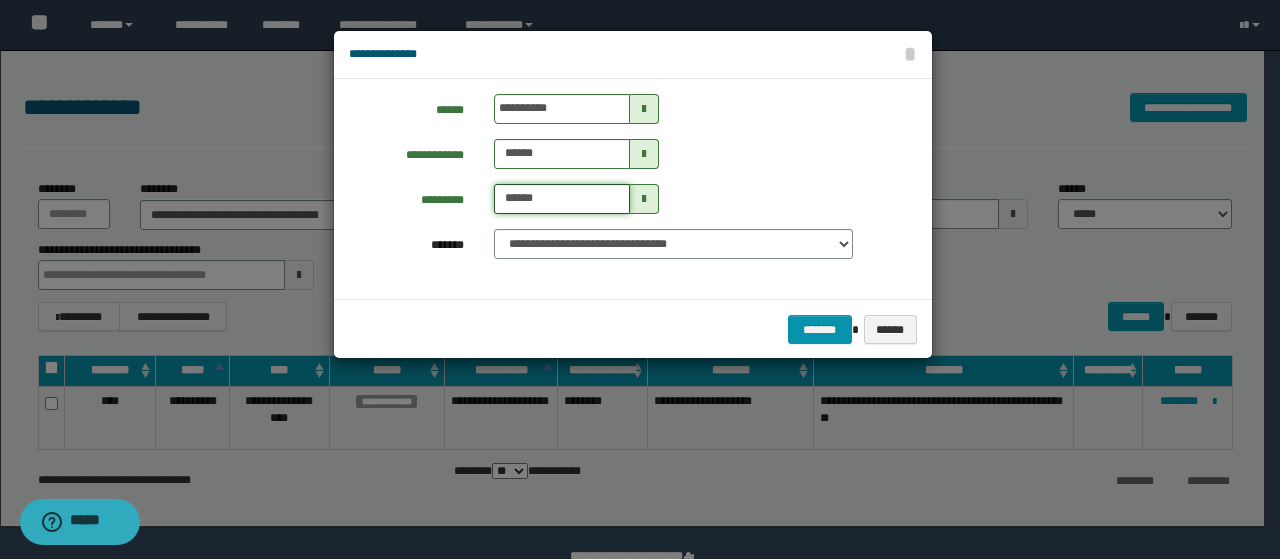 type on "******" 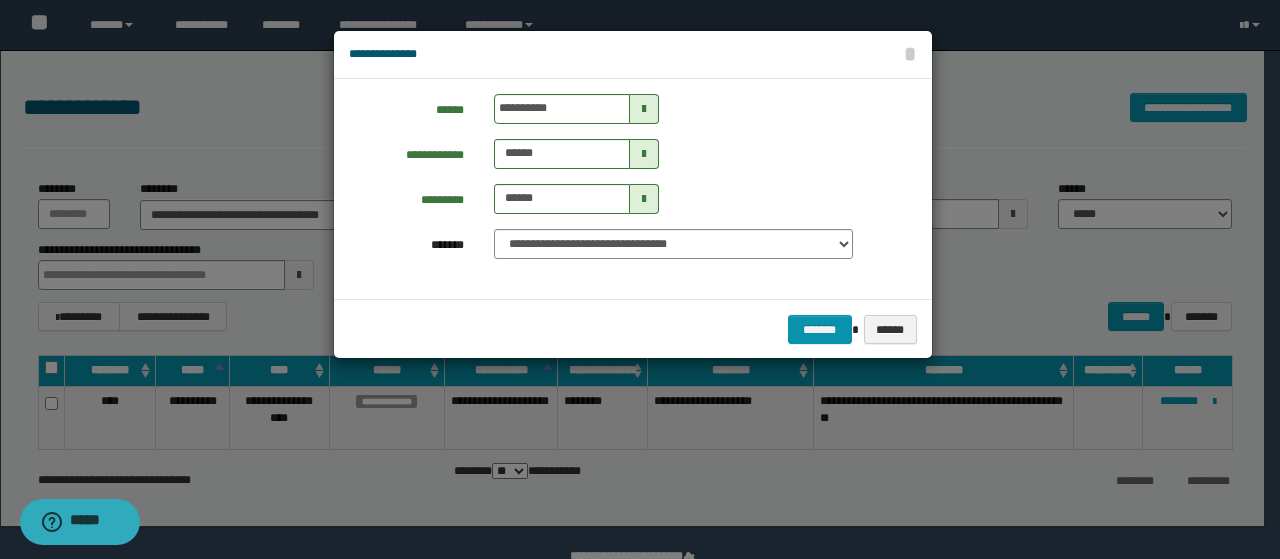 click on "*********
******" at bounding box center (625, 199) 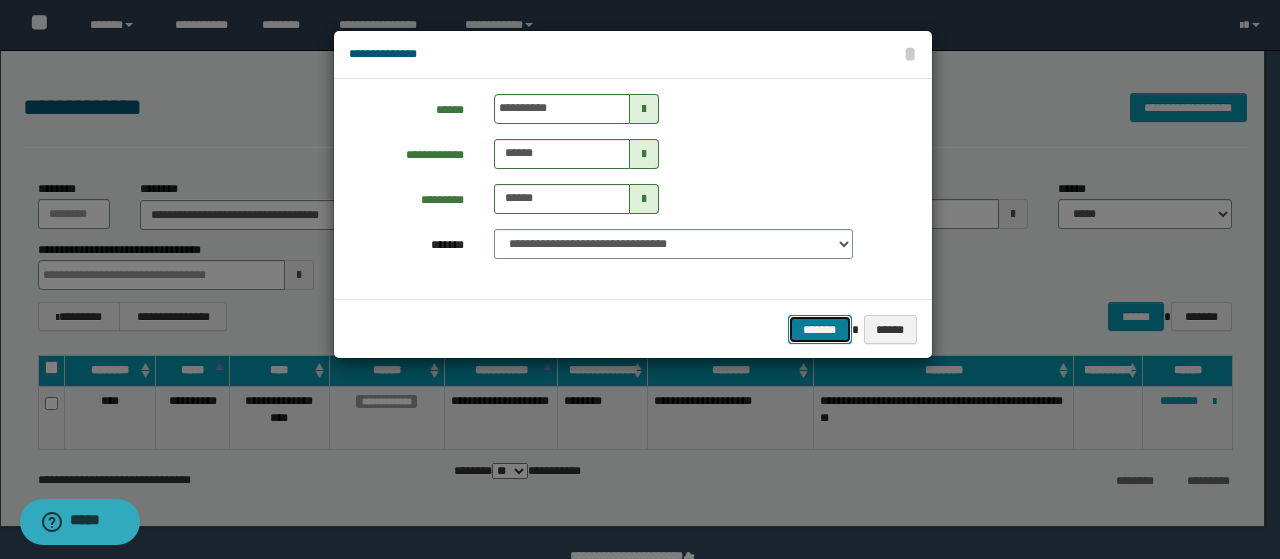 click on "*******" at bounding box center [820, 329] 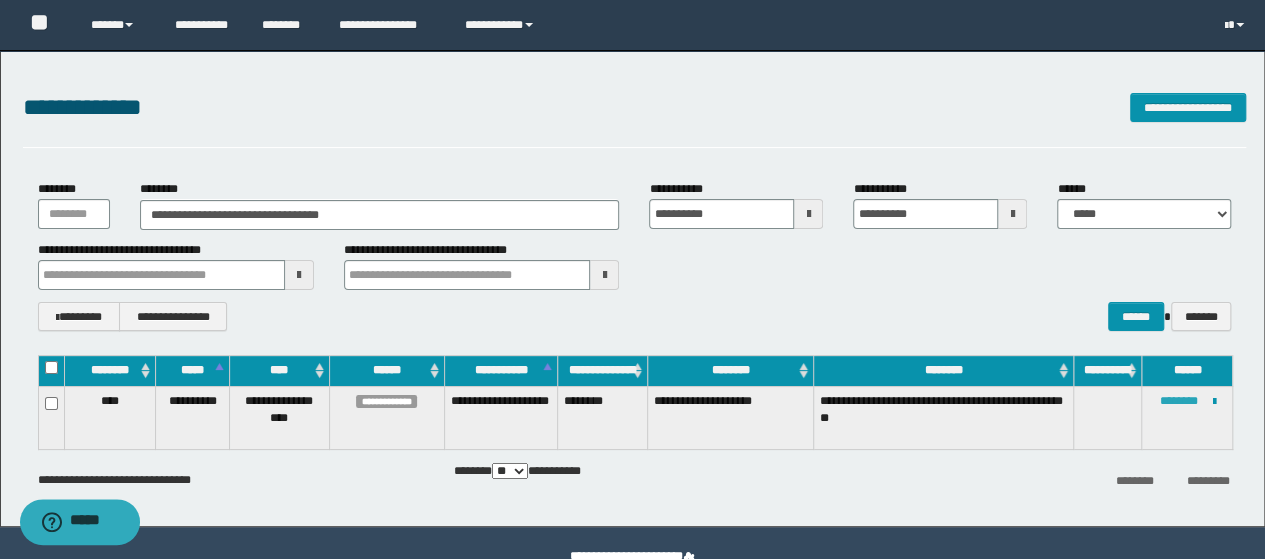click on "********" at bounding box center [1178, 401] 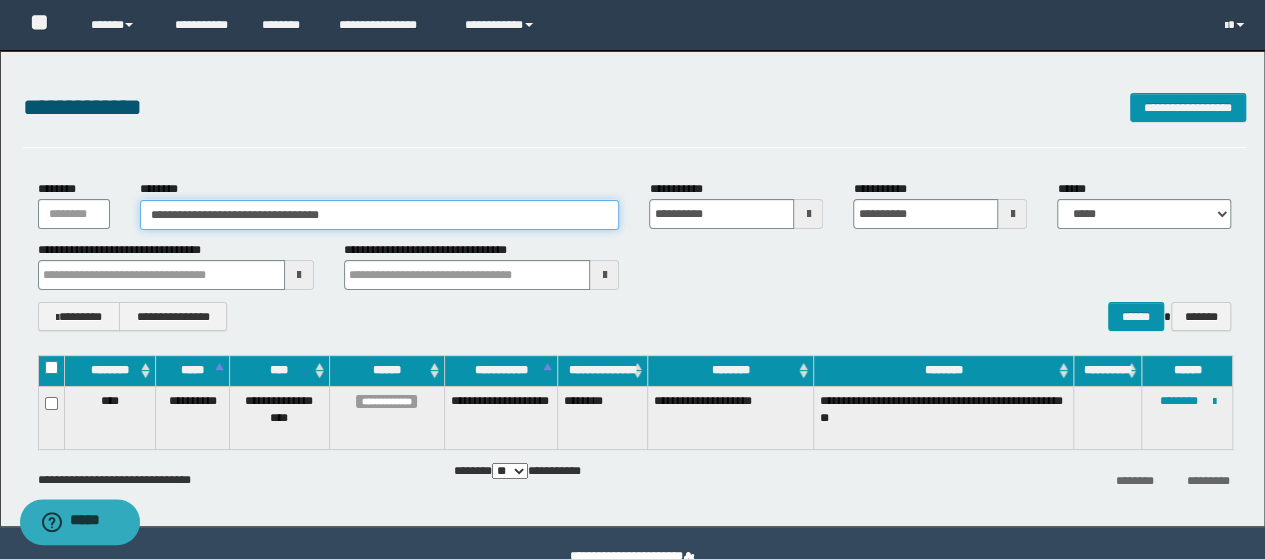 drag, startPoint x: 363, startPoint y: 213, endPoint x: 0, endPoint y: 193, distance: 363.55054 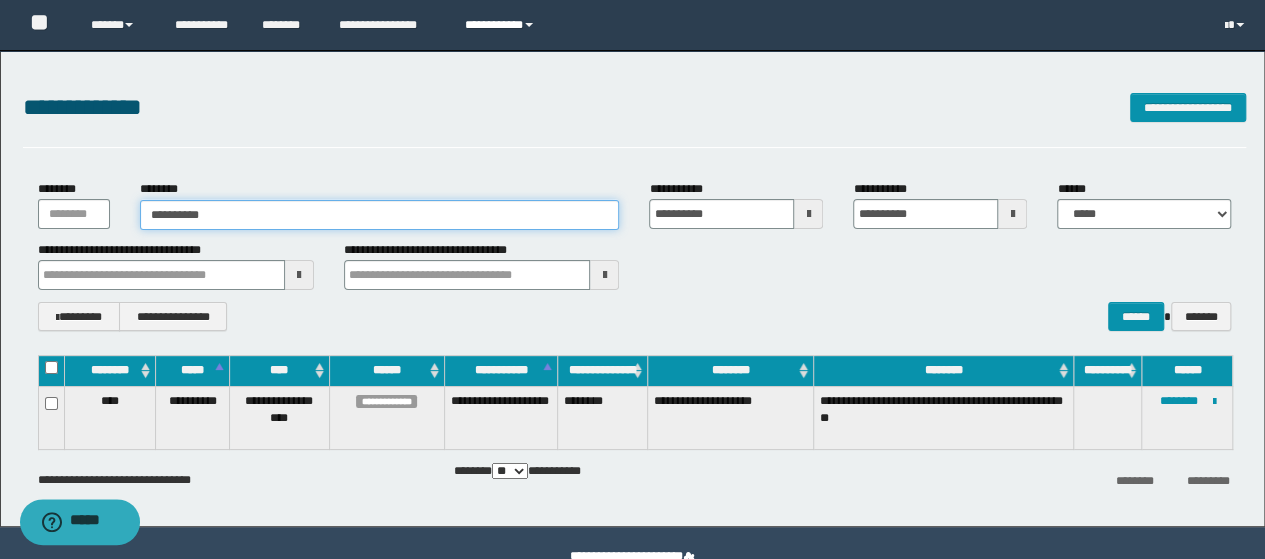 type on "**********" 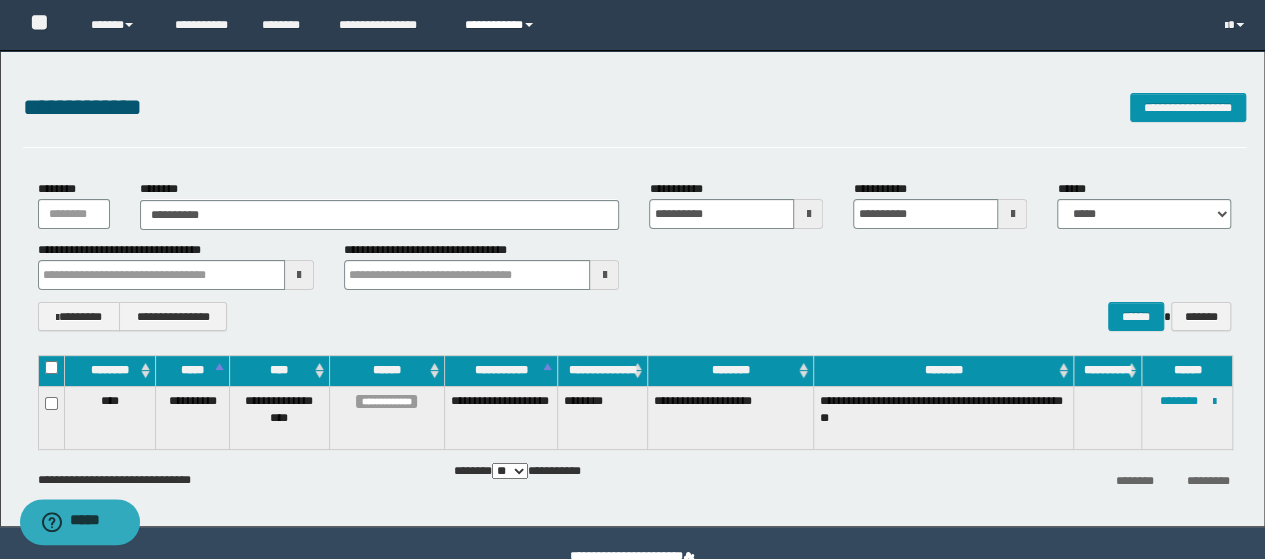 click on "**********" at bounding box center (502, 25) 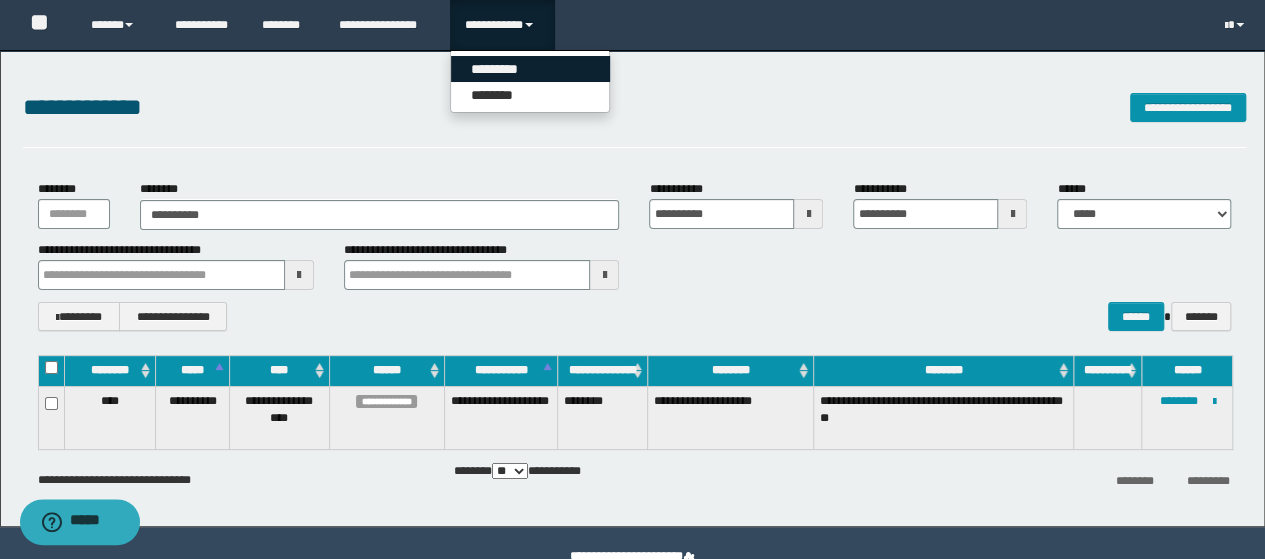 click on "*********" at bounding box center (530, 69) 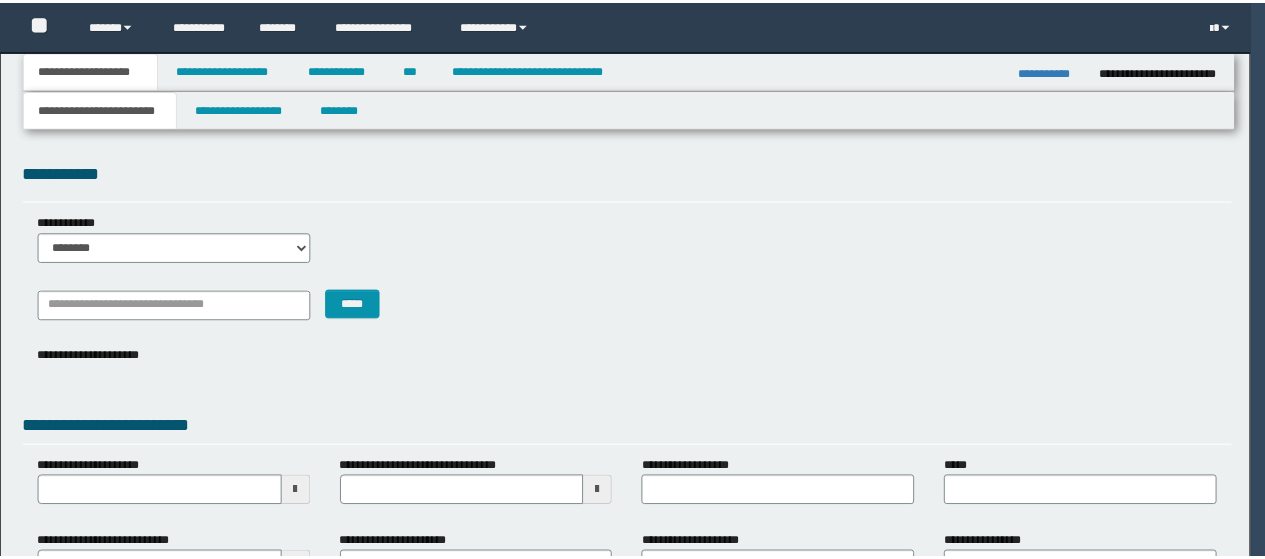 scroll, scrollTop: 0, scrollLeft: 0, axis: both 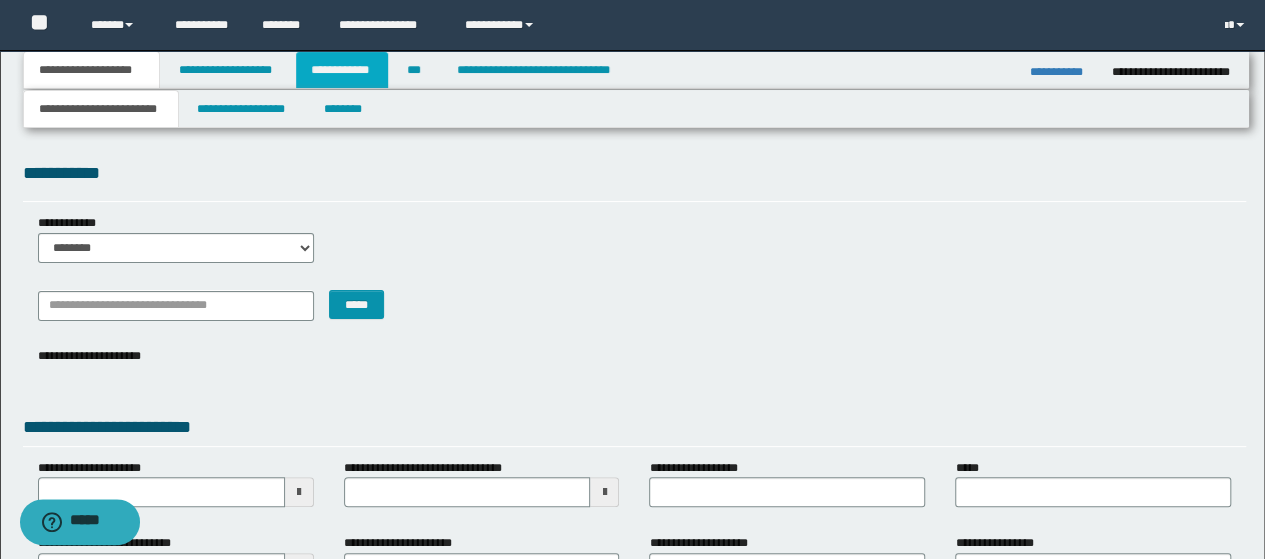 click on "**********" at bounding box center (342, 70) 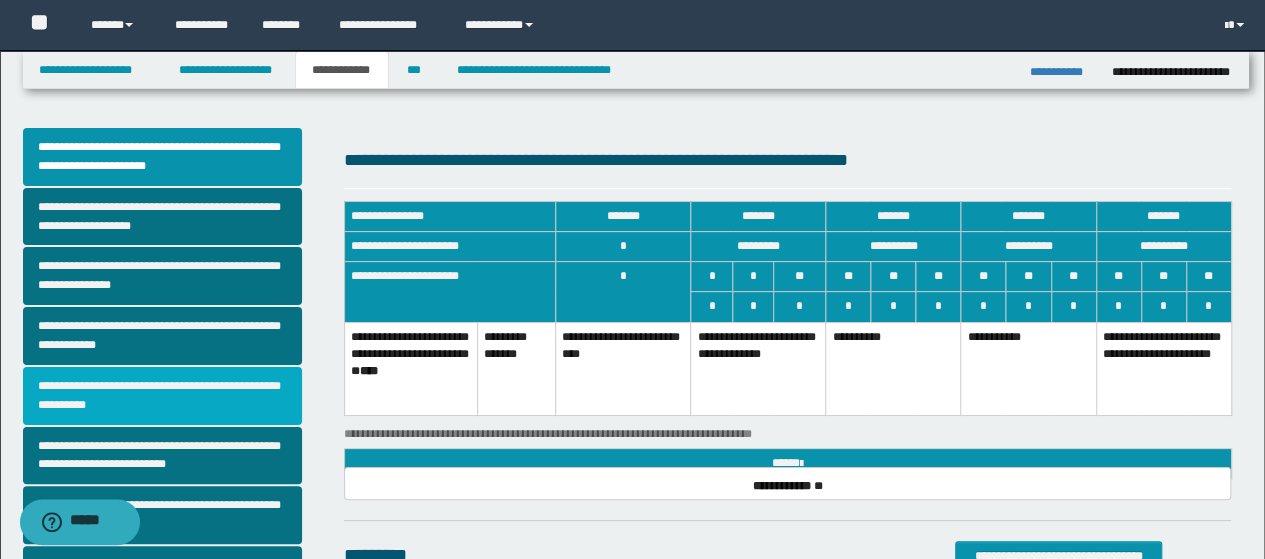 click on "**********" at bounding box center [162, 396] 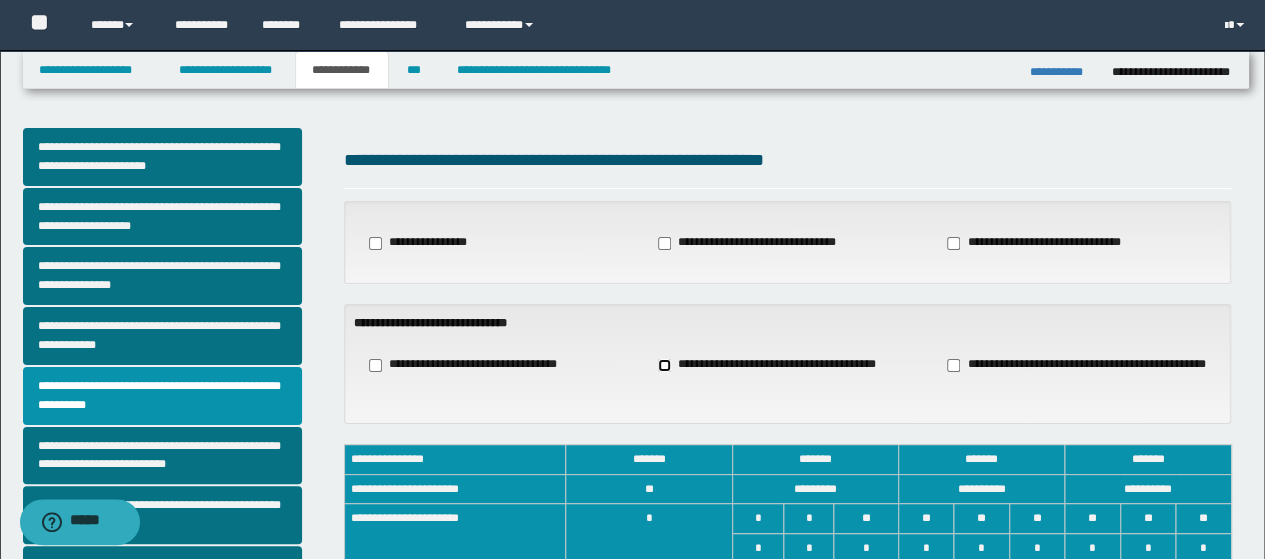 scroll, scrollTop: 200, scrollLeft: 0, axis: vertical 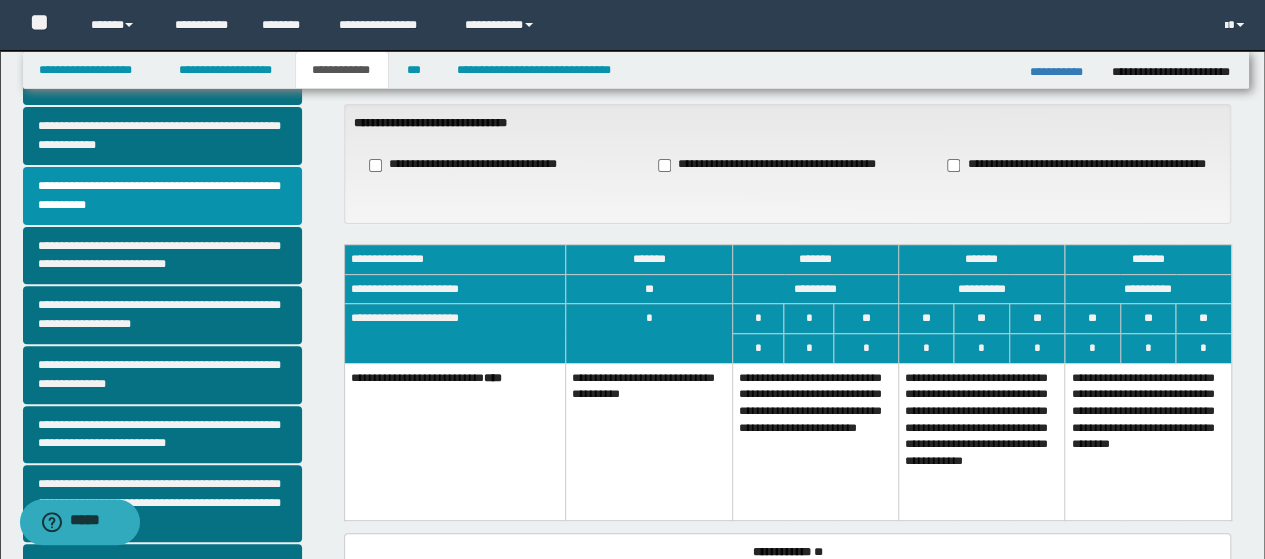 click on "**********" at bounding box center [815, 442] 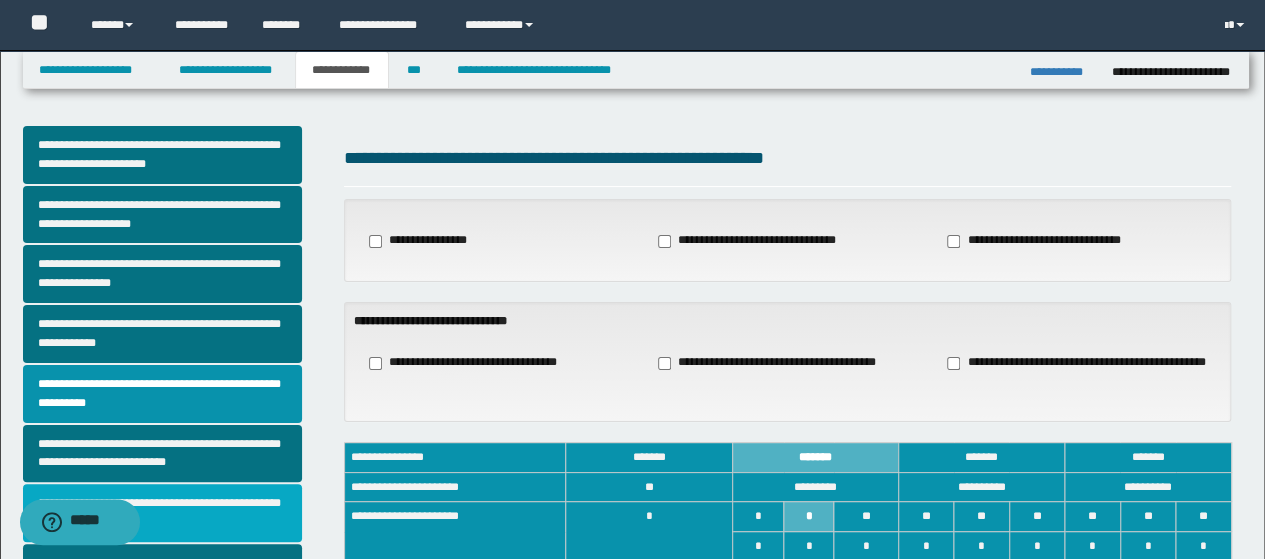 scroll, scrollTop: 0, scrollLeft: 0, axis: both 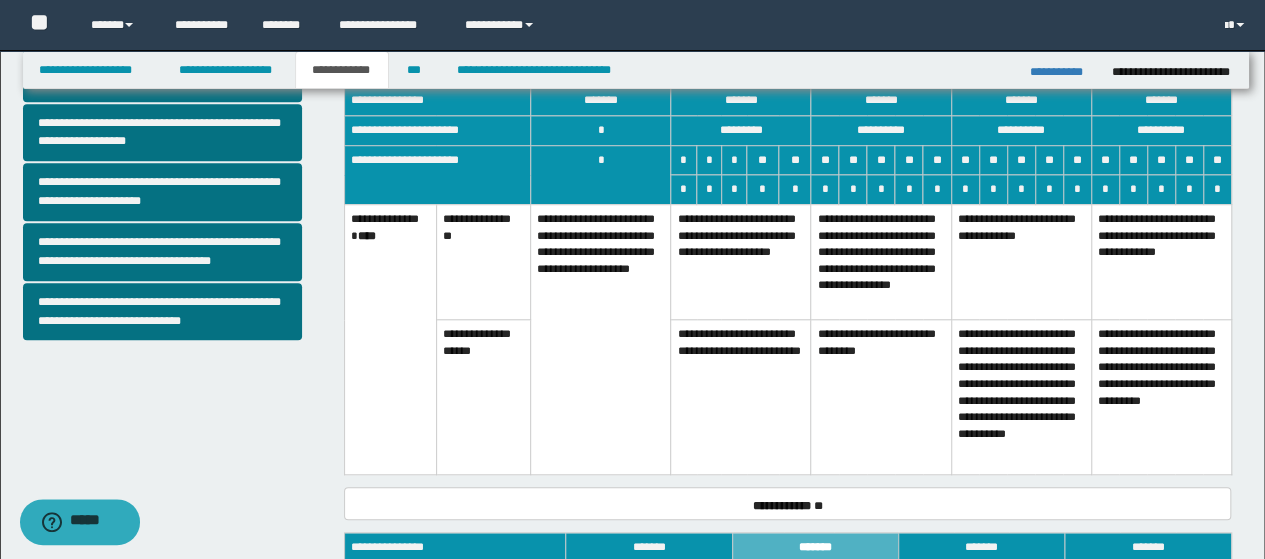 click on "**********" at bounding box center (881, 261) 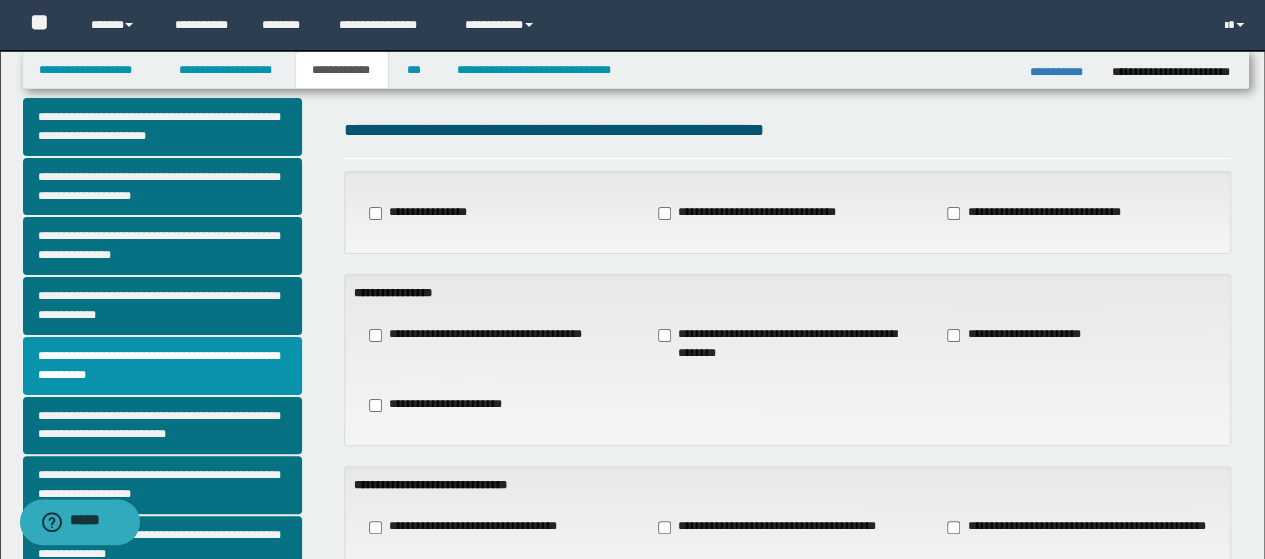 scroll, scrollTop: 0, scrollLeft: 0, axis: both 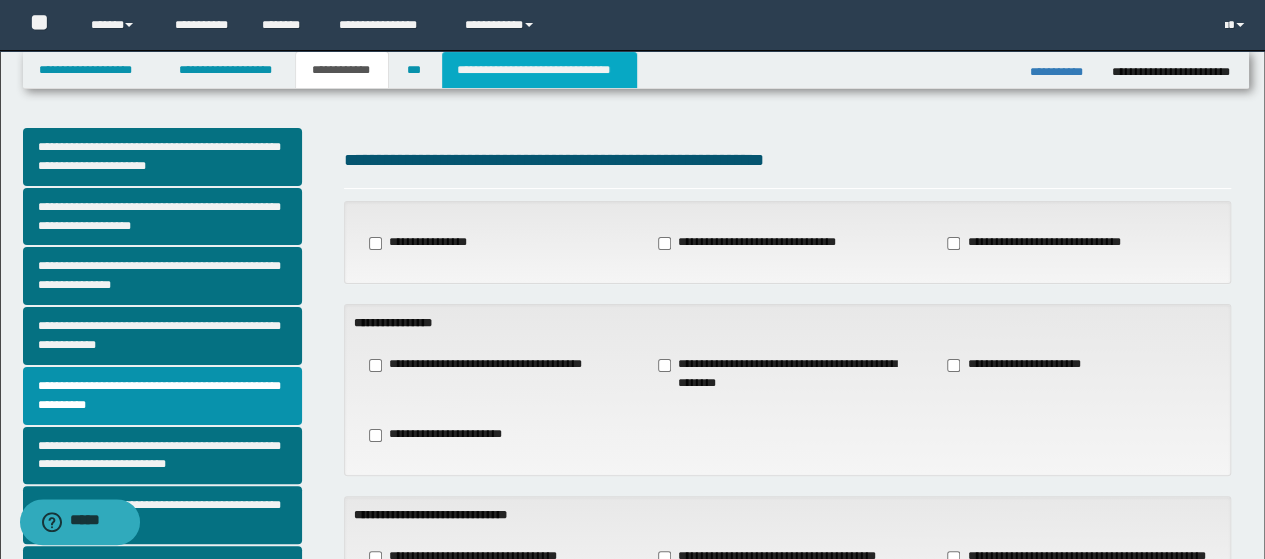 click on "**********" at bounding box center (539, 70) 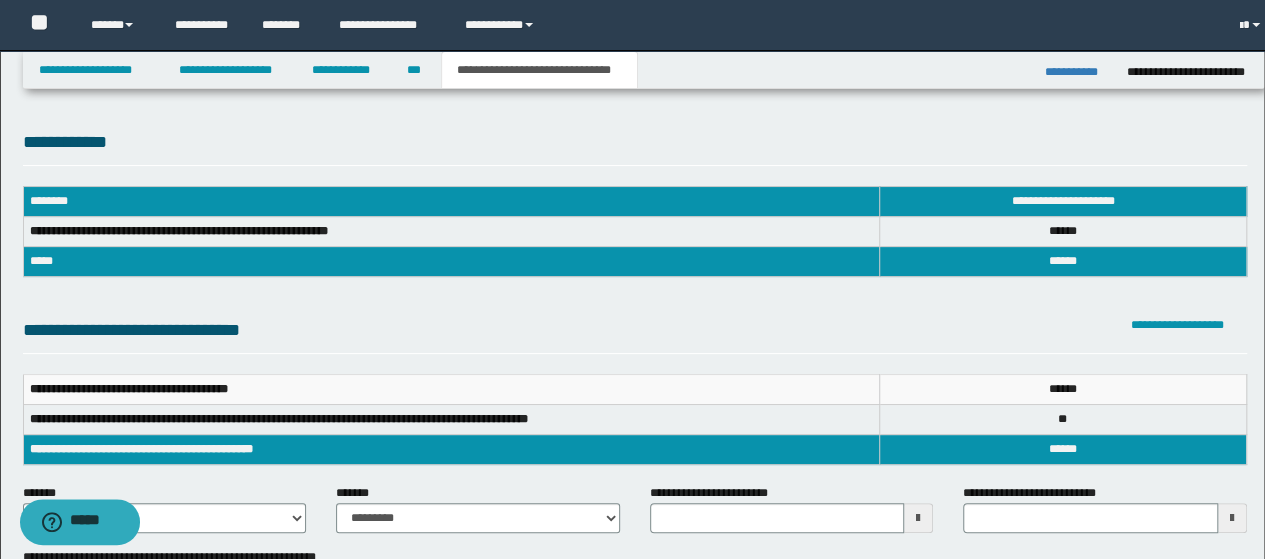 scroll, scrollTop: 0, scrollLeft: 0, axis: both 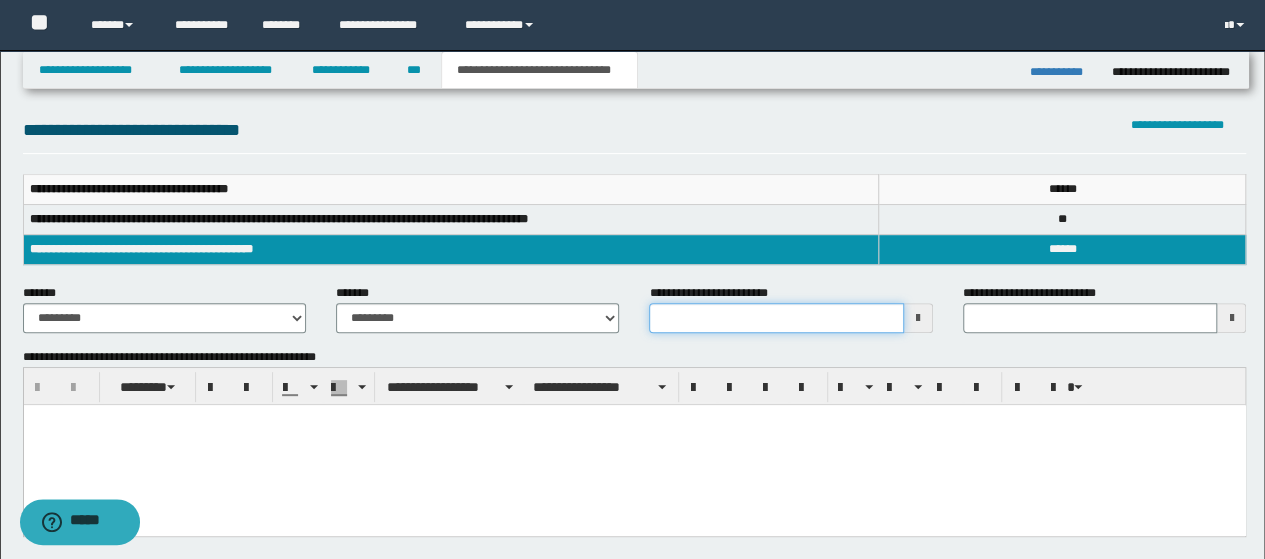 click on "**********" at bounding box center (776, 318) 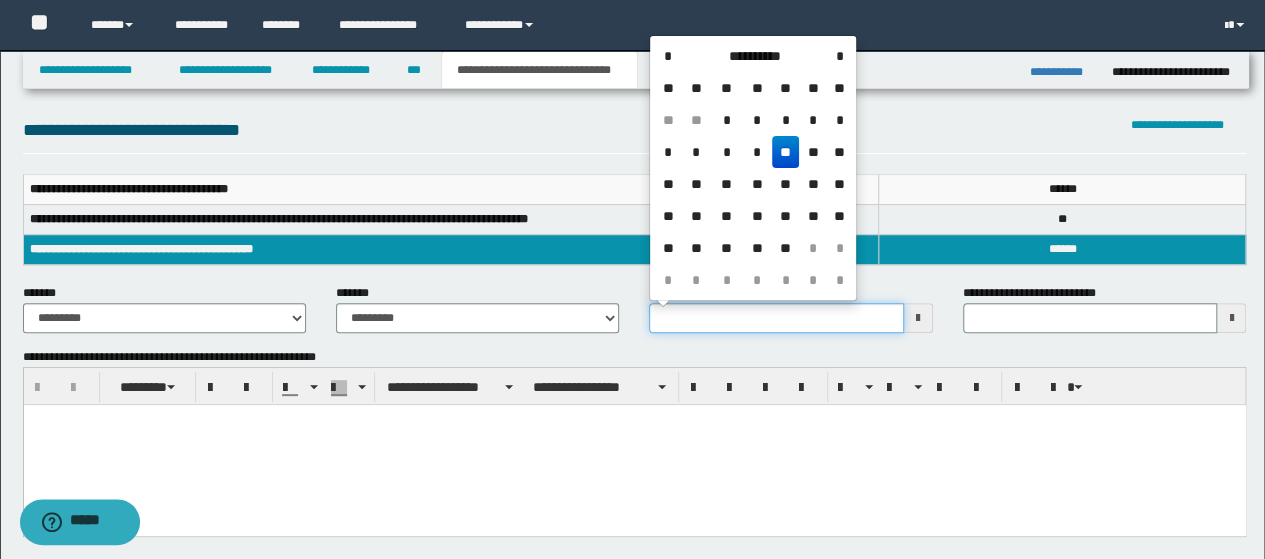 type on "**********" 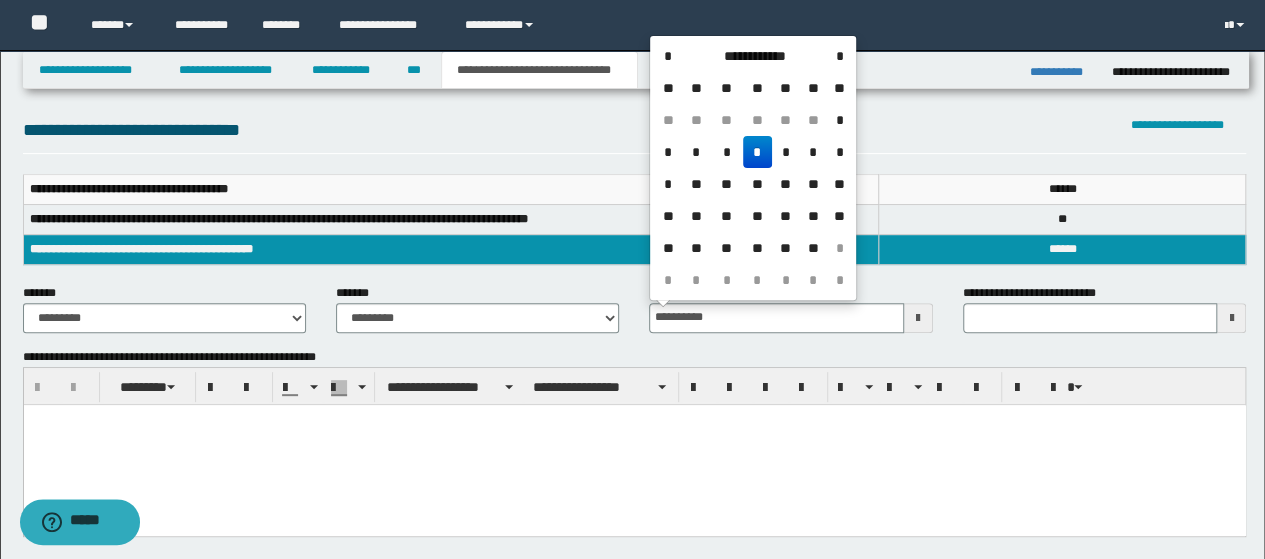 click at bounding box center [634, 444] 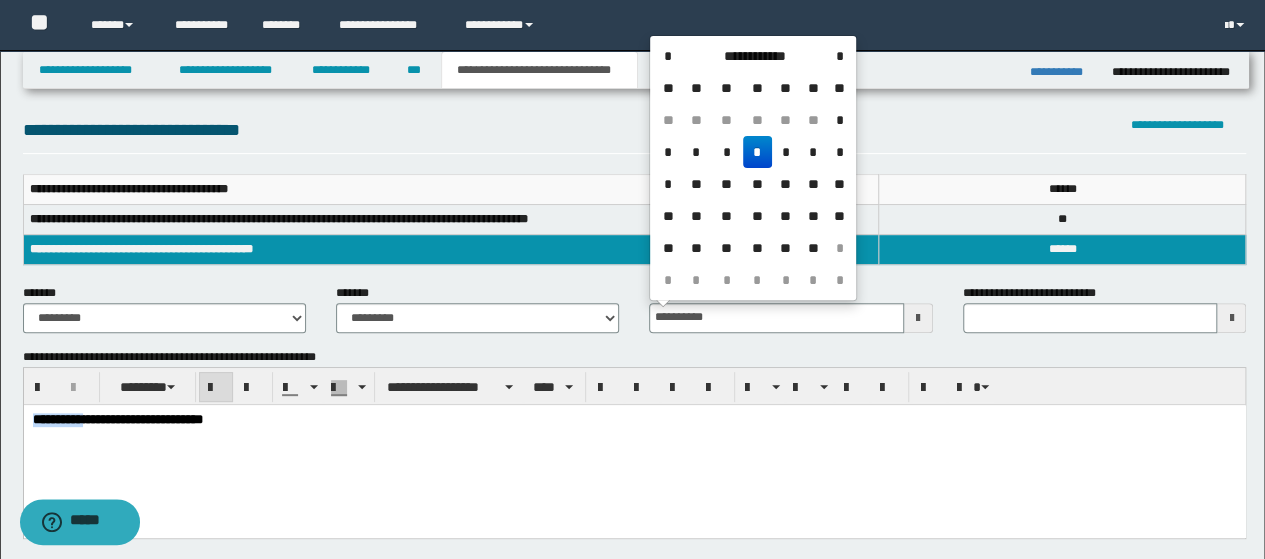 drag, startPoint x: 104, startPoint y: 417, endPoint x: 0, endPoint y: 459, distance: 112.1606 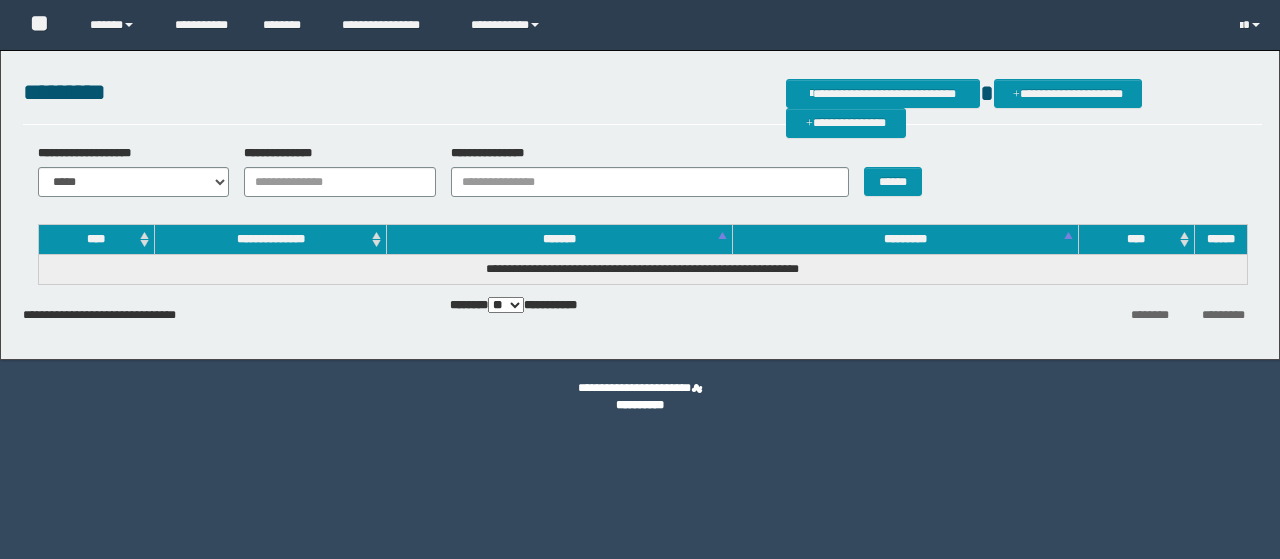 scroll, scrollTop: 0, scrollLeft: 0, axis: both 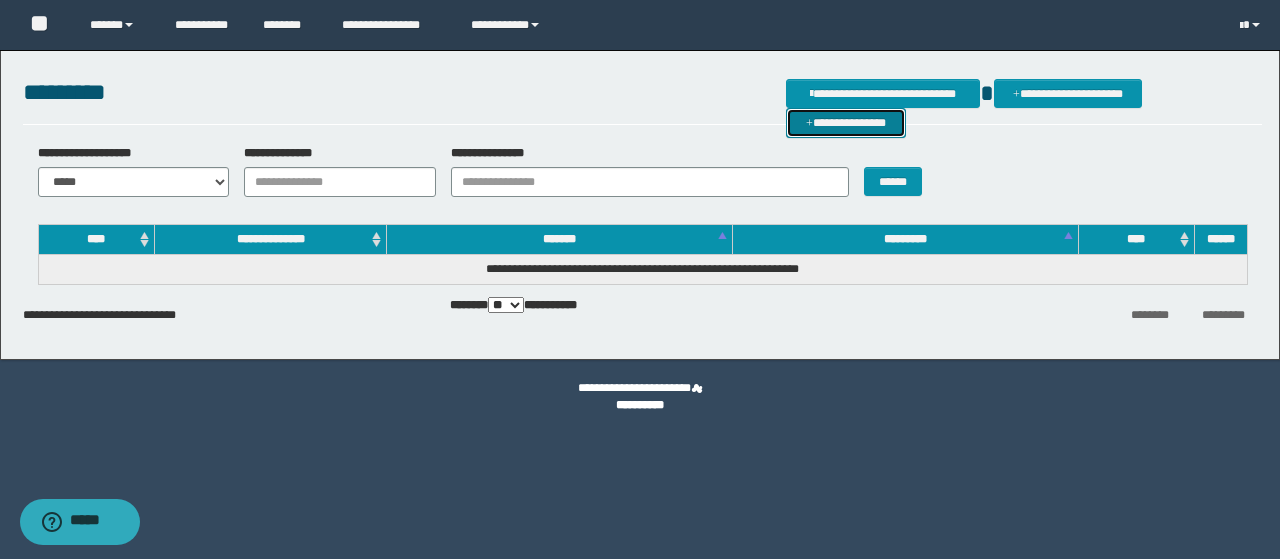 click on "**********" at bounding box center (846, 122) 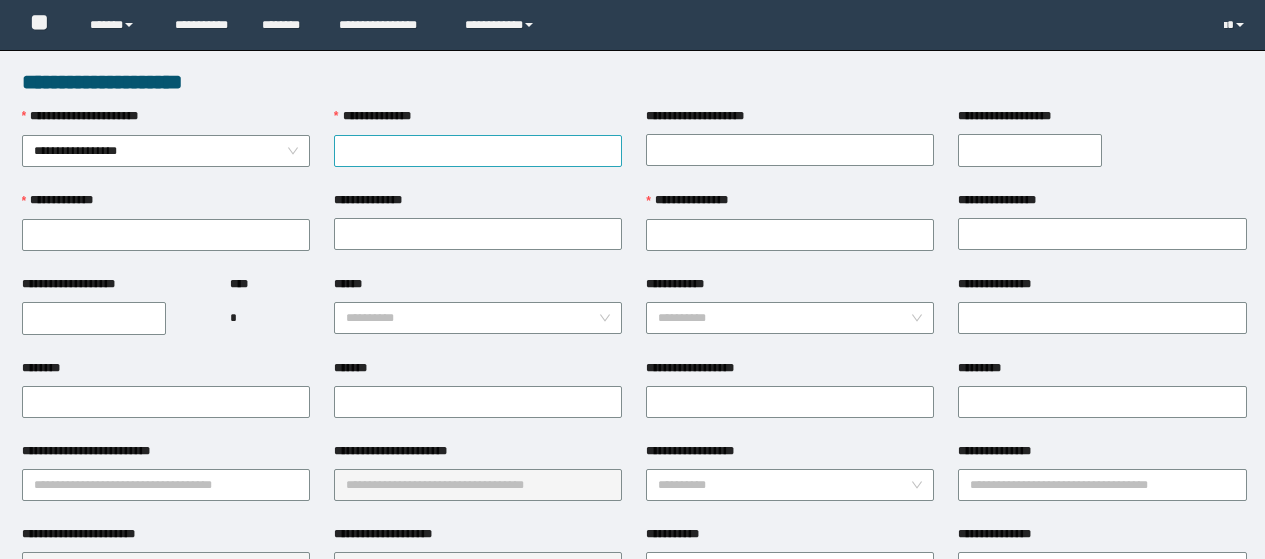 scroll, scrollTop: 0, scrollLeft: 0, axis: both 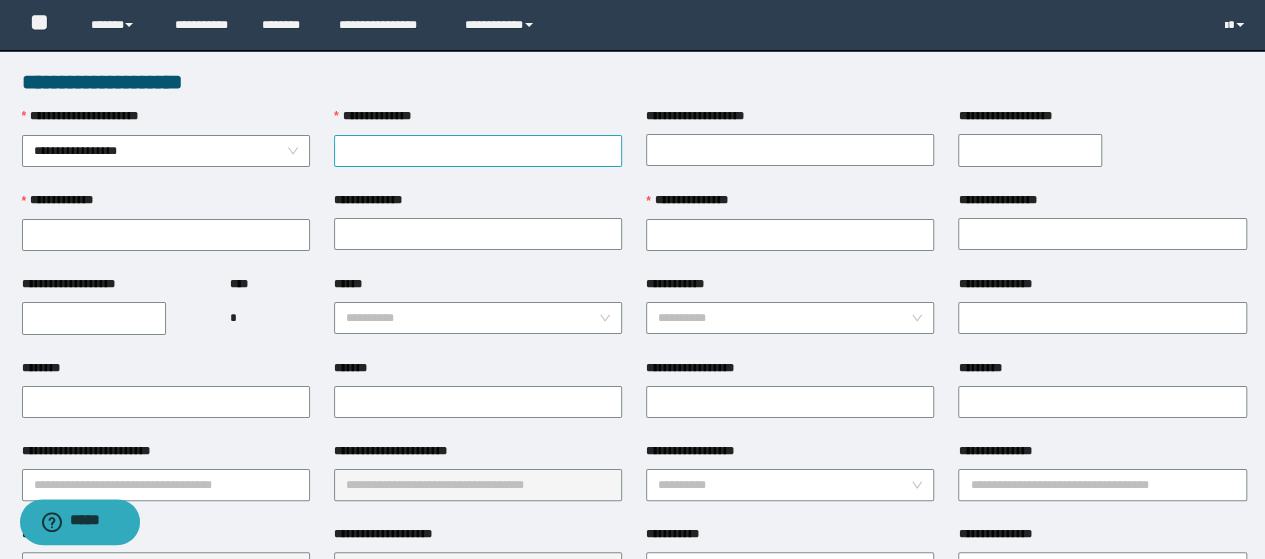 click on "**********" at bounding box center [478, 151] 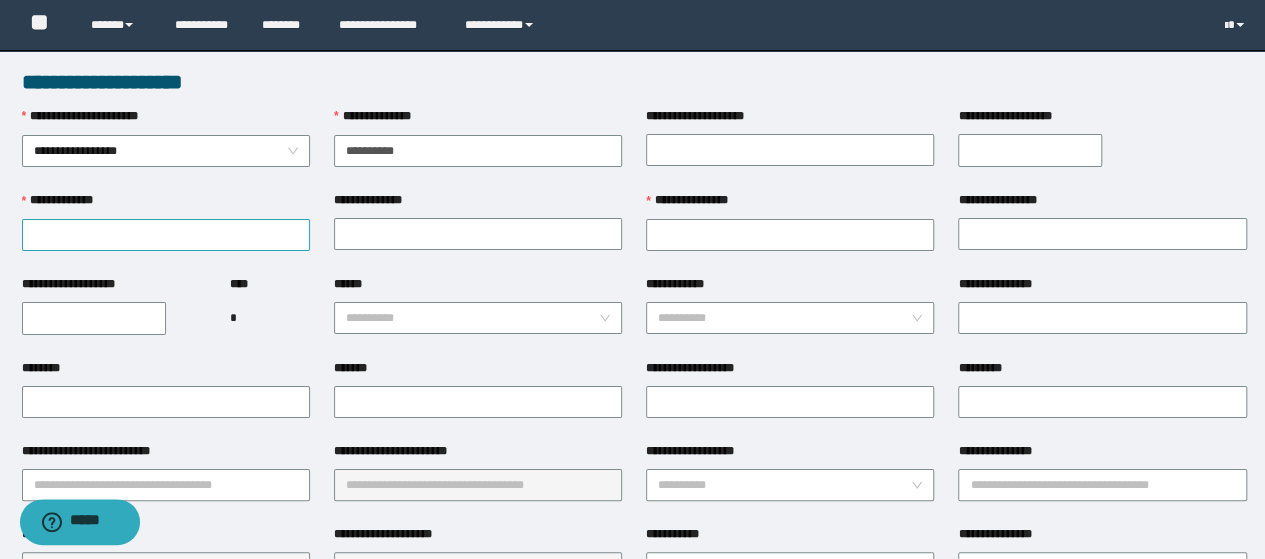type on "**********" 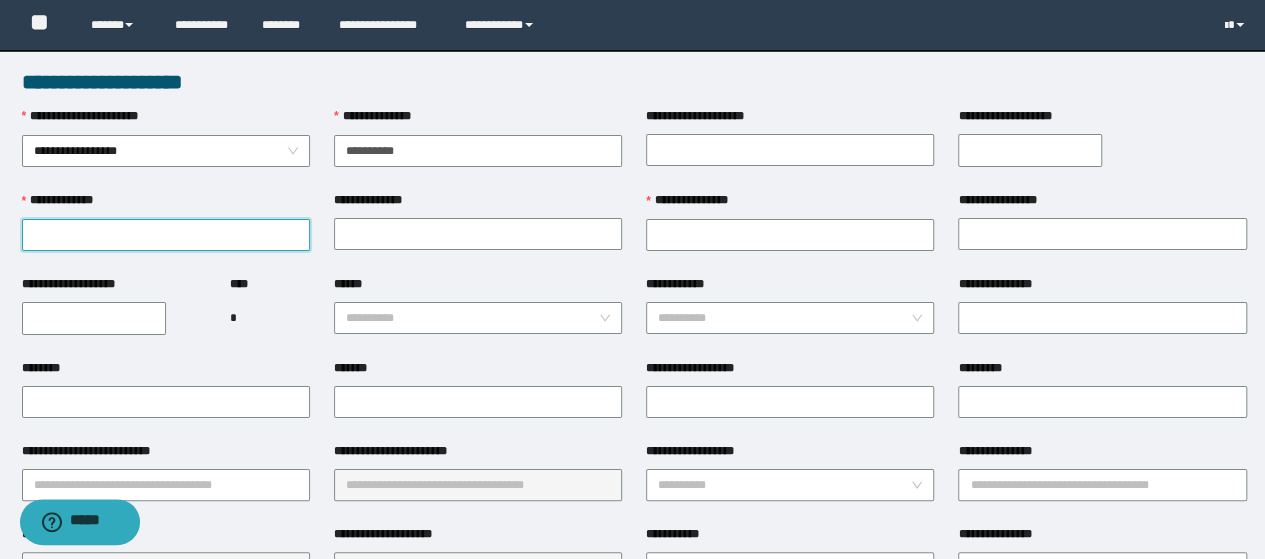 click on "**********" at bounding box center [166, 235] 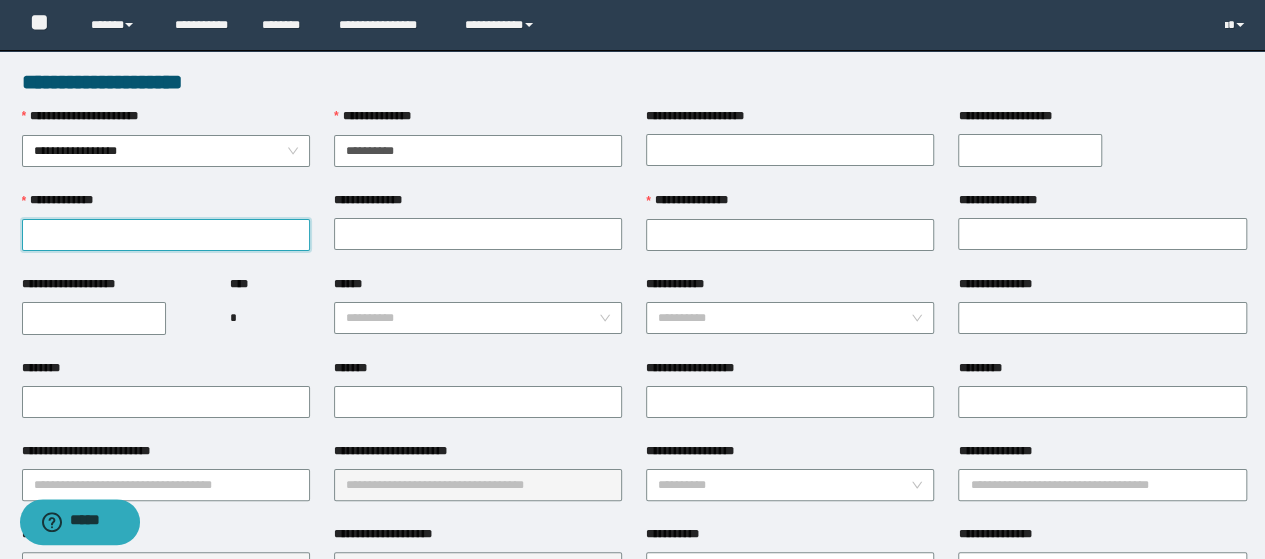 paste on "**********" 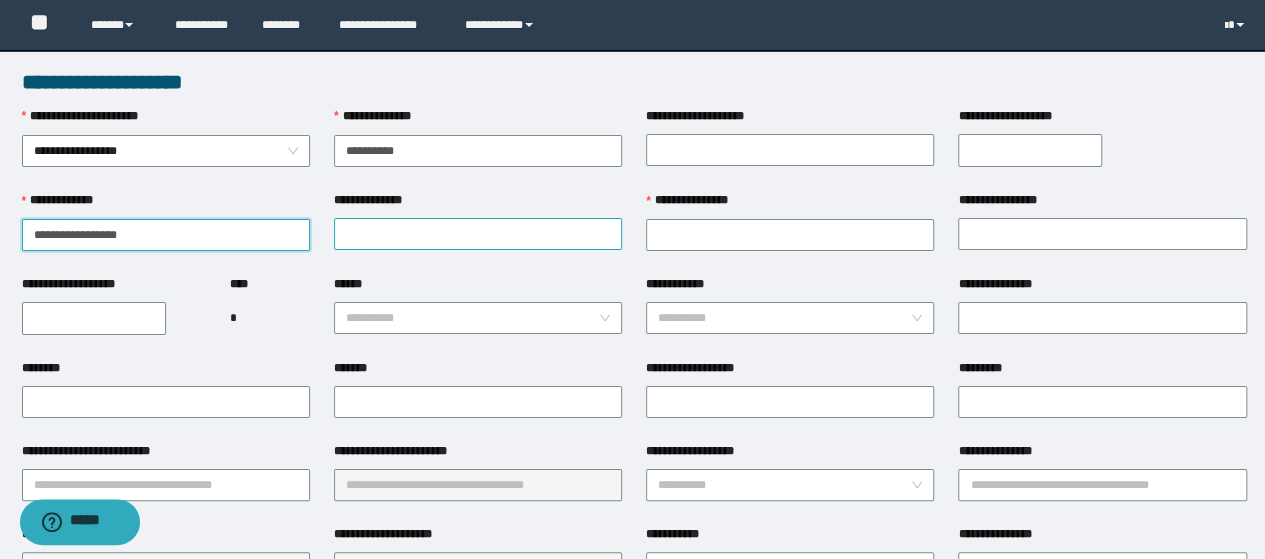 type on "**********" 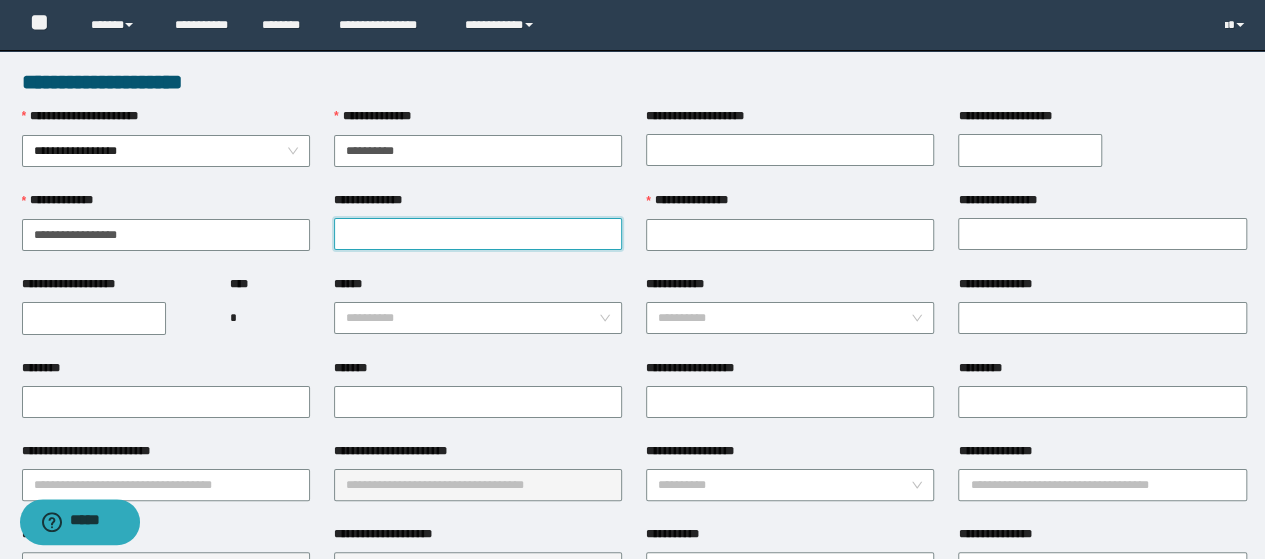 click on "**********" at bounding box center (478, 234) 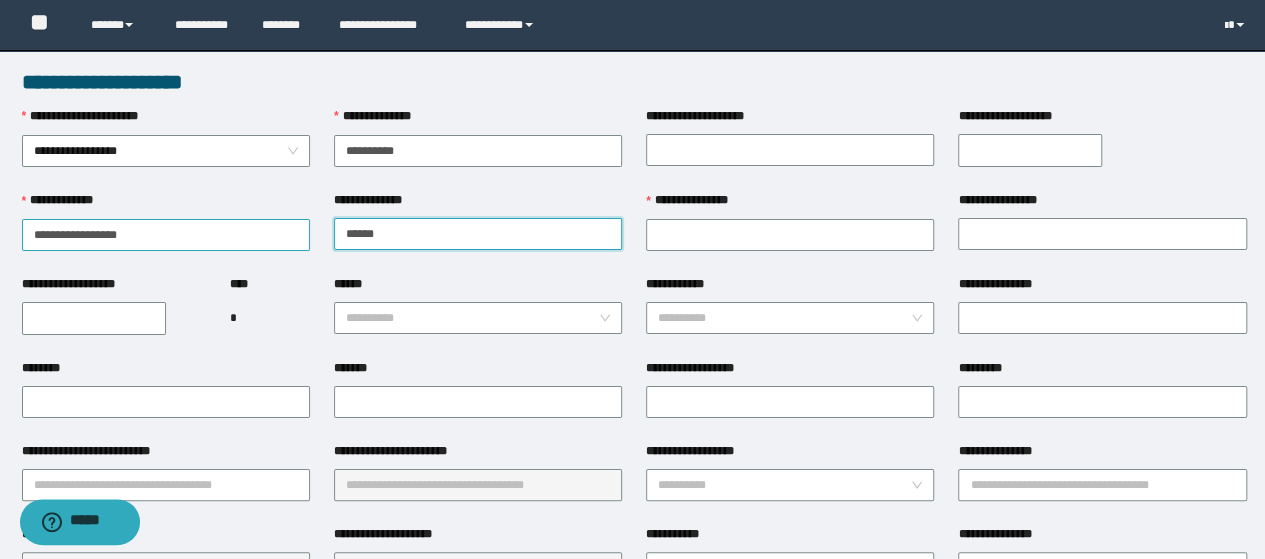 type on "******" 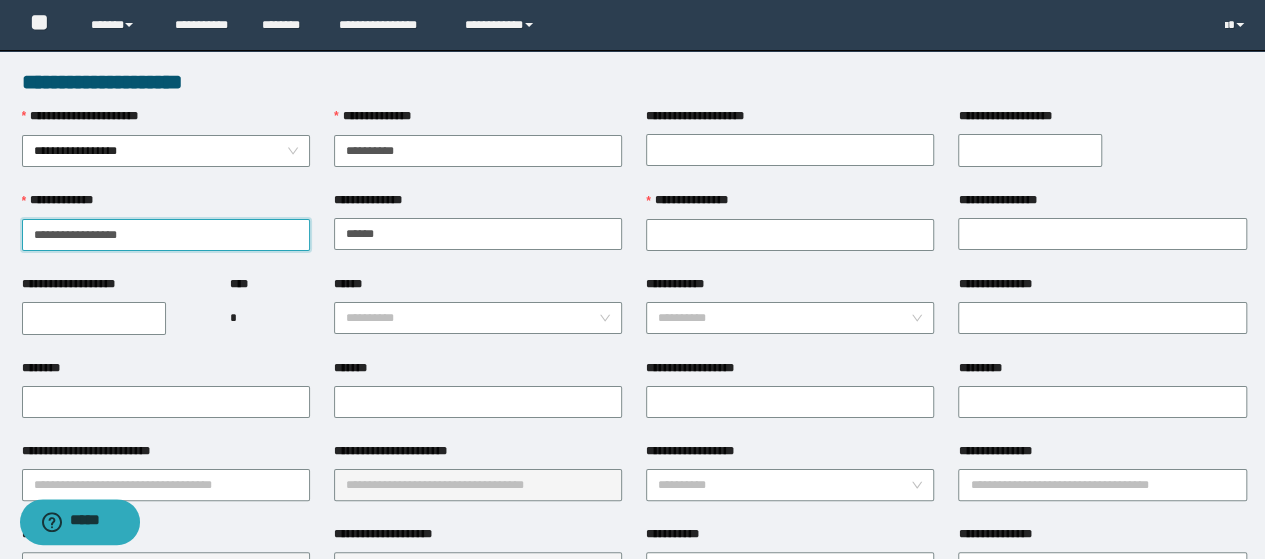 click on "**********" at bounding box center [166, 235] 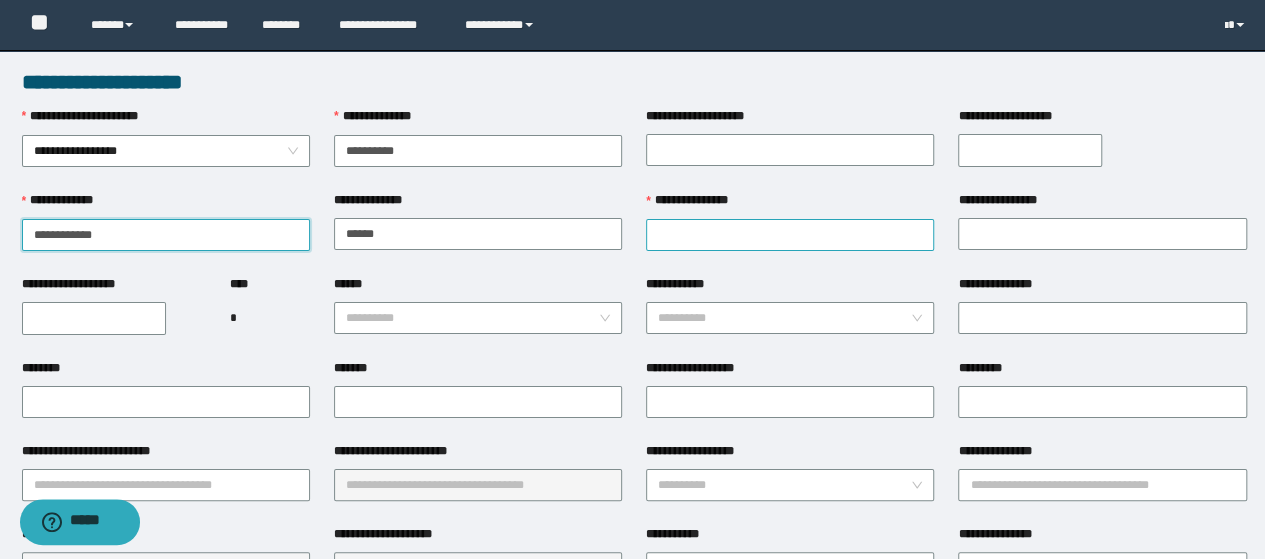 type on "**********" 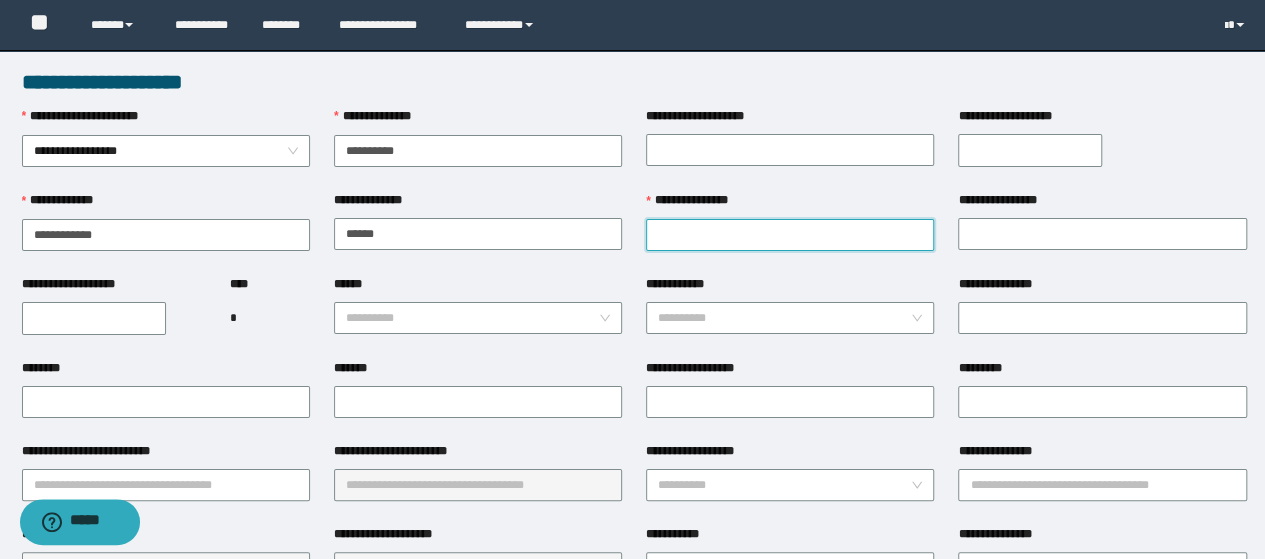 click on "**********" at bounding box center [790, 235] 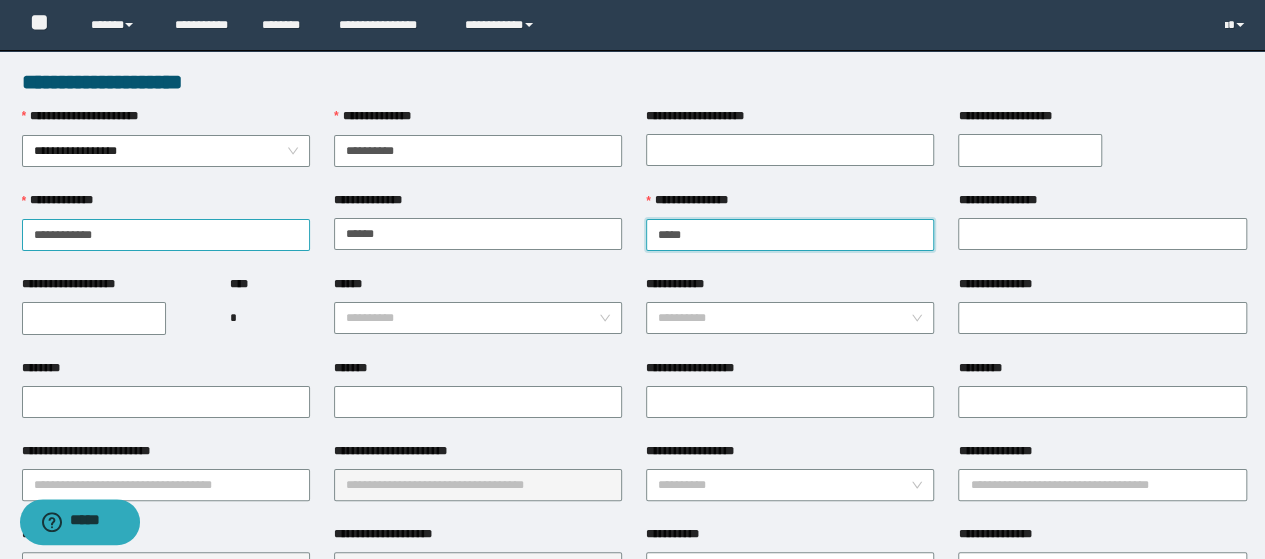 type on "****" 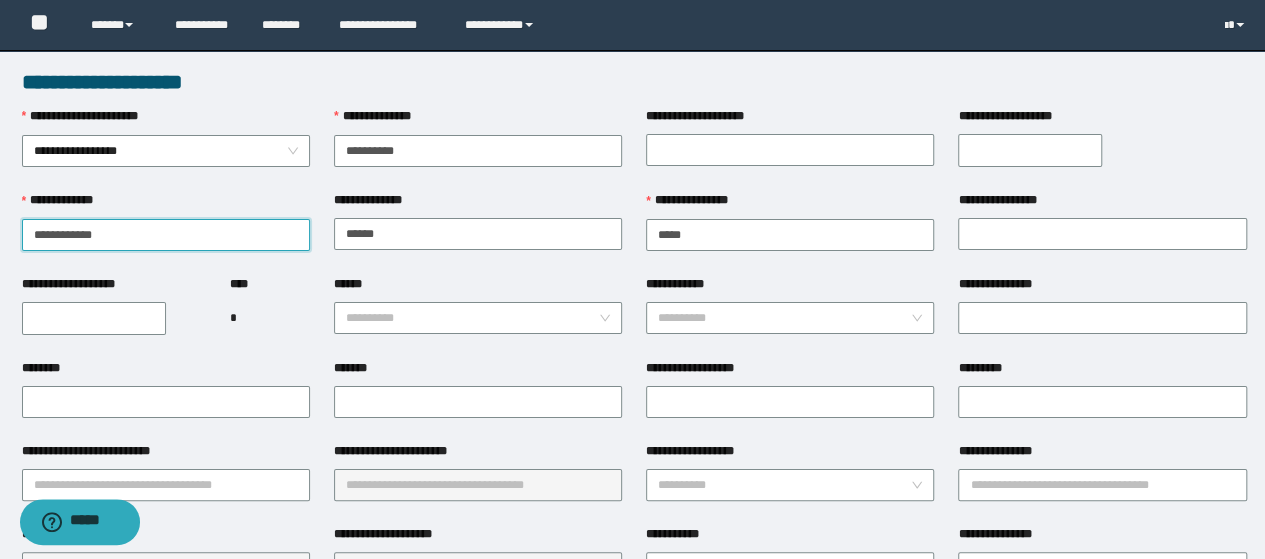 click on "**********" at bounding box center [166, 235] 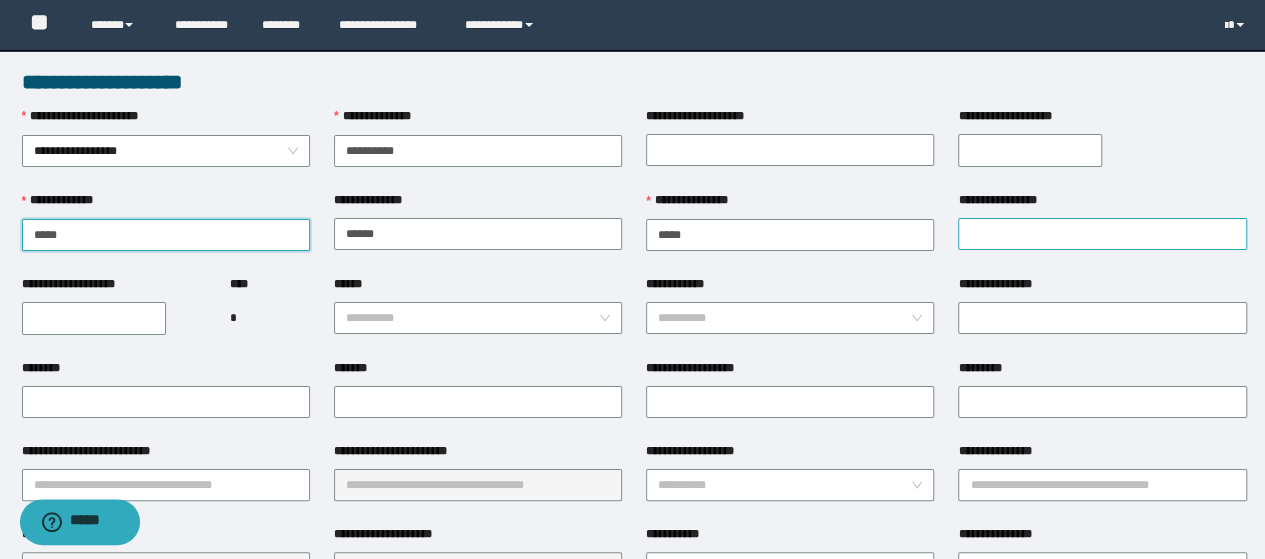 type on "****" 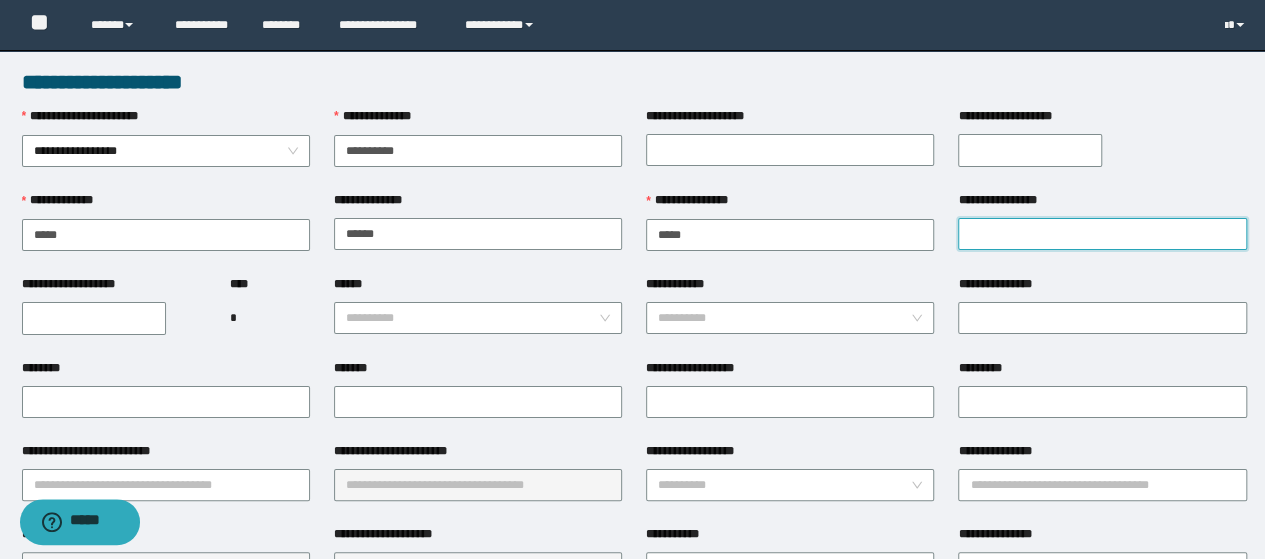 click on "**********" at bounding box center [1102, 234] 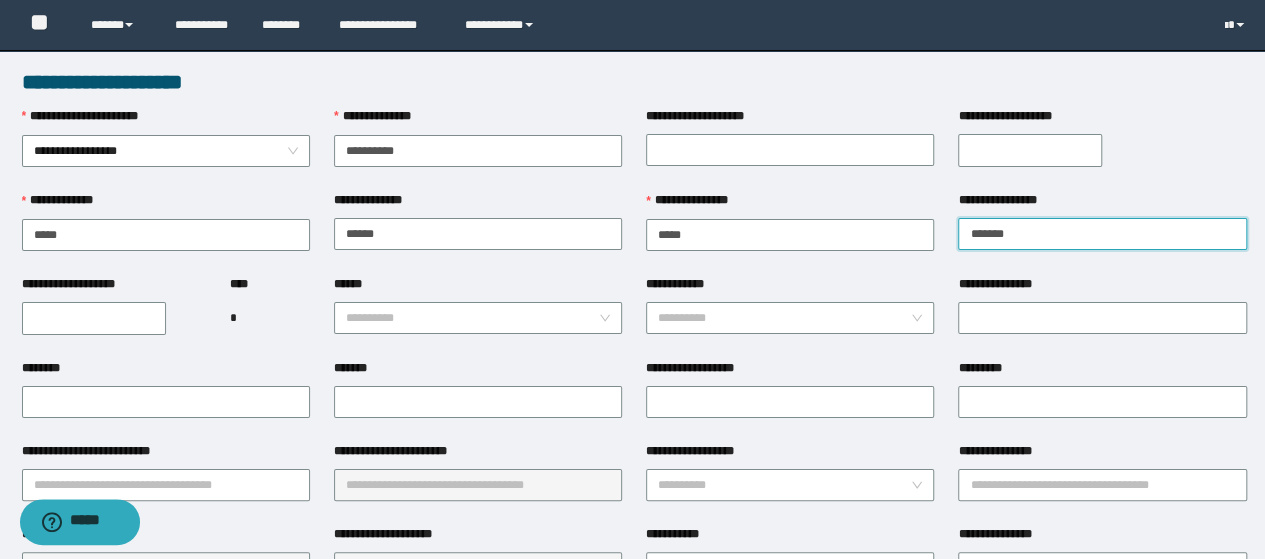 type on "******" 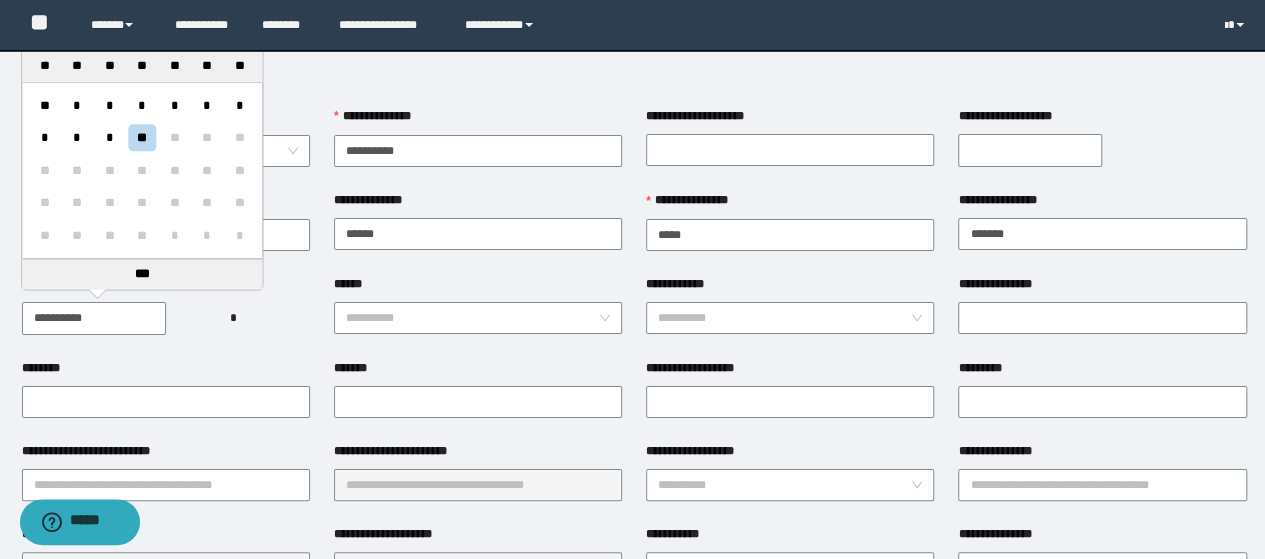 click on "**********" at bounding box center [94, 318] 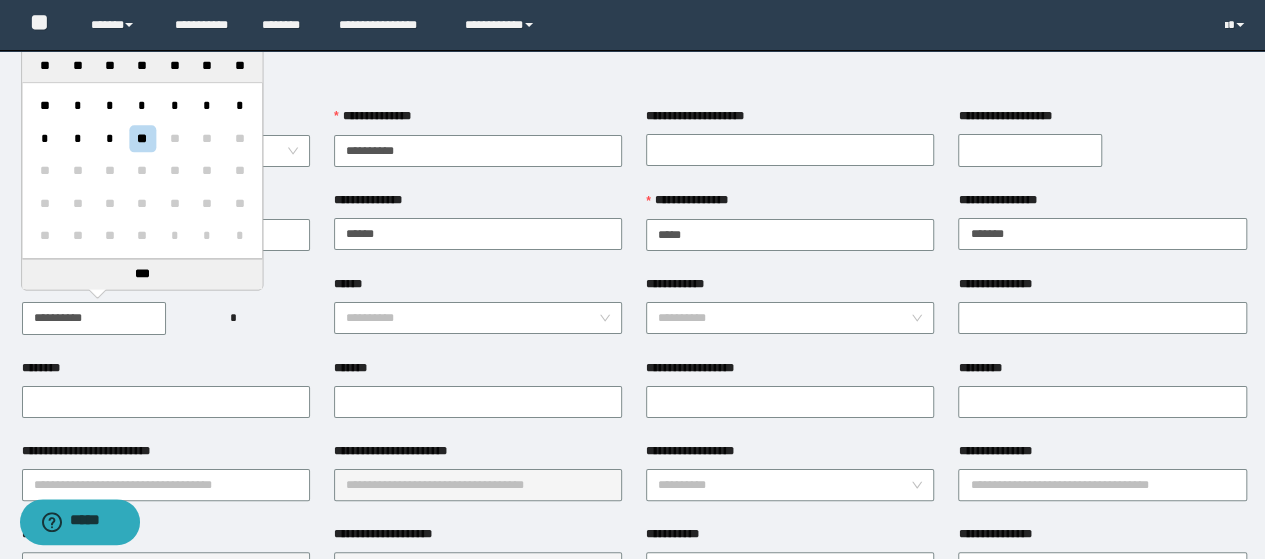 paste 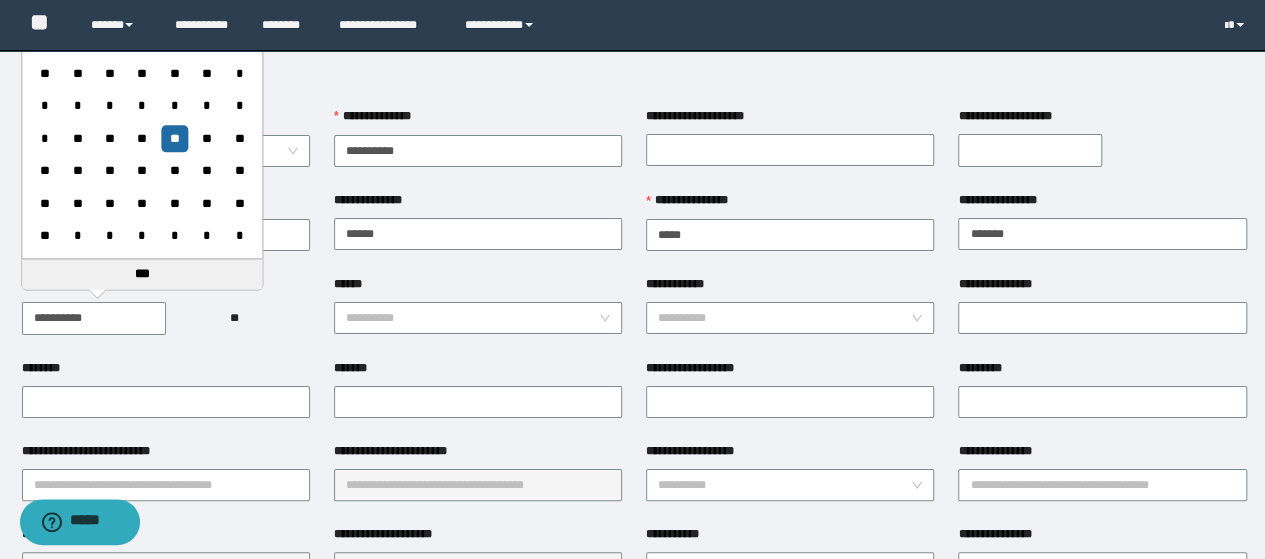 type on "**********" 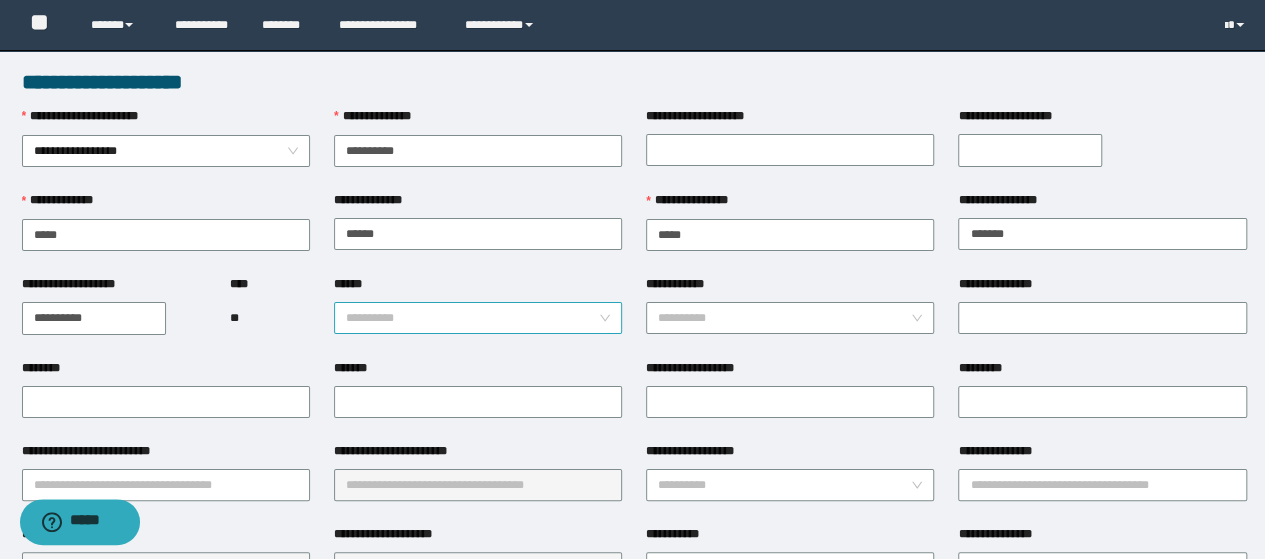 click on "******" at bounding box center (472, 318) 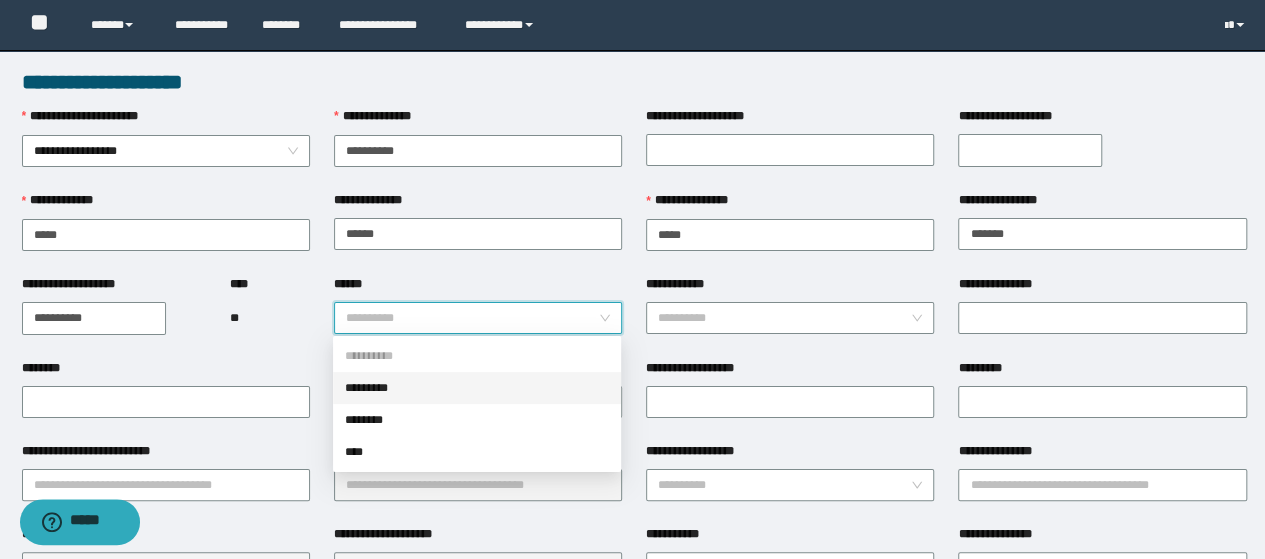 click on "*********" at bounding box center [477, 388] 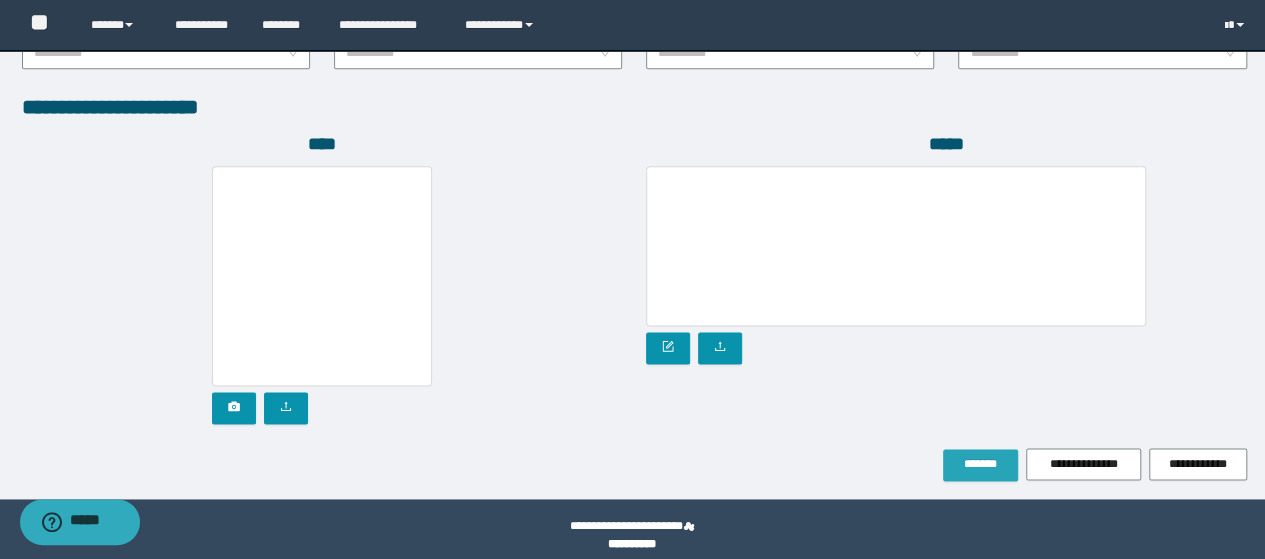 scroll, scrollTop: 1142, scrollLeft: 0, axis: vertical 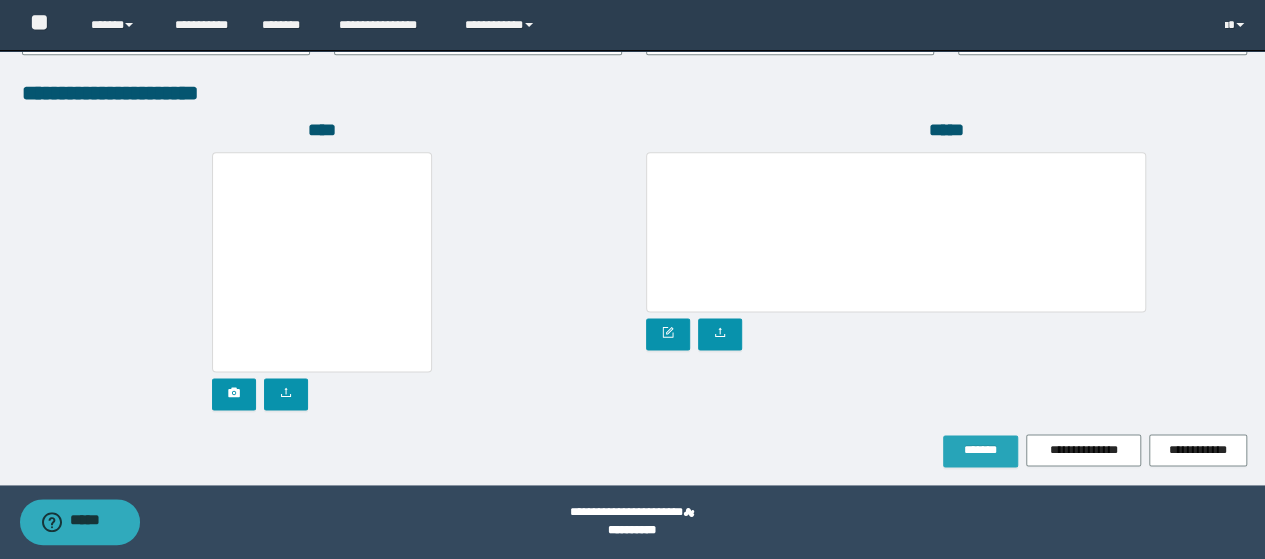 click on "*******" at bounding box center (980, 450) 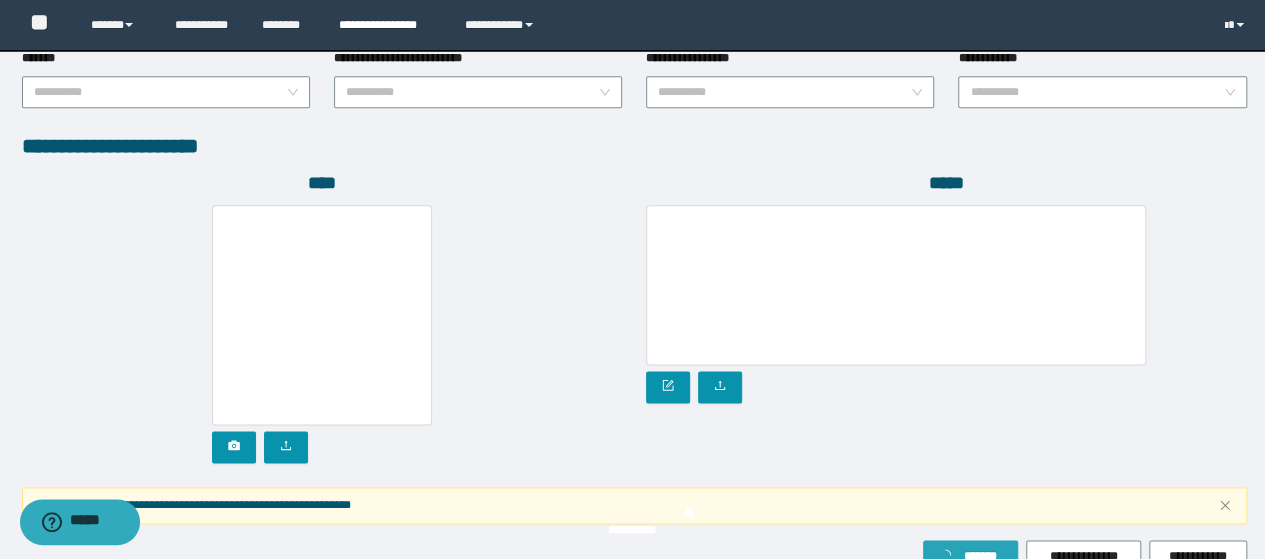 scroll, scrollTop: 1194, scrollLeft: 0, axis: vertical 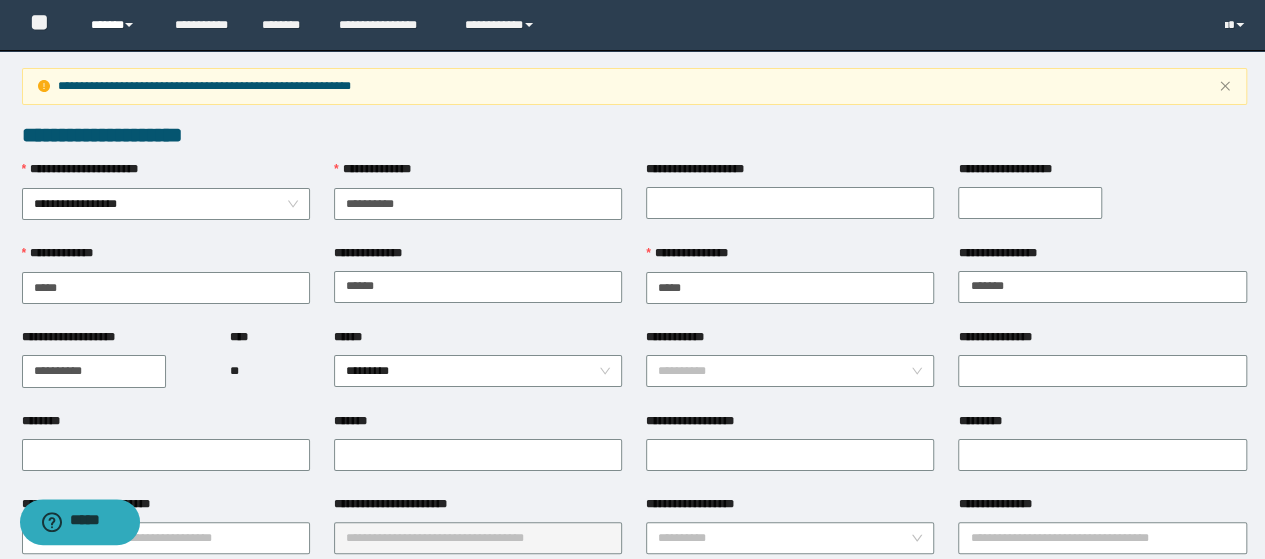 click on "******" at bounding box center [117, 25] 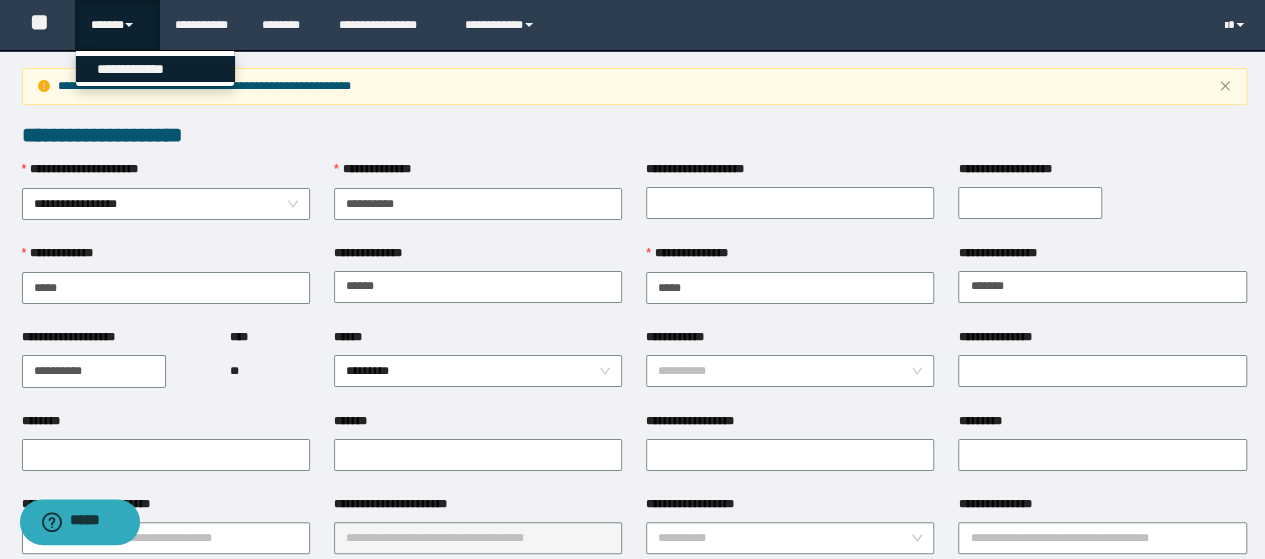 click on "**********" at bounding box center (155, 69) 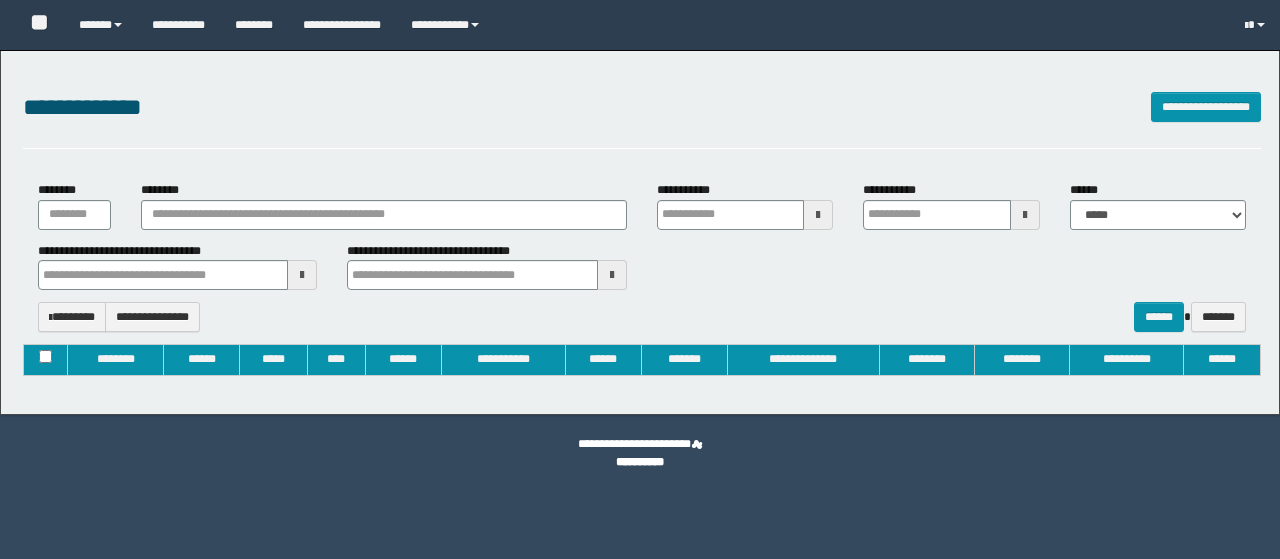 type on "**********" 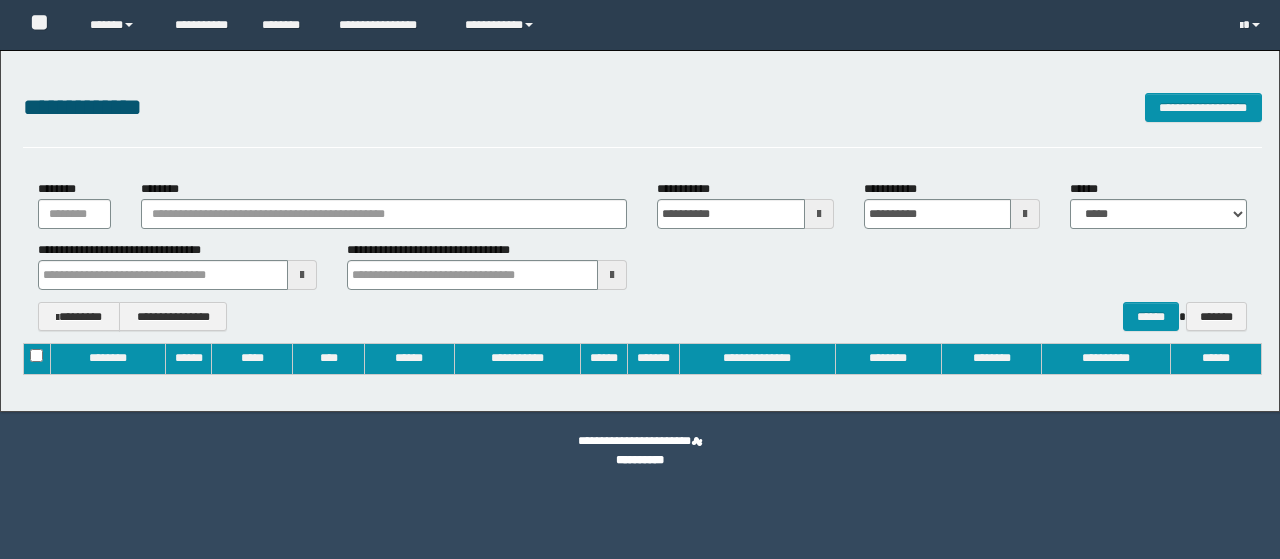 scroll, scrollTop: 0, scrollLeft: 0, axis: both 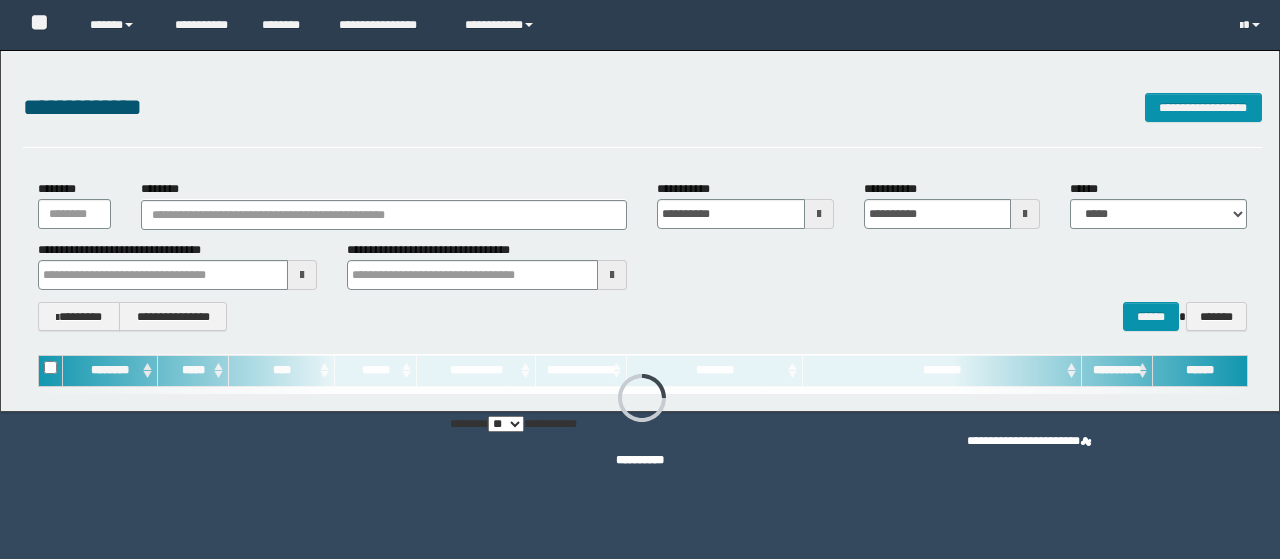 click on "********" at bounding box center [384, 215] 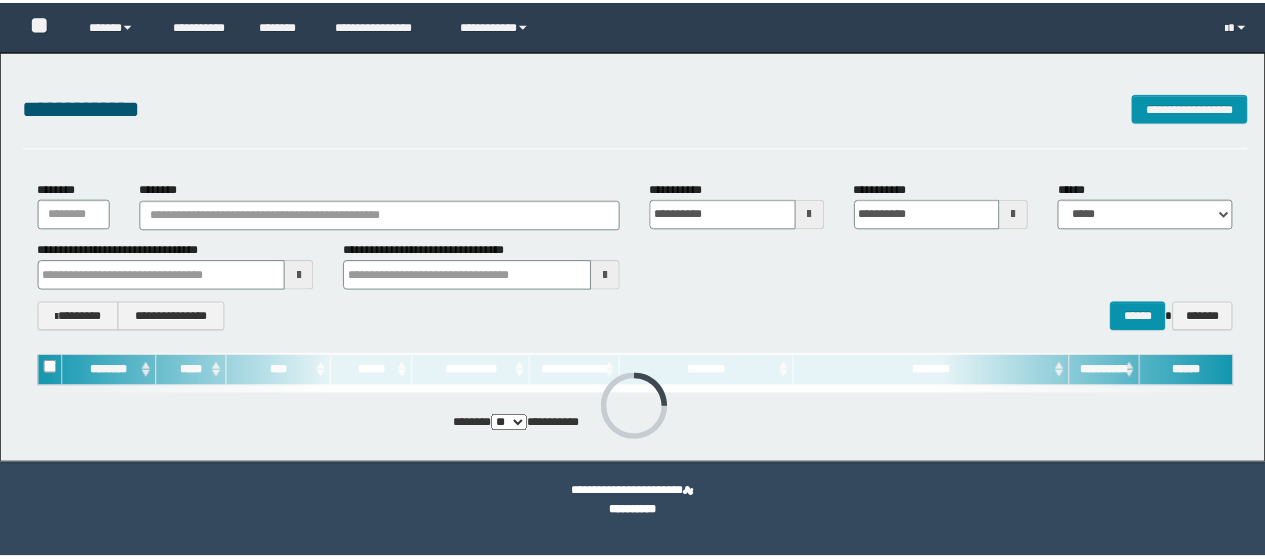 scroll, scrollTop: 0, scrollLeft: 0, axis: both 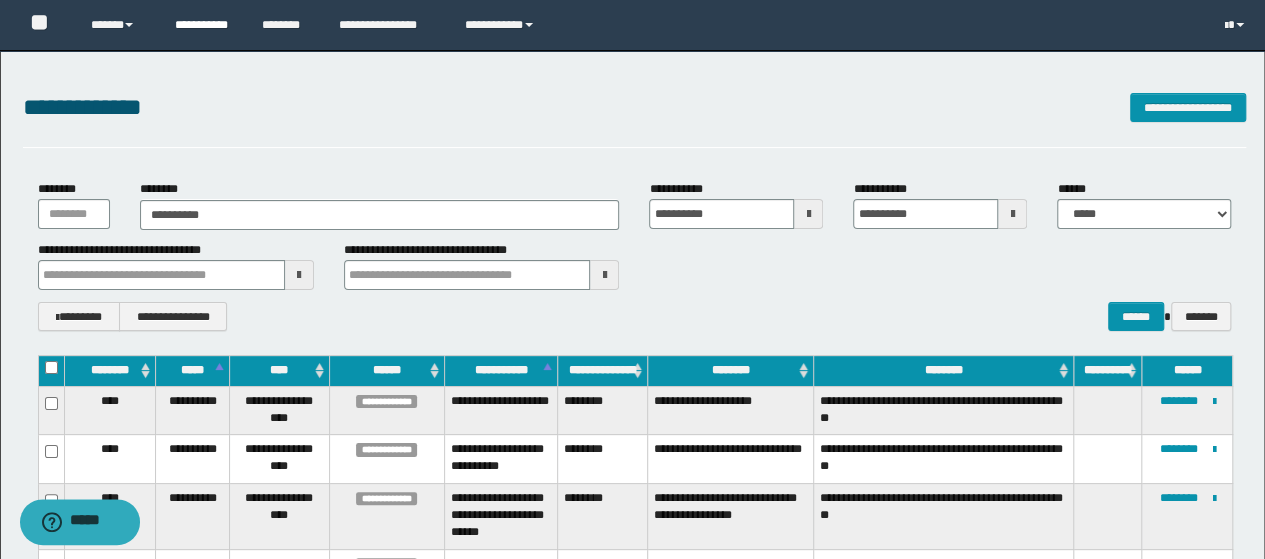 type on "**********" 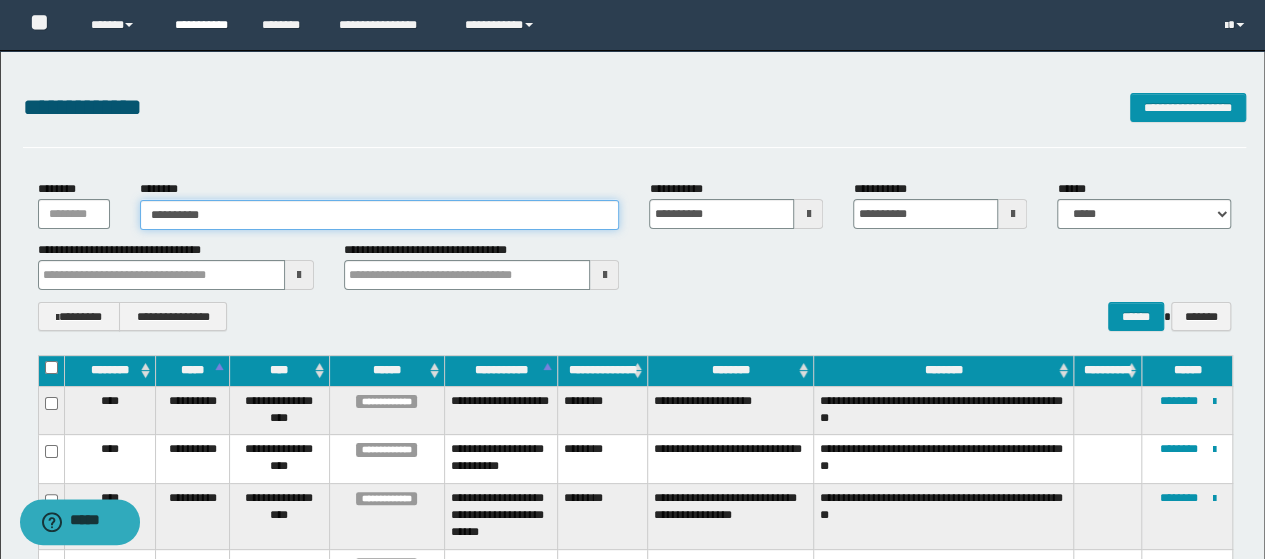 type 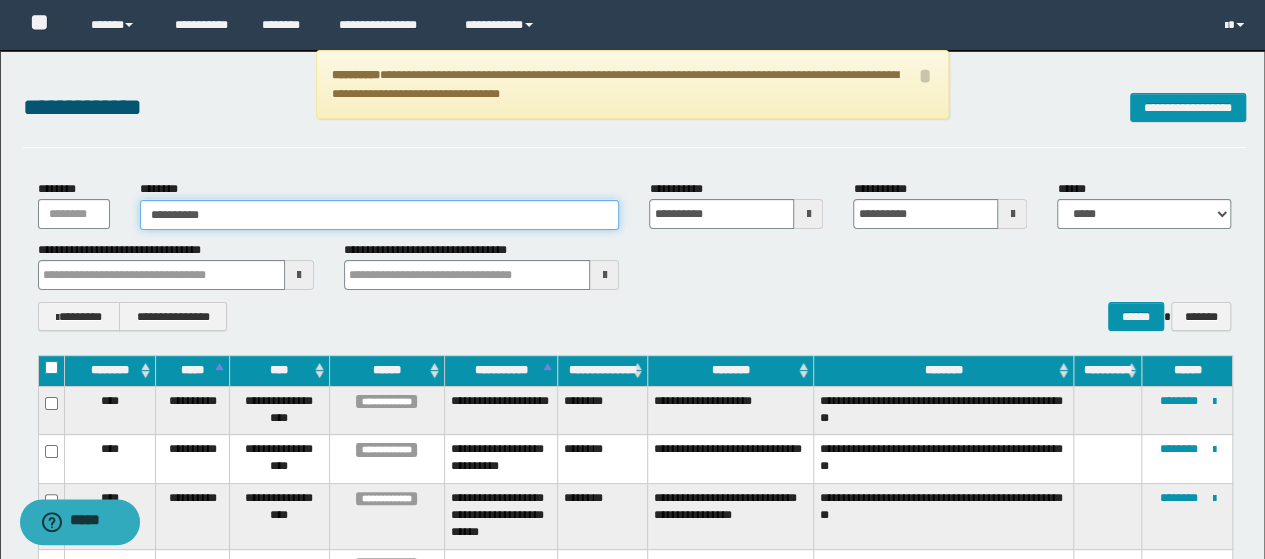 type 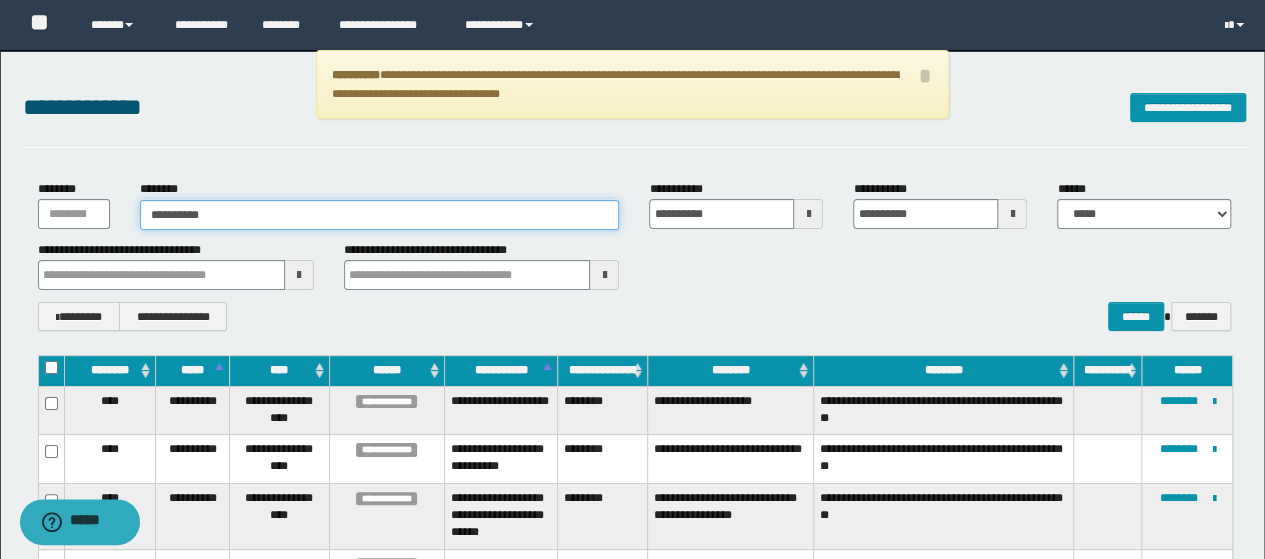 click on "**********" at bounding box center (380, 215) 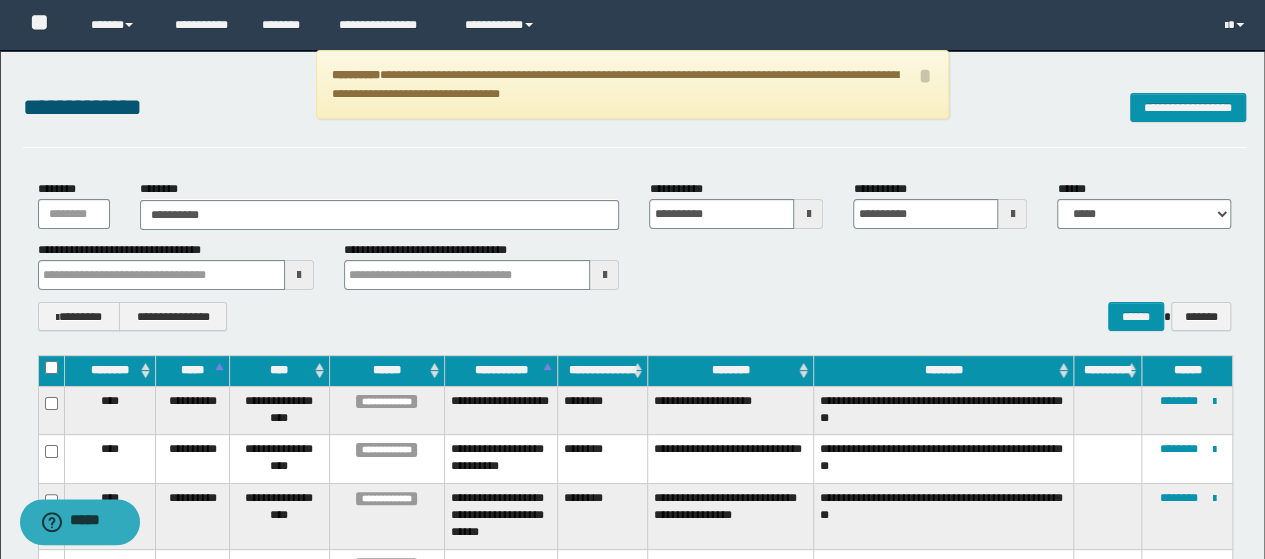 click on "**********" at bounding box center (635, 255) 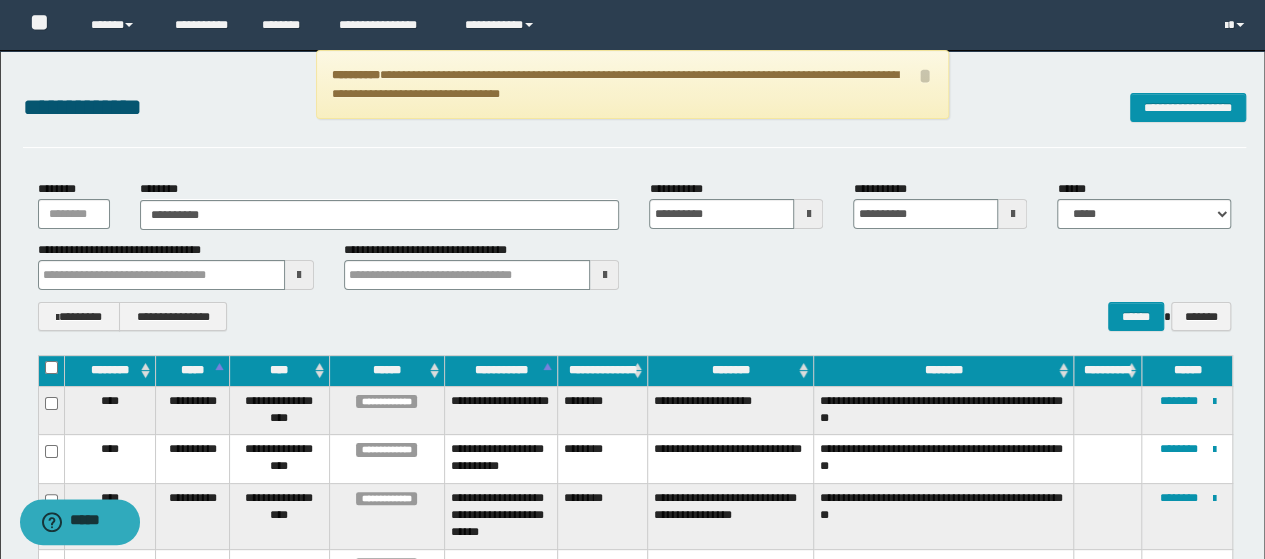 click on "**********" at bounding box center (632, 1481) 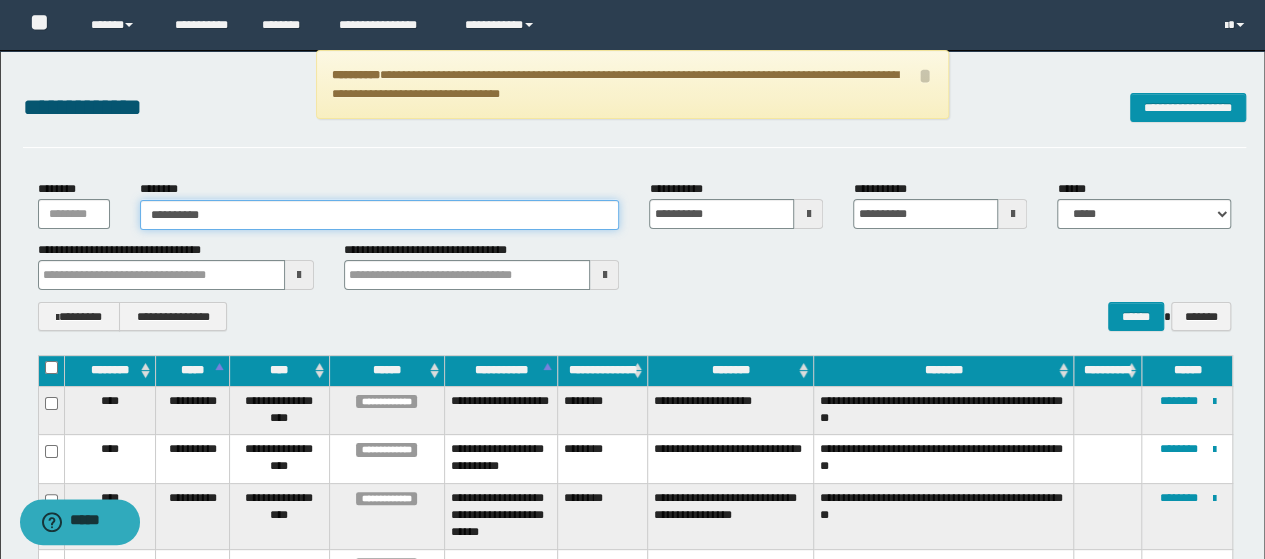 click on "**********" at bounding box center [380, 215] 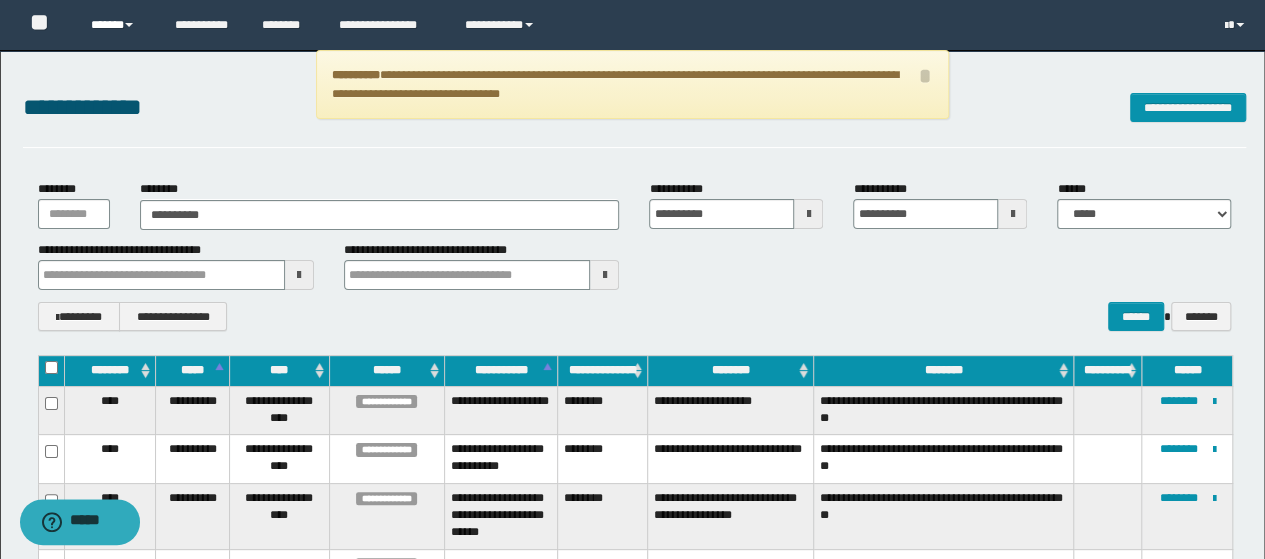 click on "******" at bounding box center (117, 25) 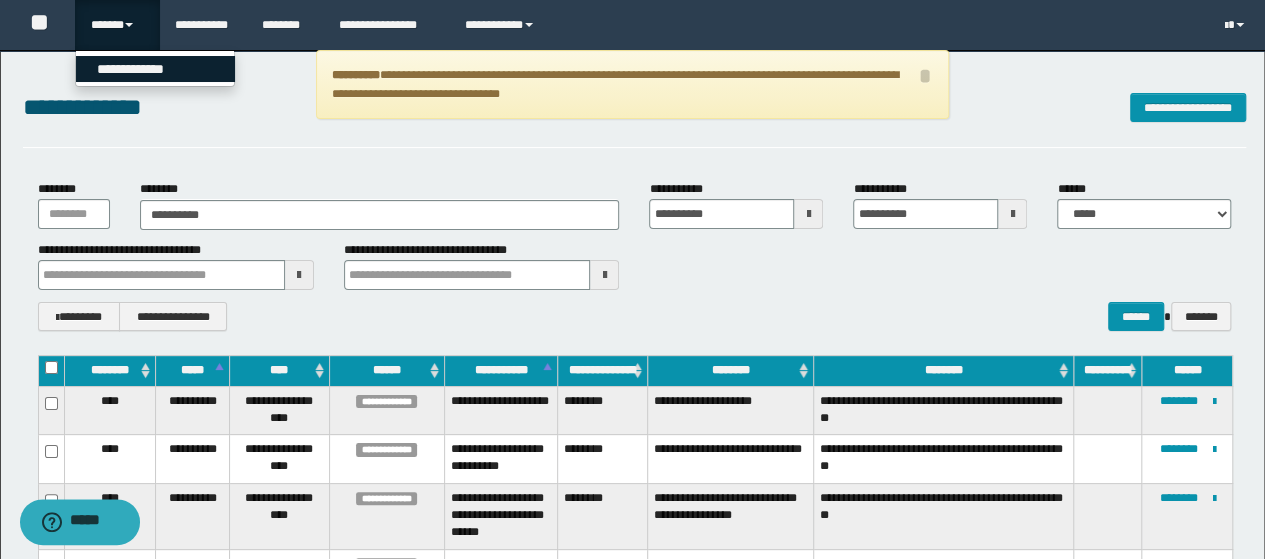 click on "**********" at bounding box center [155, 69] 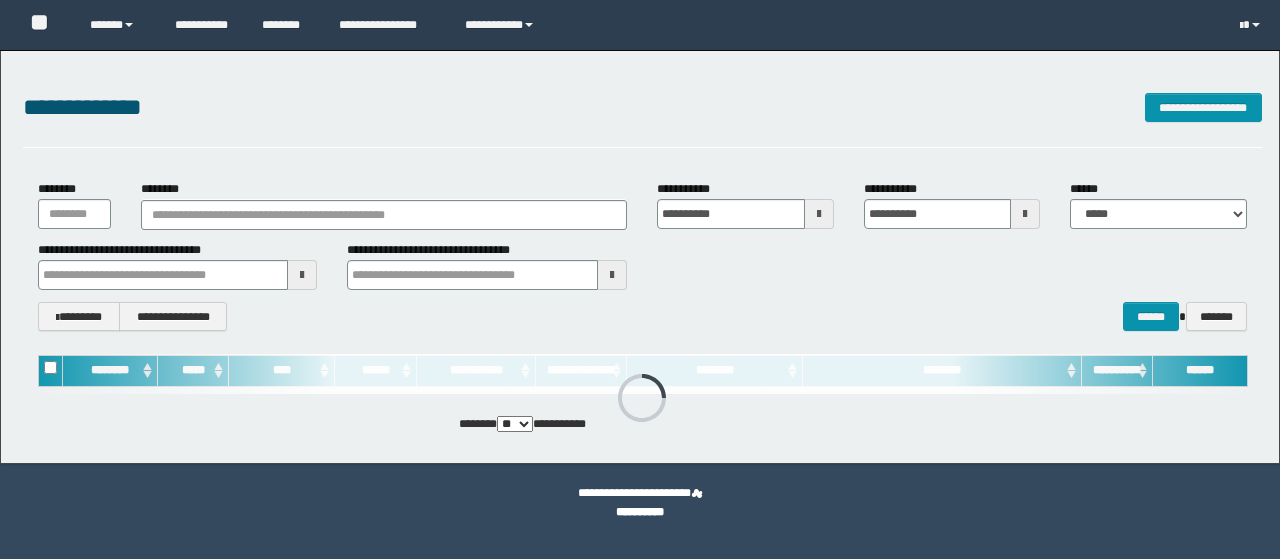 scroll, scrollTop: 0, scrollLeft: 0, axis: both 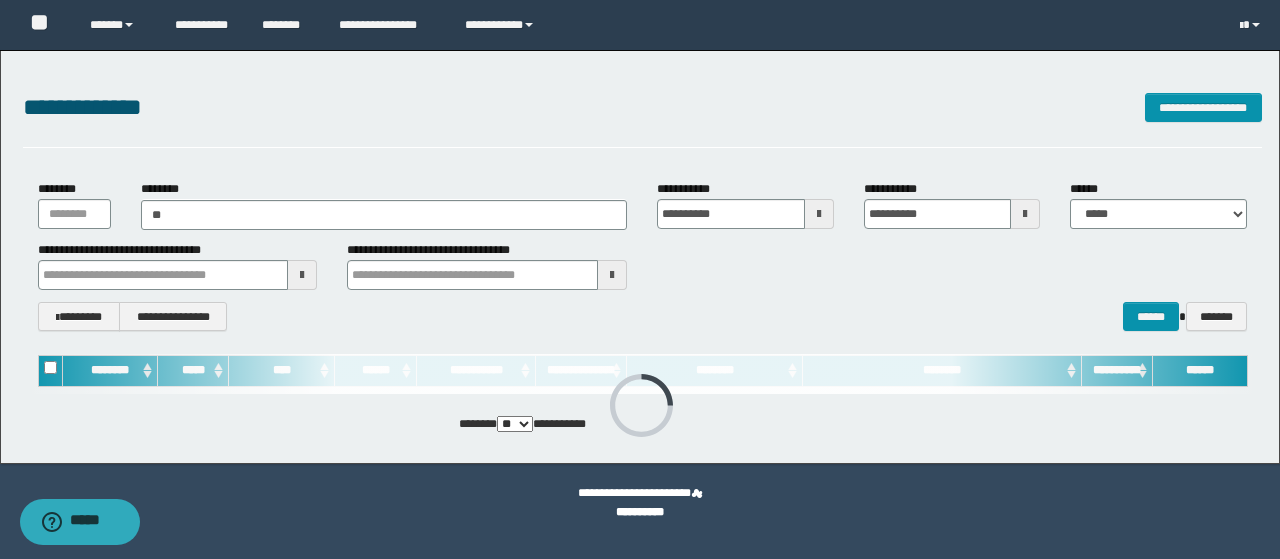 type on "*" 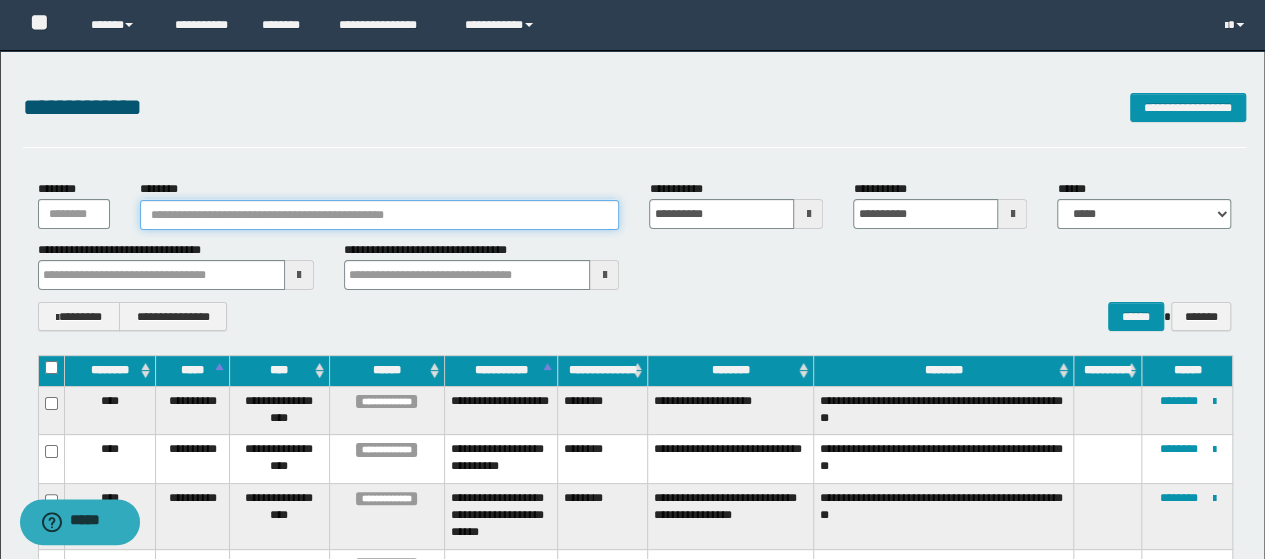 click on "********" at bounding box center (380, 215) 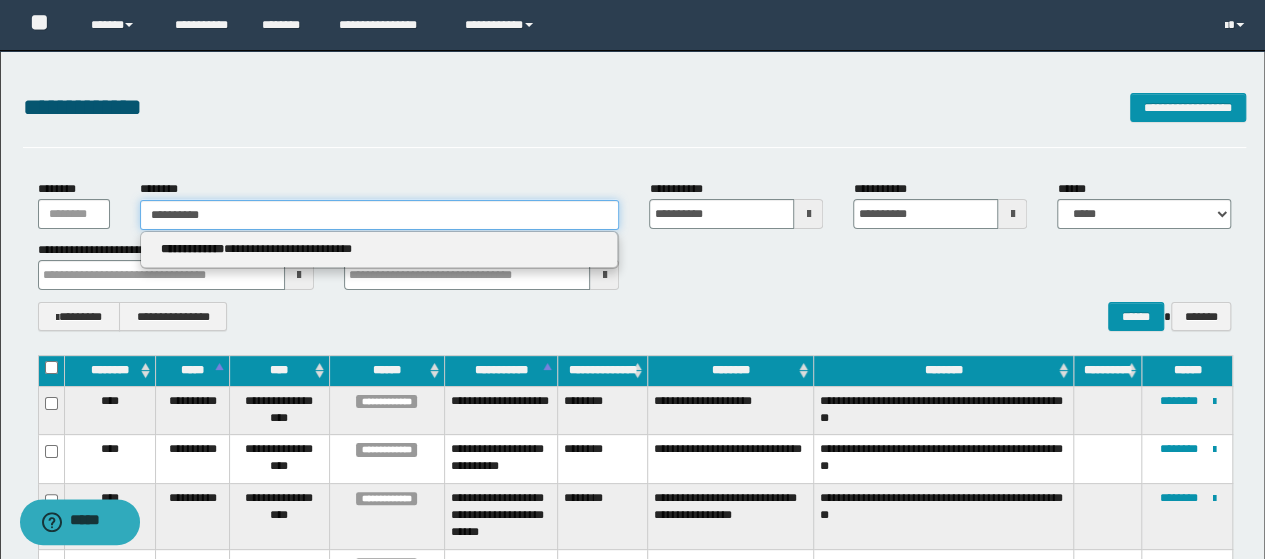 type on "**********" 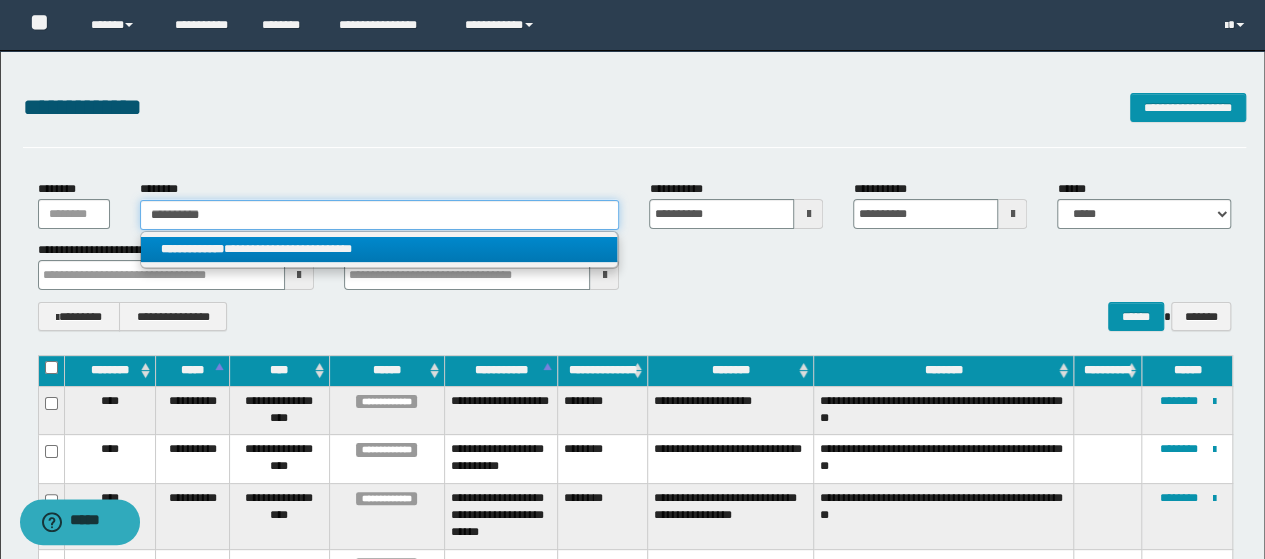 type on "**********" 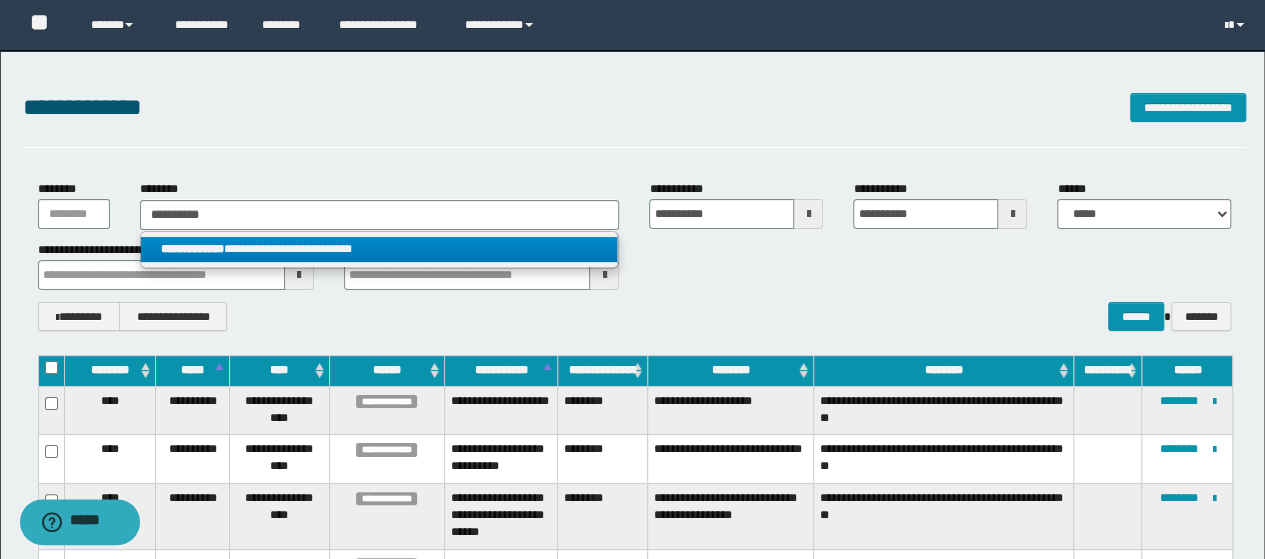 click on "**********" at bounding box center [379, 249] 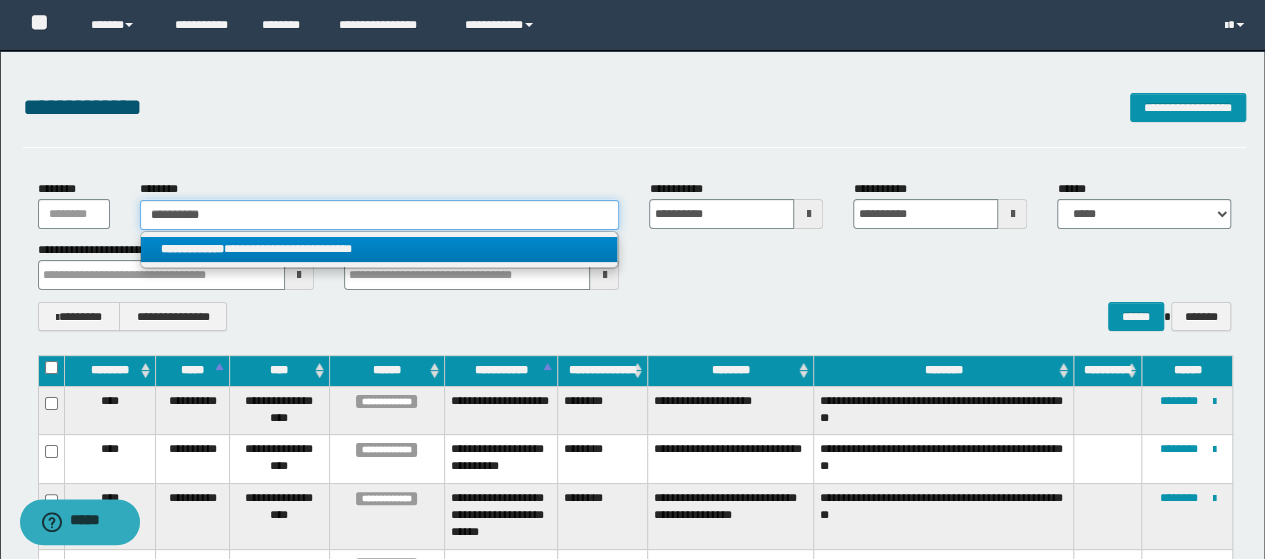 type 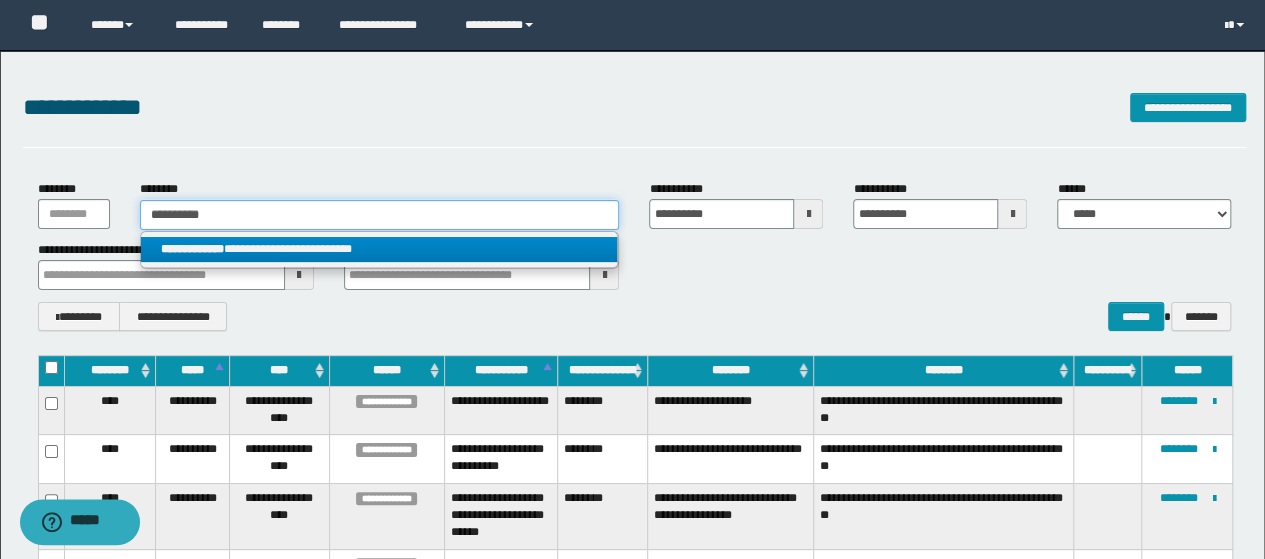 type on "**********" 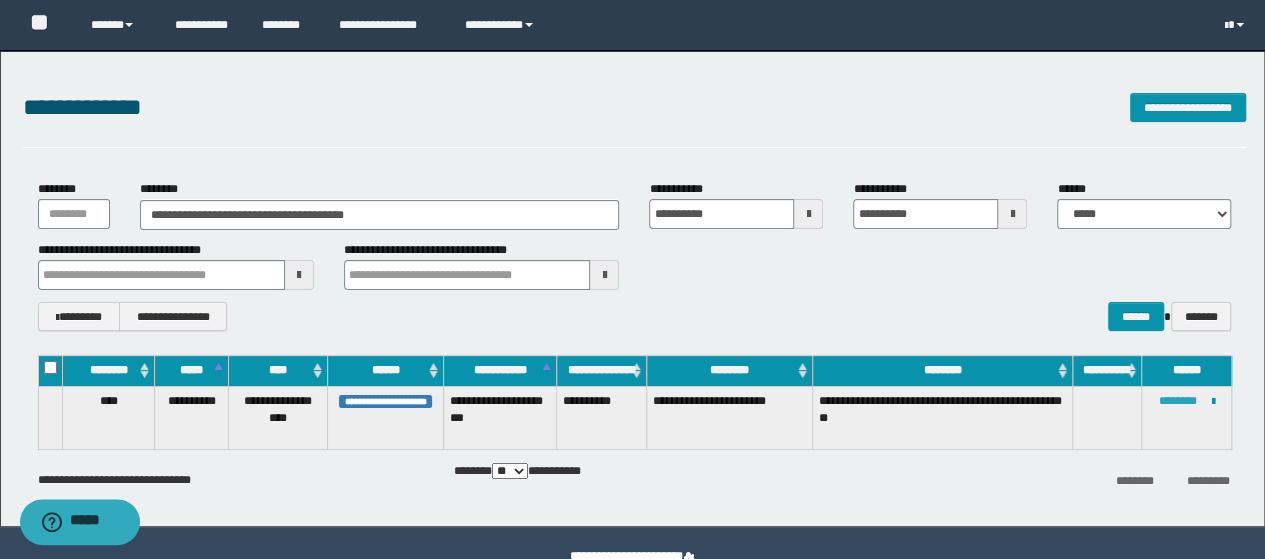 click on "********" at bounding box center [1177, 401] 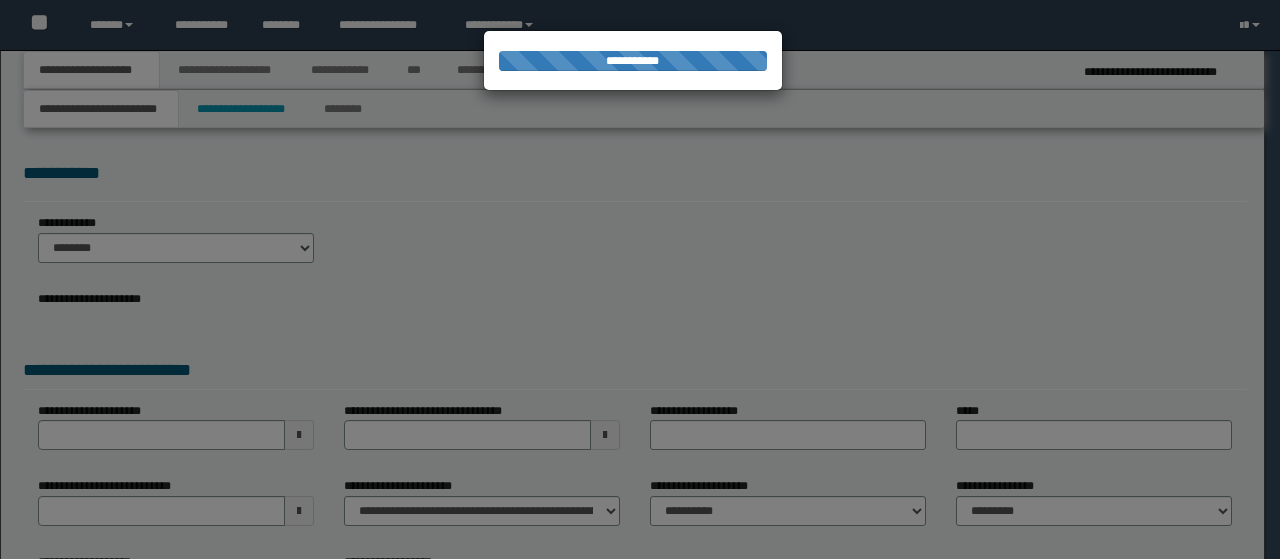 scroll, scrollTop: 0, scrollLeft: 0, axis: both 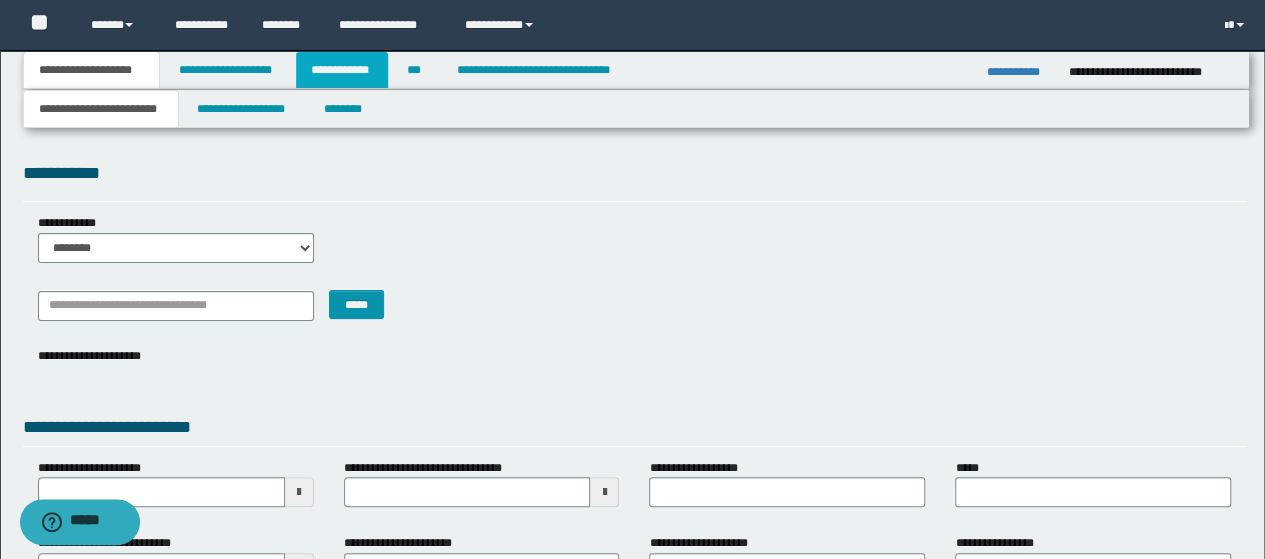 click on "**********" at bounding box center (342, 70) 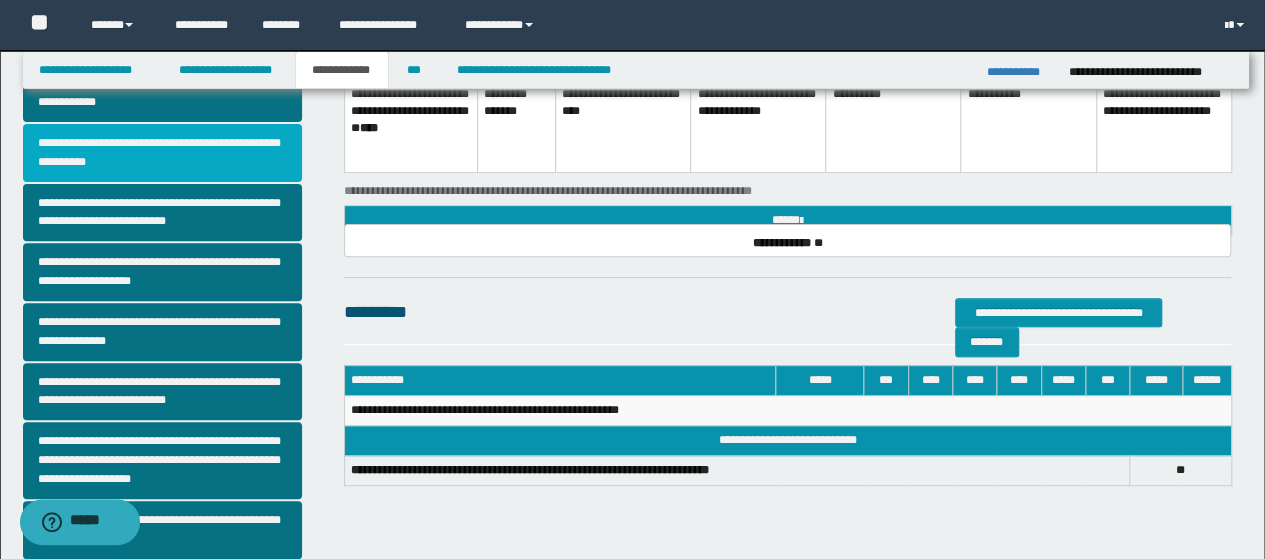 scroll, scrollTop: 200, scrollLeft: 0, axis: vertical 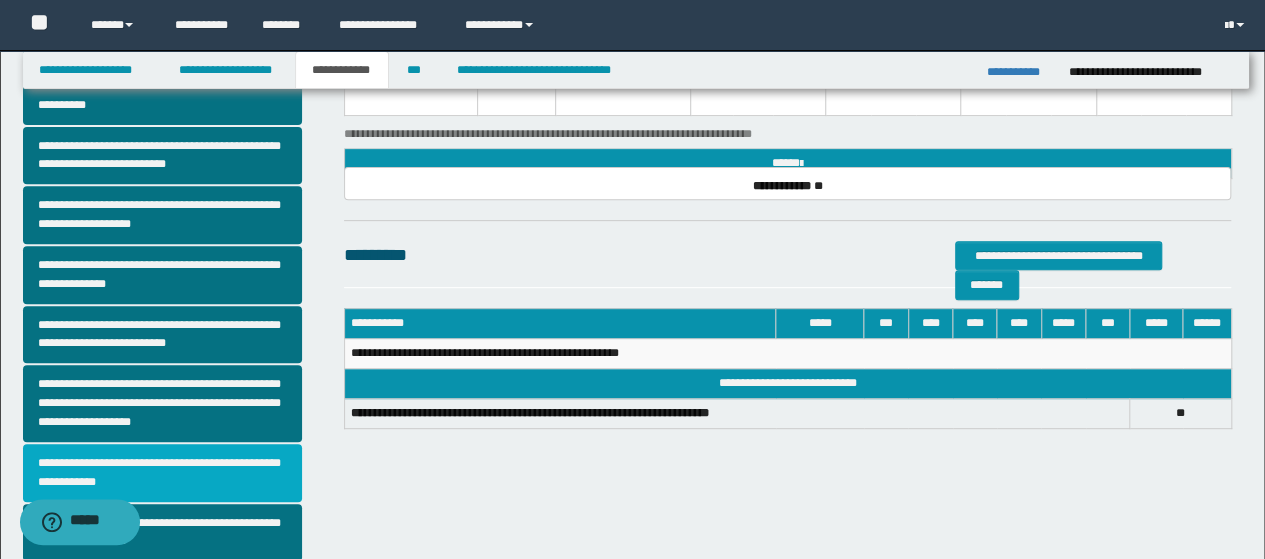 click on "**********" at bounding box center (162, 473) 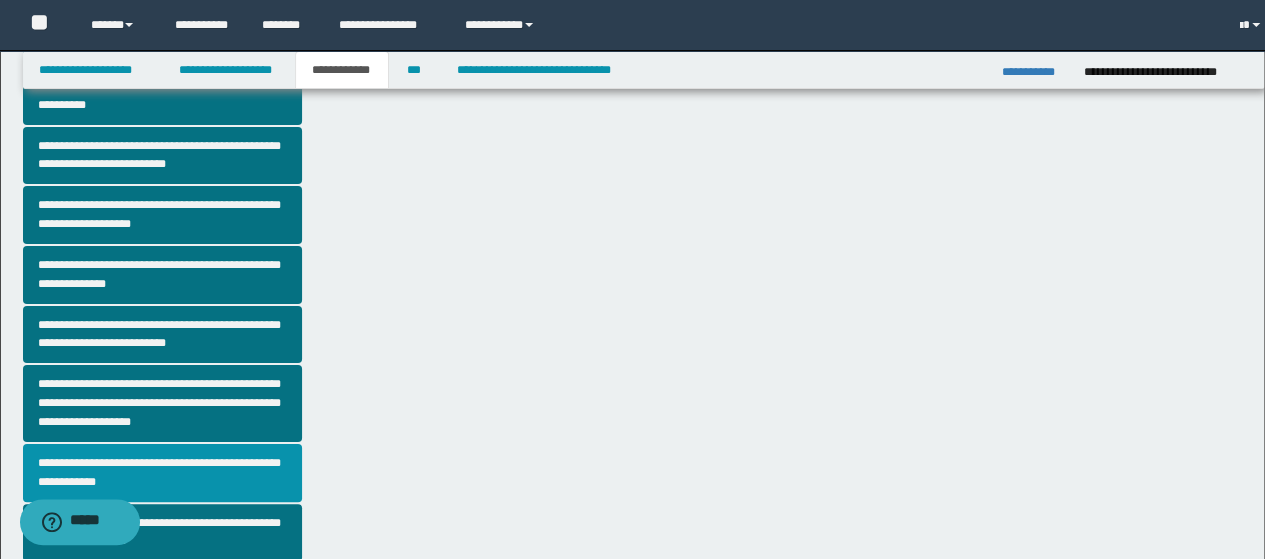 scroll, scrollTop: 0, scrollLeft: 0, axis: both 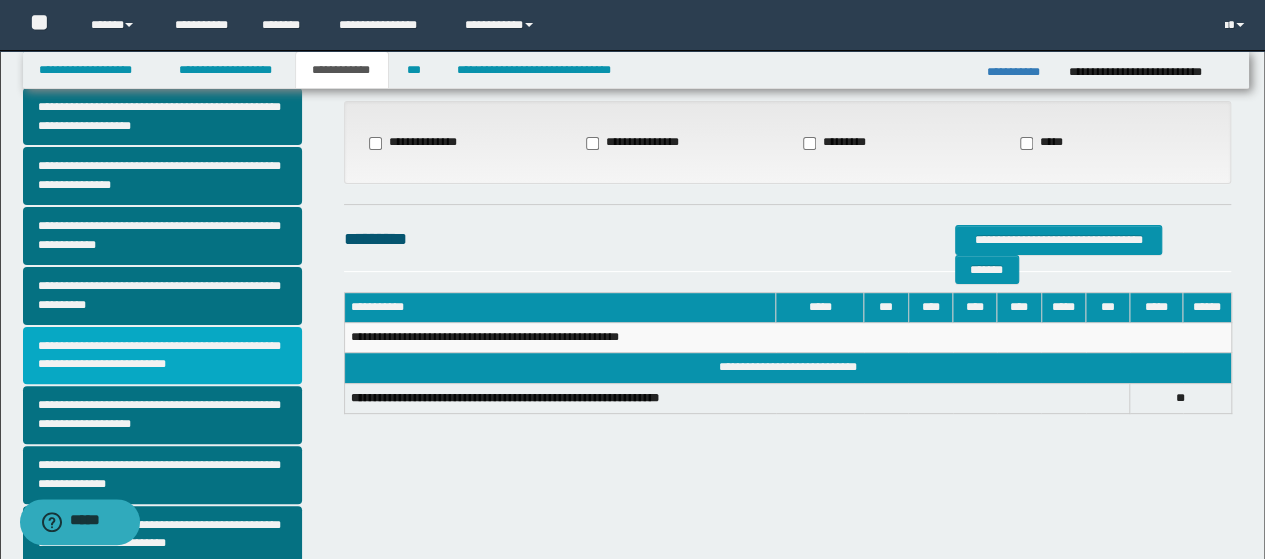 click on "**********" at bounding box center [162, 356] 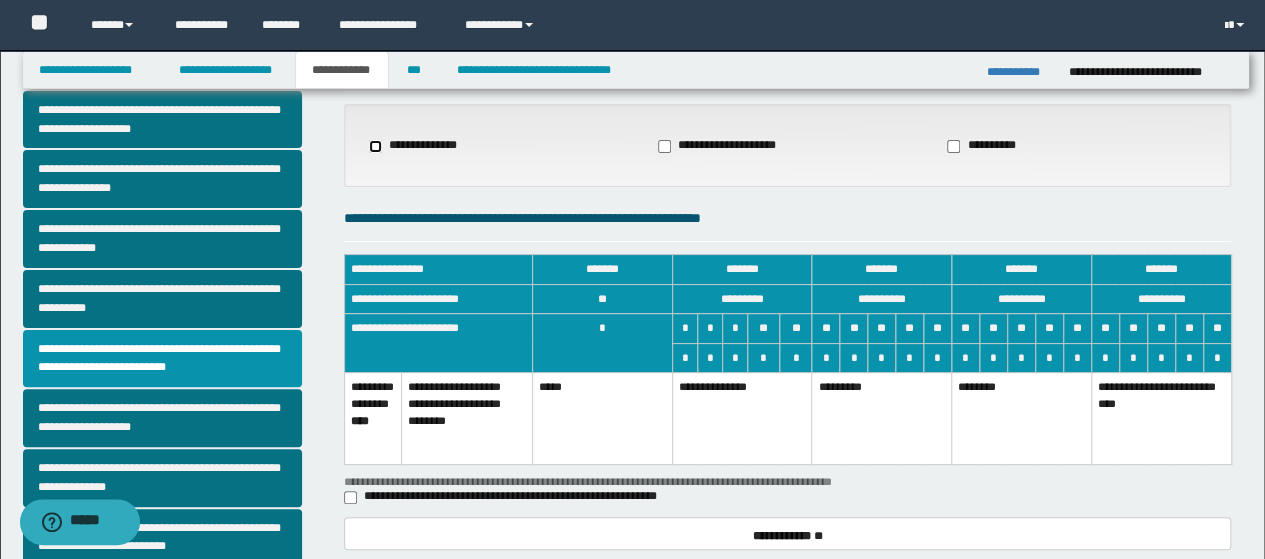 scroll, scrollTop: 100, scrollLeft: 0, axis: vertical 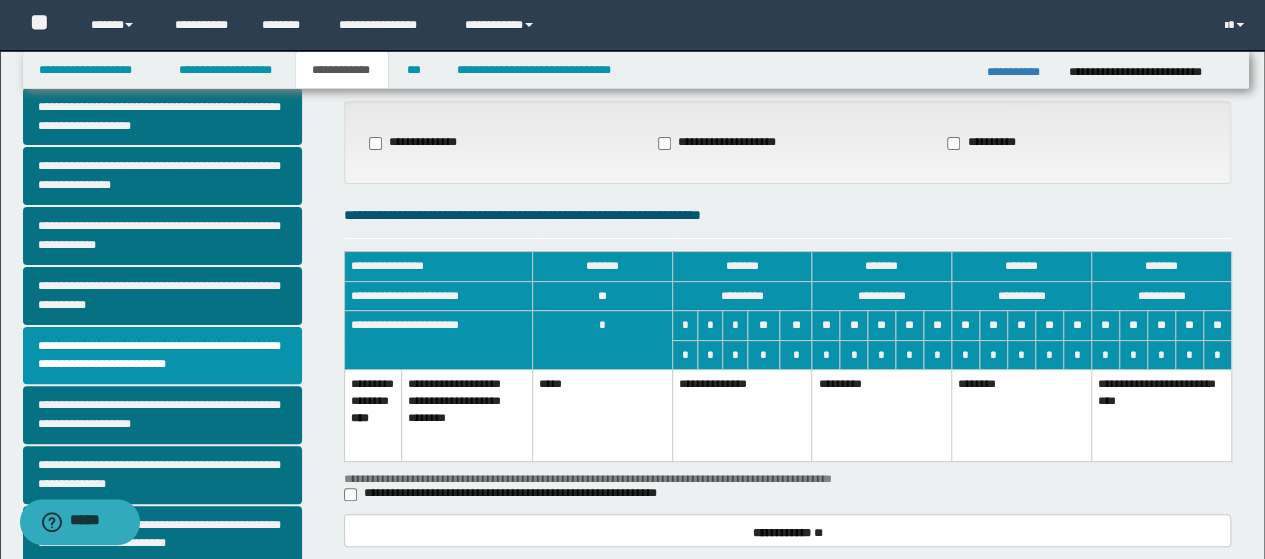 click on "*****" at bounding box center (602, 415) 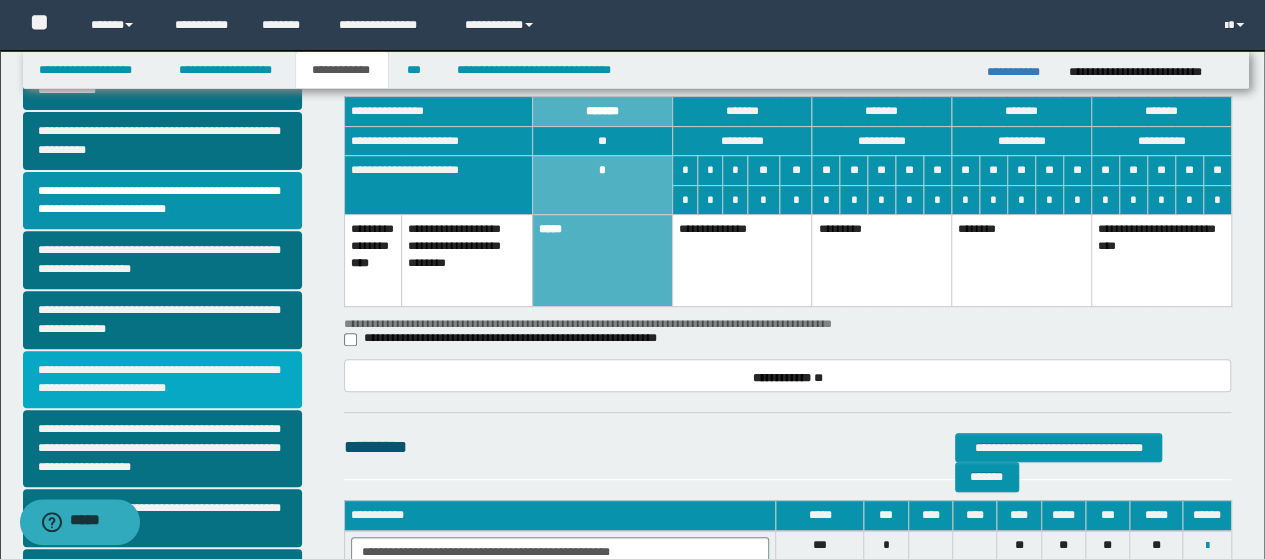 scroll, scrollTop: 300, scrollLeft: 0, axis: vertical 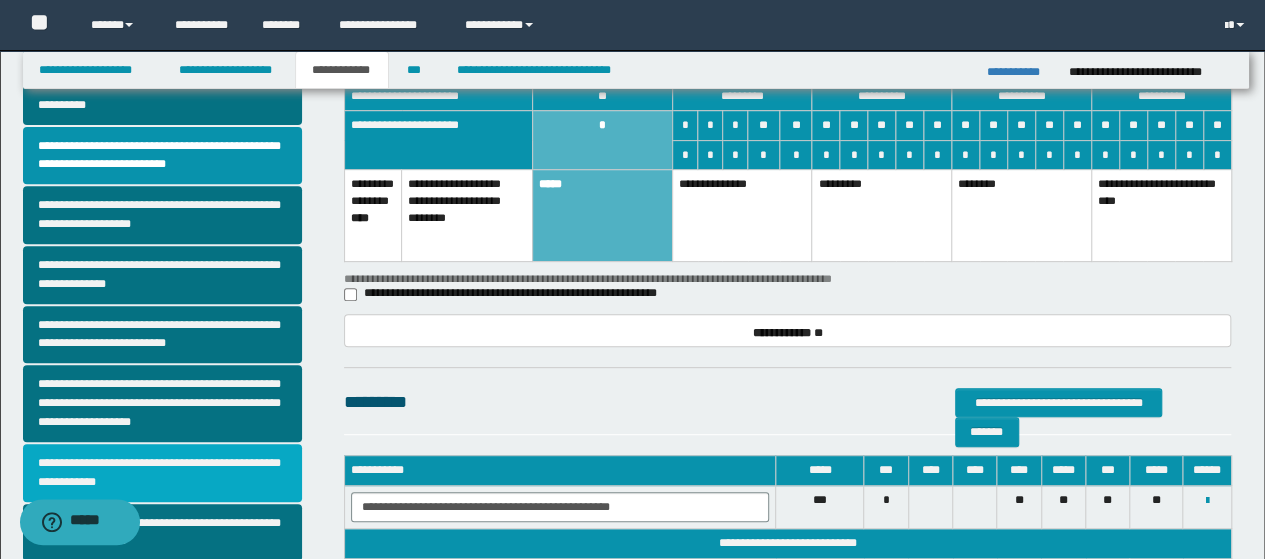 click on "**********" at bounding box center (162, 473) 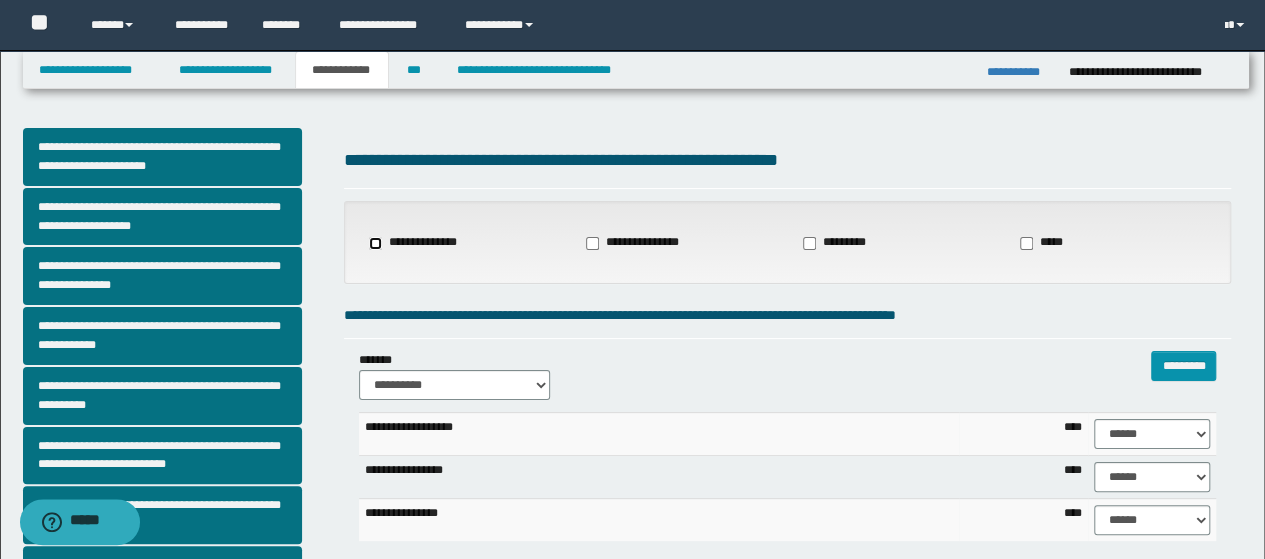 select on "*" 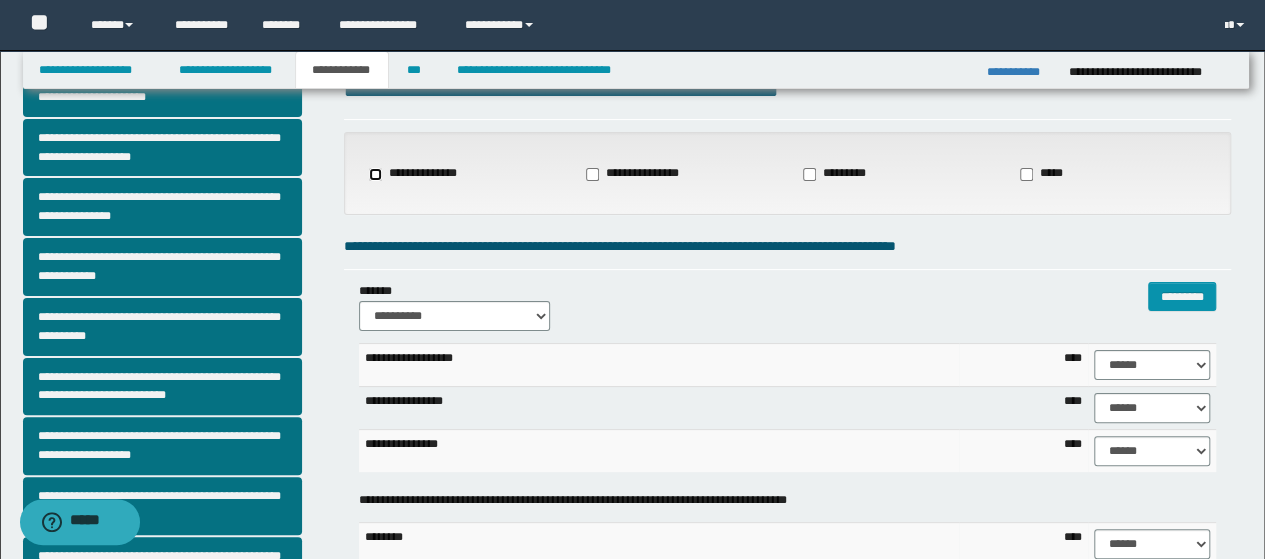 scroll, scrollTop: 100, scrollLeft: 0, axis: vertical 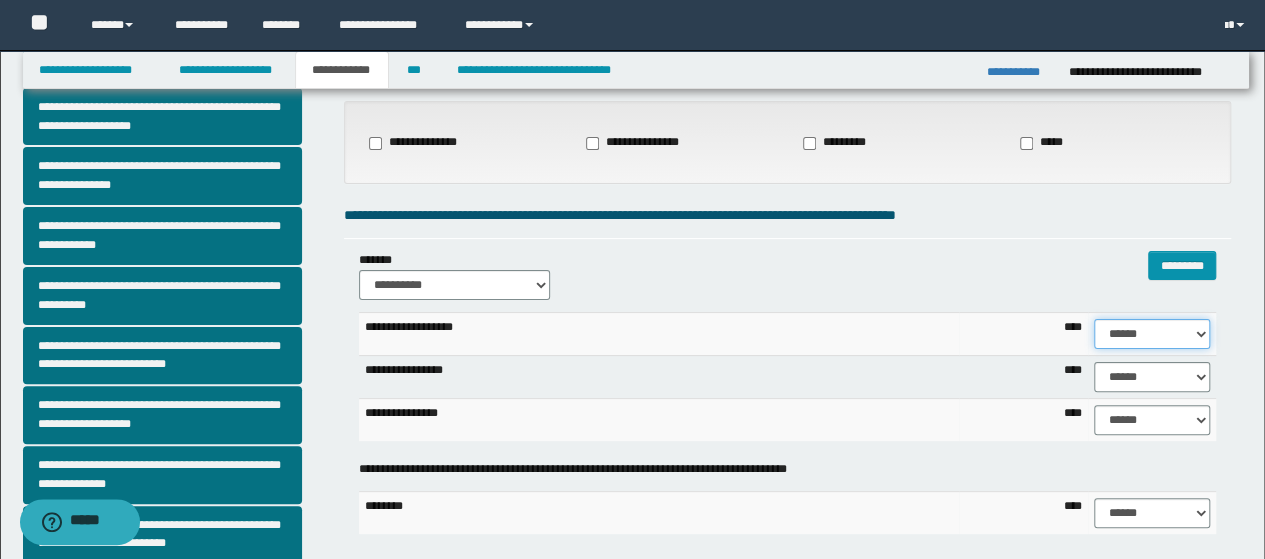 click on "******
****
**
**
**
**
**
**
**
**
***
***
***
***
***
***
***
***
***
***
****
****
****
****" at bounding box center (1152, 334) 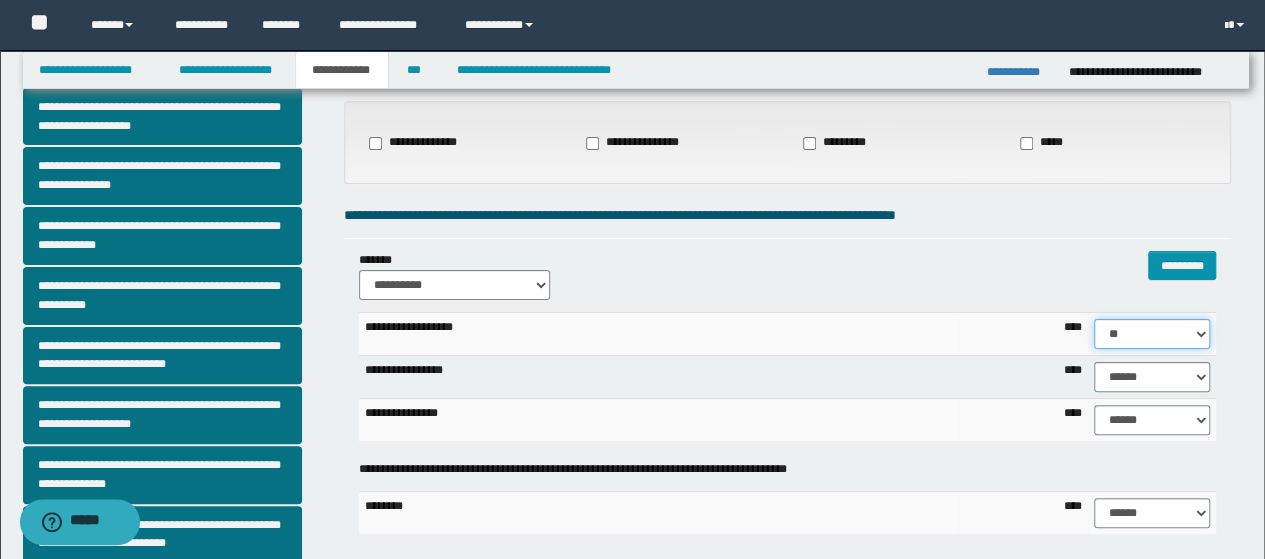 click on "******
****
**
**
**
**
**
**
**
**
***
***
***
***
***
***
***
***
***
***
****
****
****
****" at bounding box center (1152, 334) 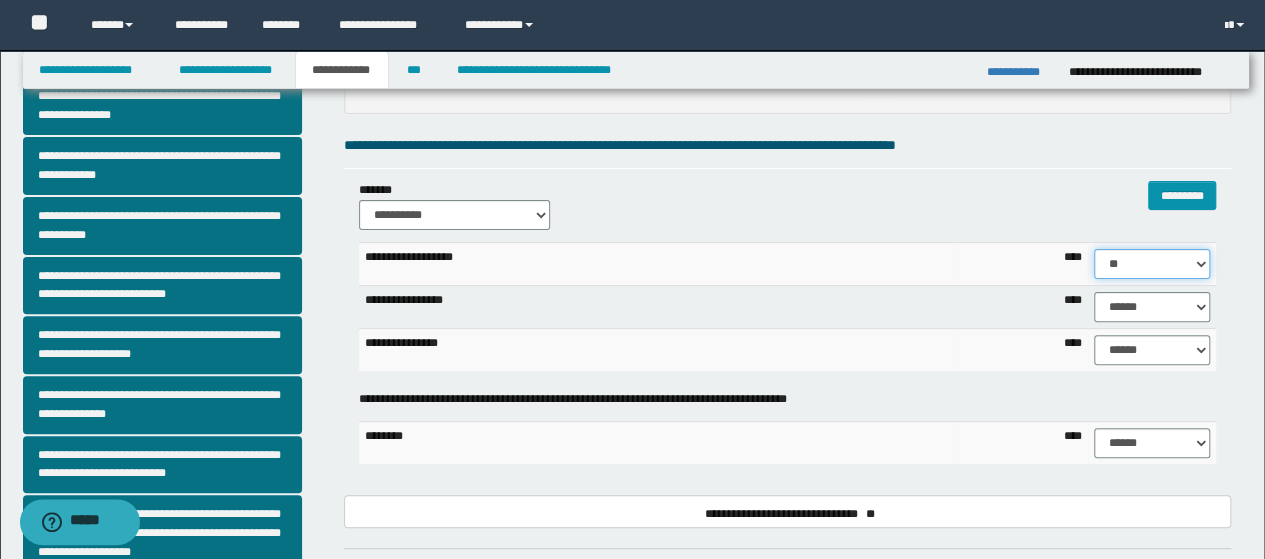 scroll, scrollTop: 200, scrollLeft: 0, axis: vertical 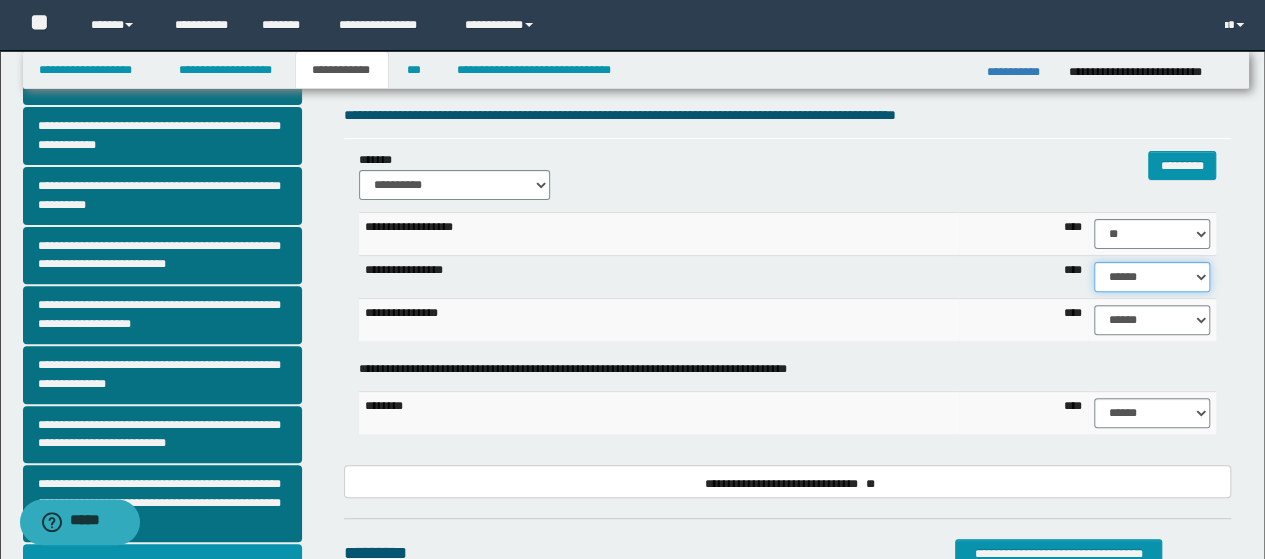 click on "******
****
**
**
**
**
**
**
**
**
***
***
***
***
***
***
***
***
***
***
****
****
****
****" at bounding box center (1152, 277) 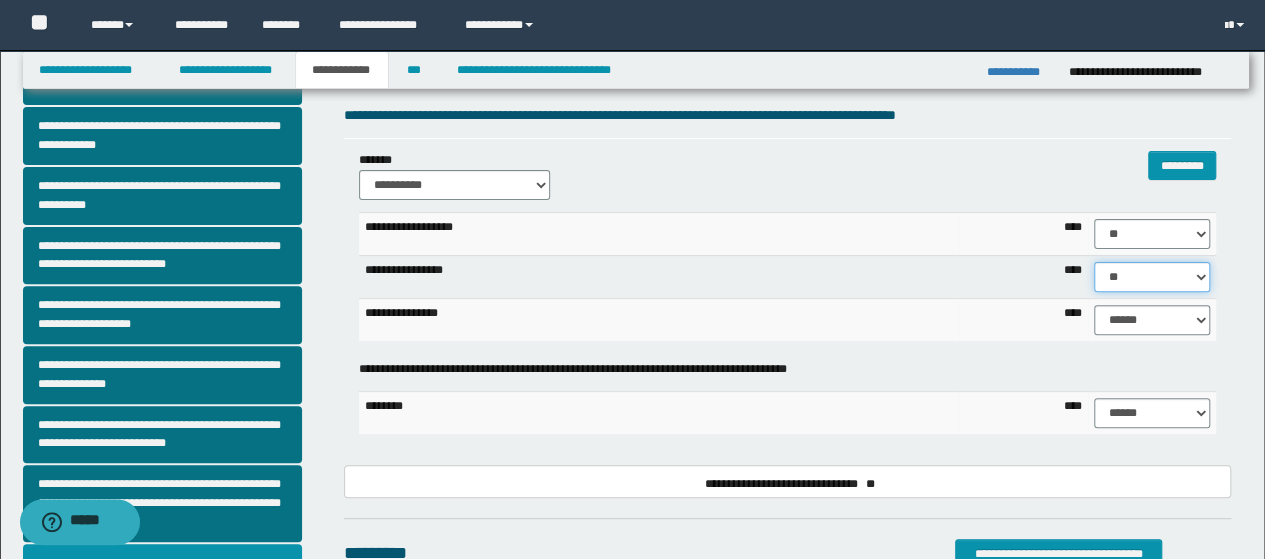 click on "******
****
**
**
**
**
**
**
**
**
***
***
***
***
***
***
***
***
***
***
****
****
****
****" at bounding box center (1152, 277) 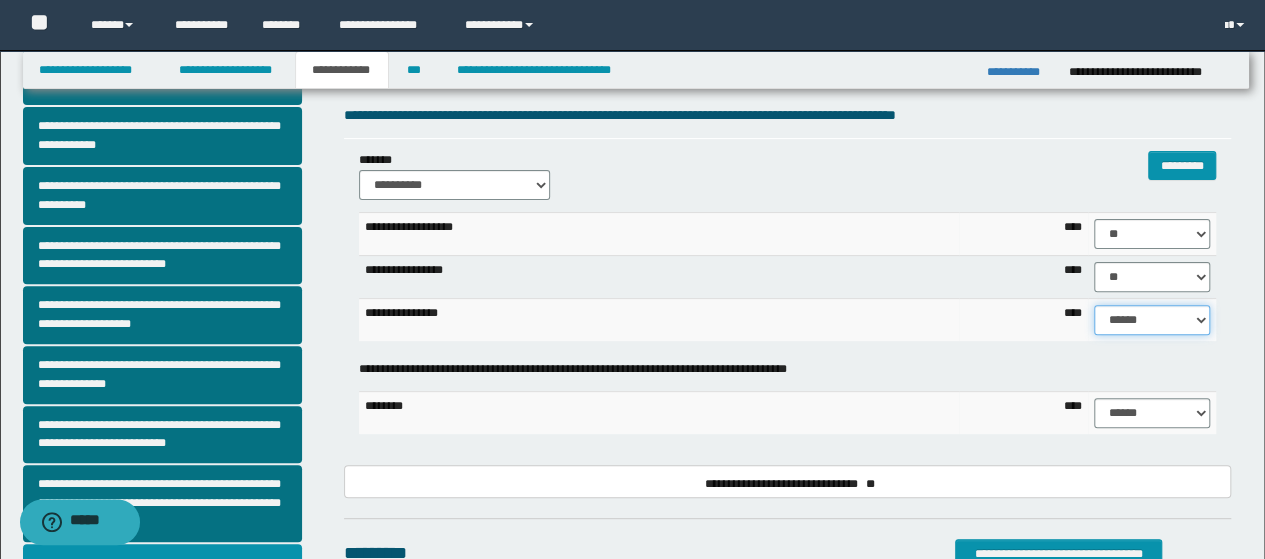 click on "******
****
**
**
**
**
**
**
**
**
***
***
***
***
***
***
***
***
***
***
****
****
****
****" at bounding box center (1152, 320) 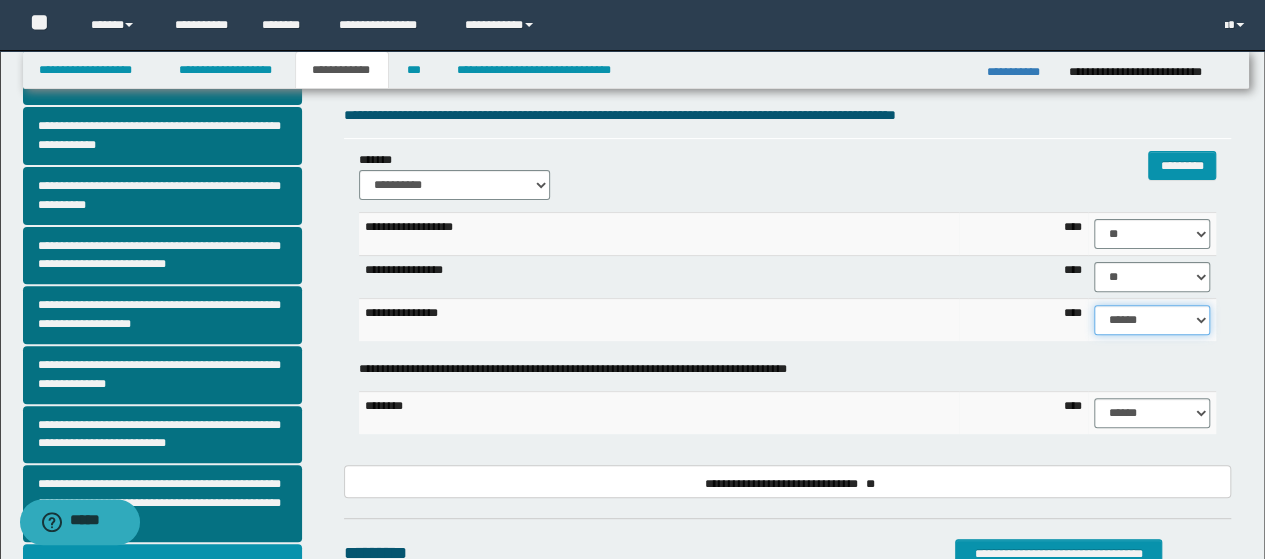 select on "**" 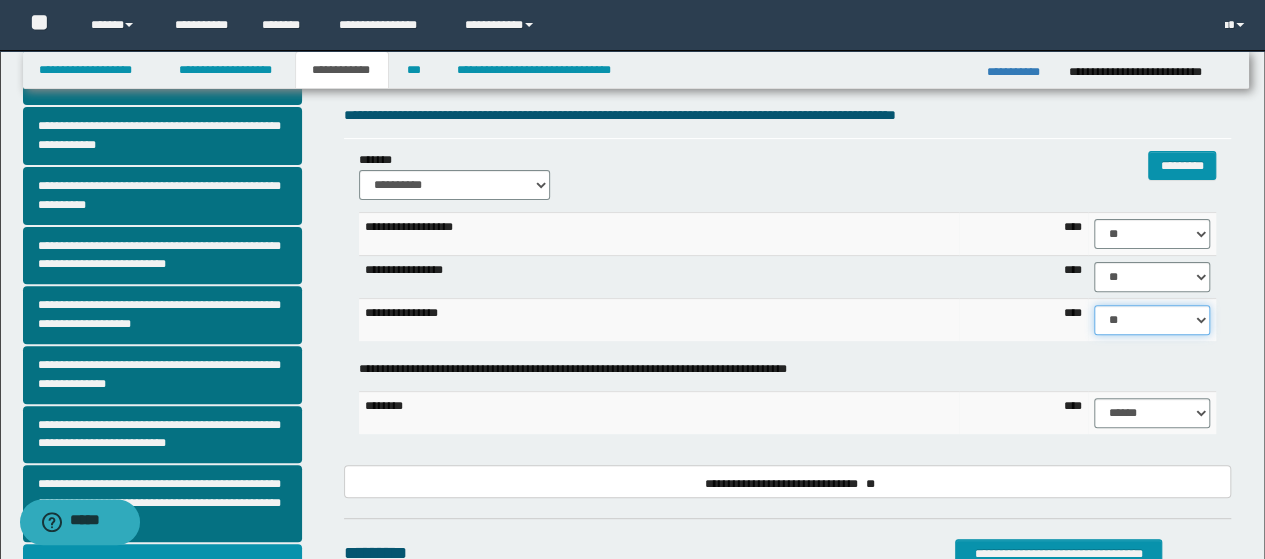 click on "******
****
**
**
**
**
**
**
**
**
***
***
***
***
***
***
***
***
***
***
****
****
****
****" at bounding box center (1152, 320) 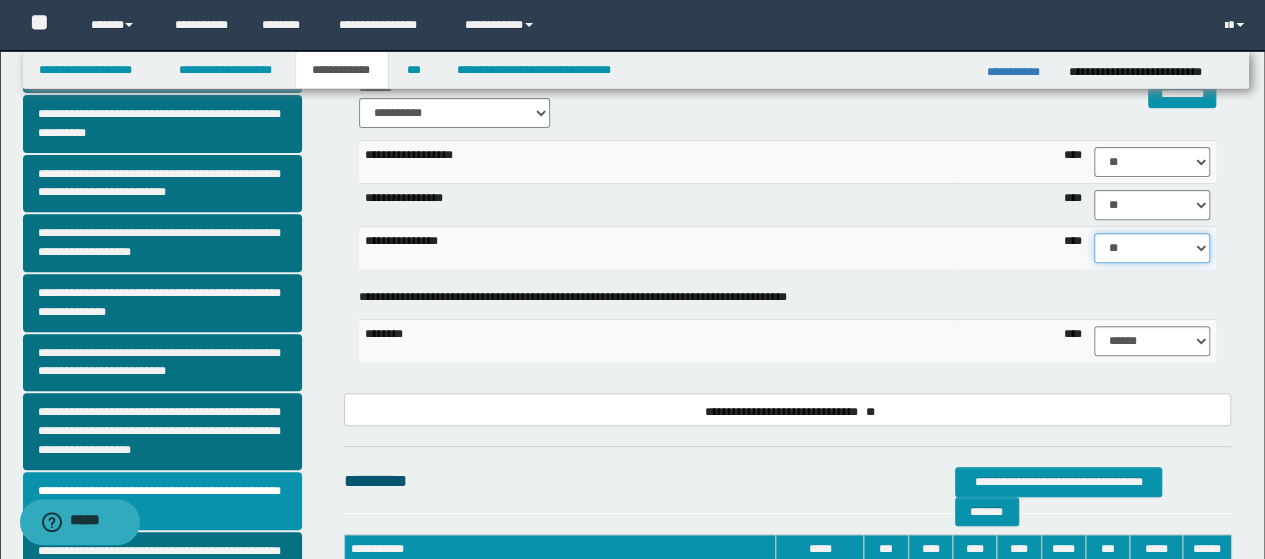 scroll, scrollTop: 300, scrollLeft: 0, axis: vertical 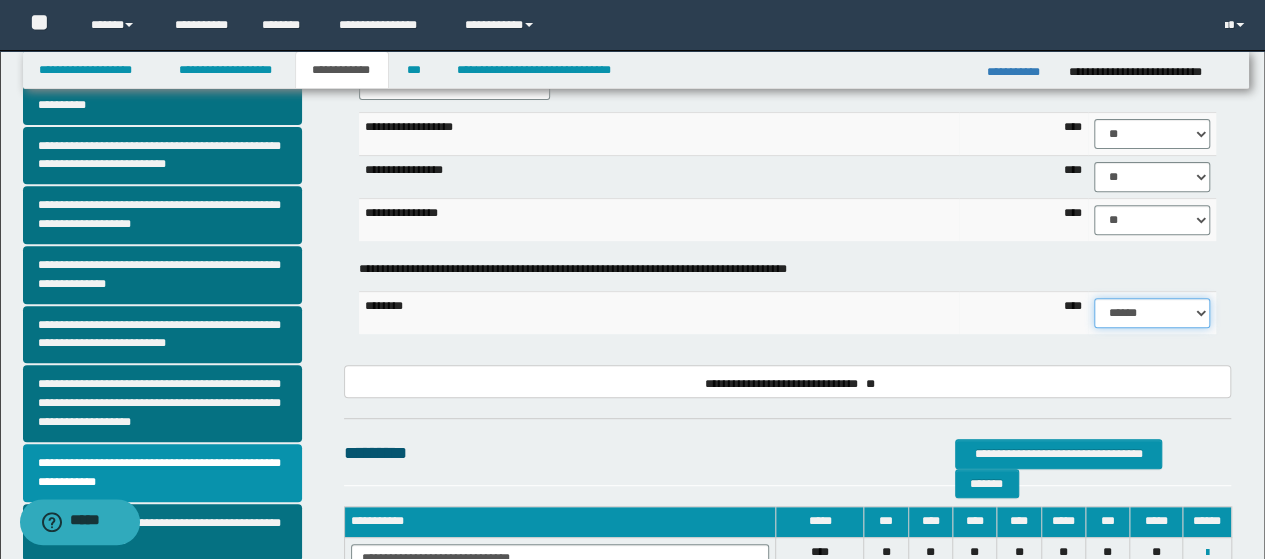 click on "******
****
**
**
**
**
**
**
**
**
***" at bounding box center (1152, 313) 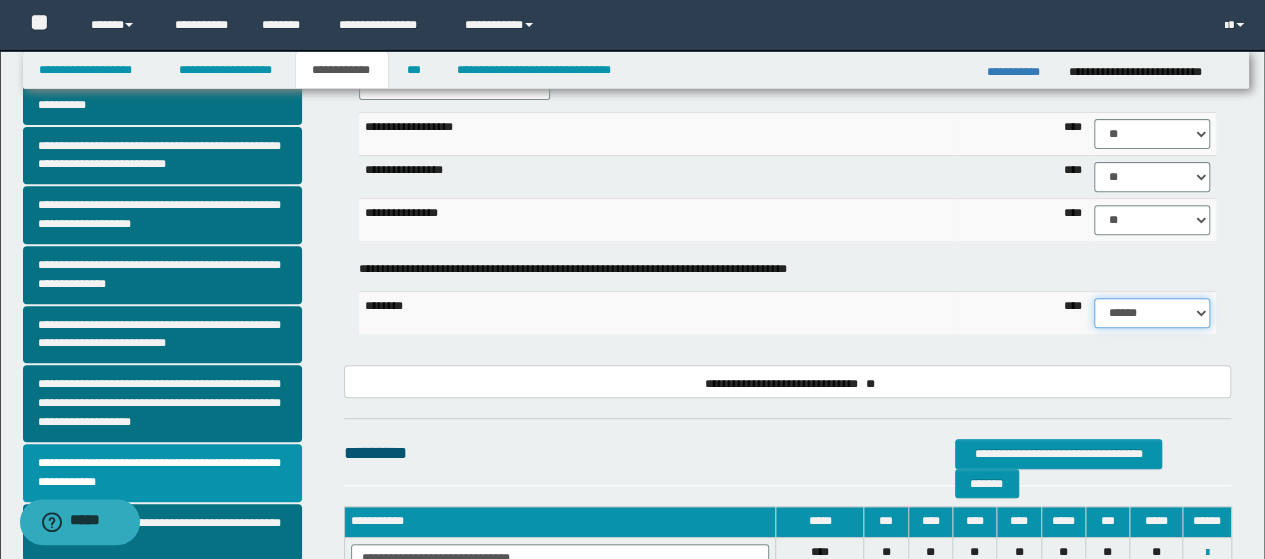 select on "**" 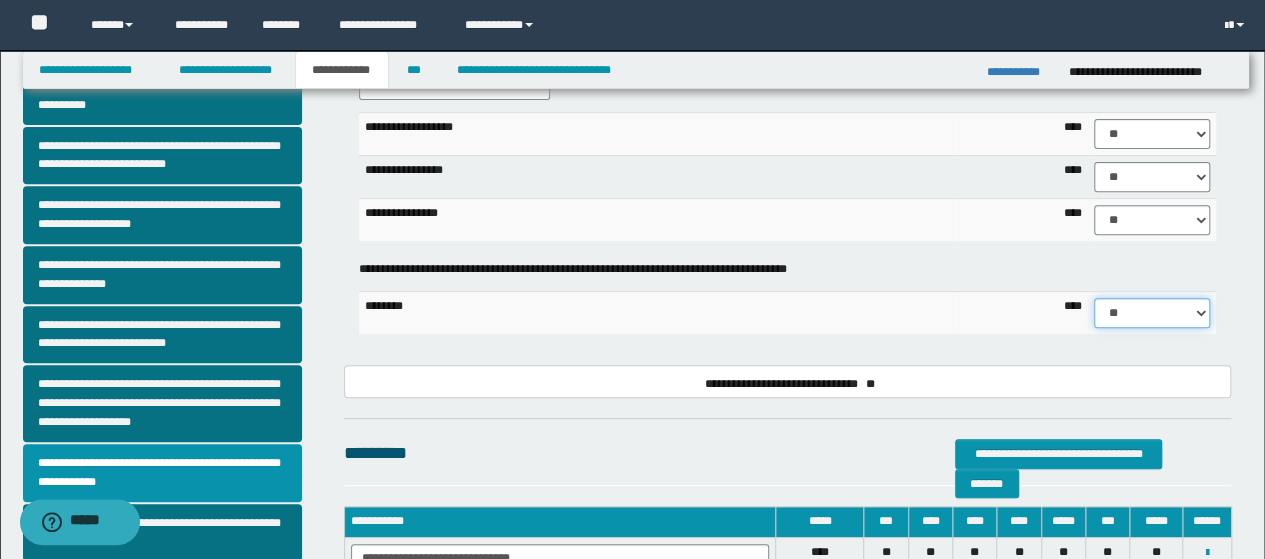 click on "******
****
**
**
**
**
**
**
**
**
***" at bounding box center (1152, 313) 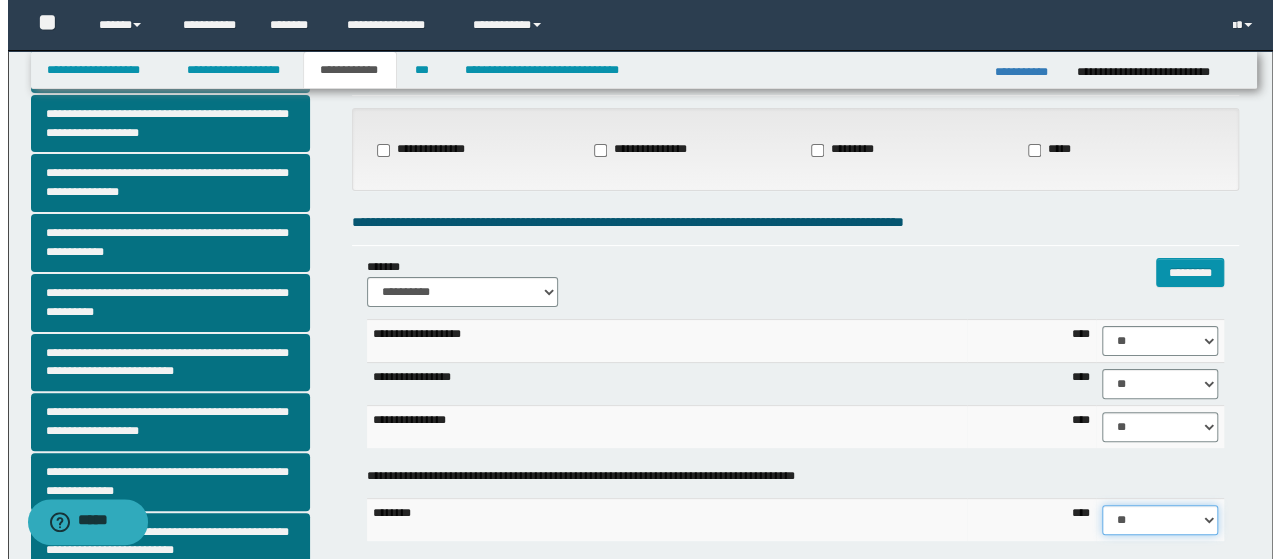 scroll, scrollTop: 0, scrollLeft: 0, axis: both 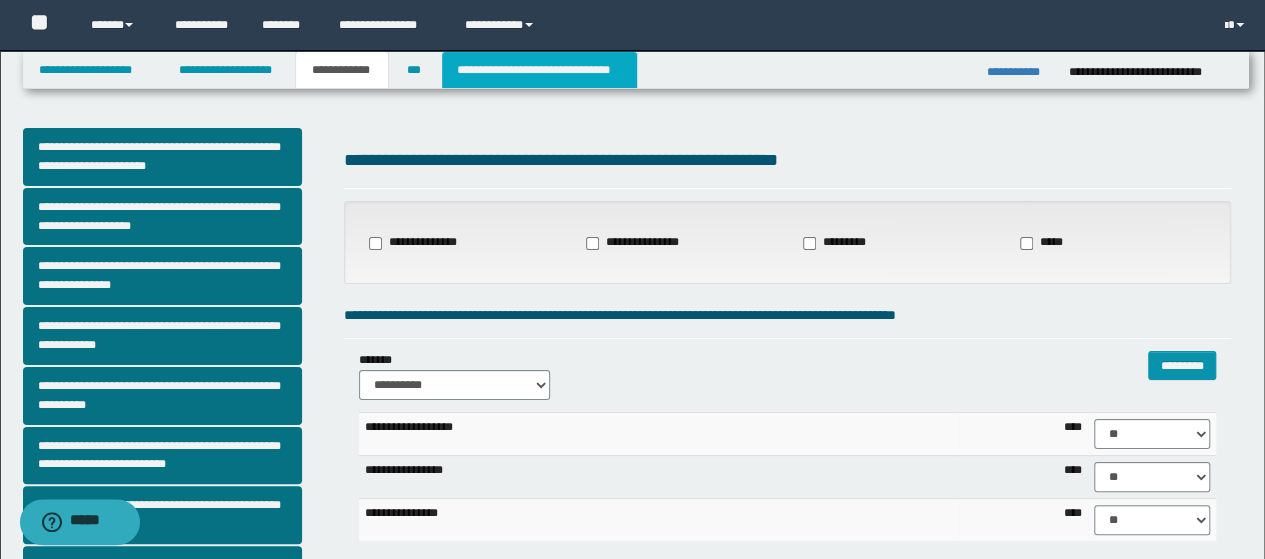 click on "**********" at bounding box center (539, 70) 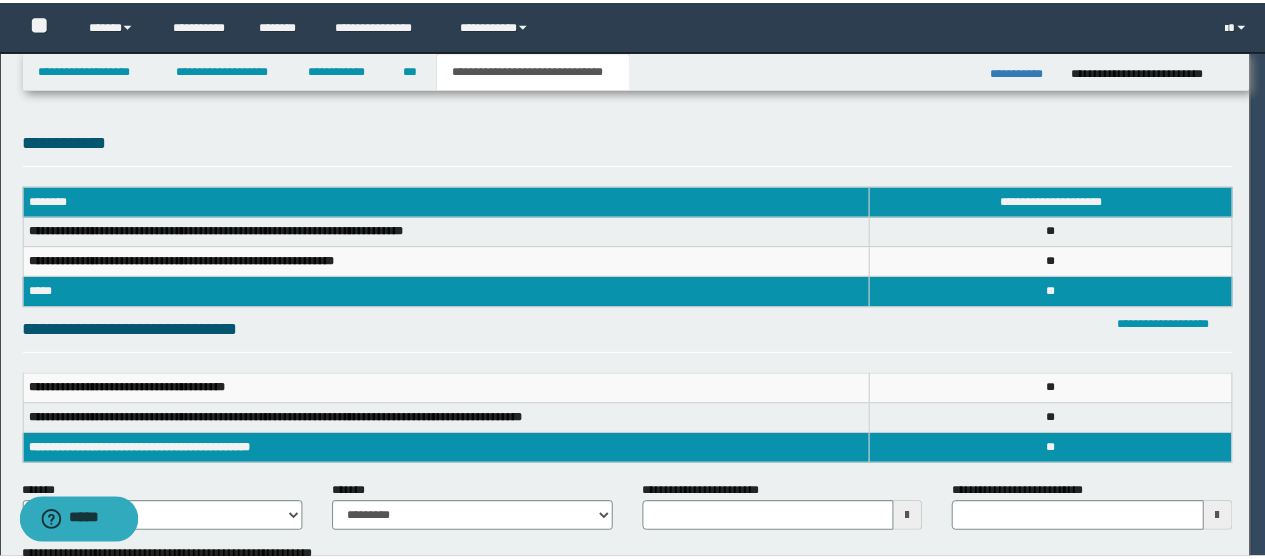 scroll, scrollTop: 0, scrollLeft: 0, axis: both 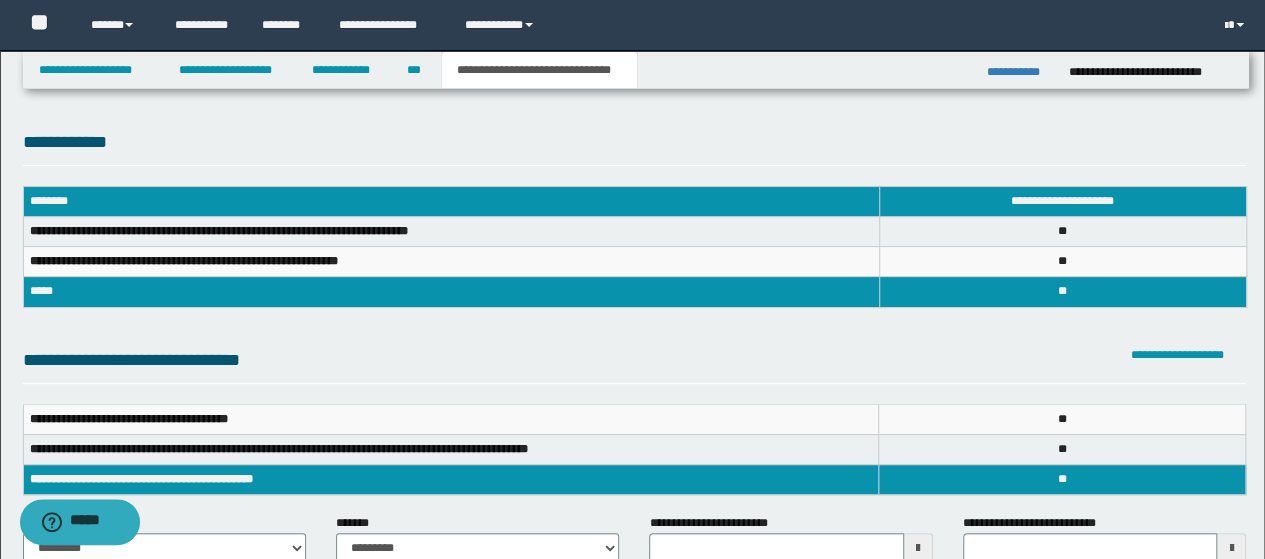 type 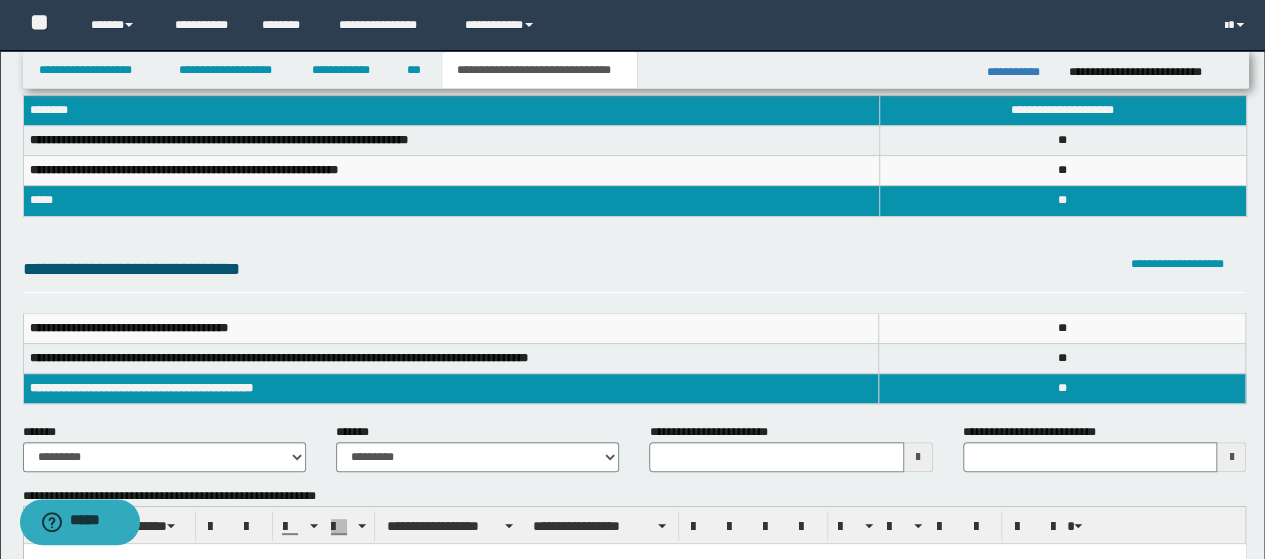 scroll, scrollTop: 200, scrollLeft: 0, axis: vertical 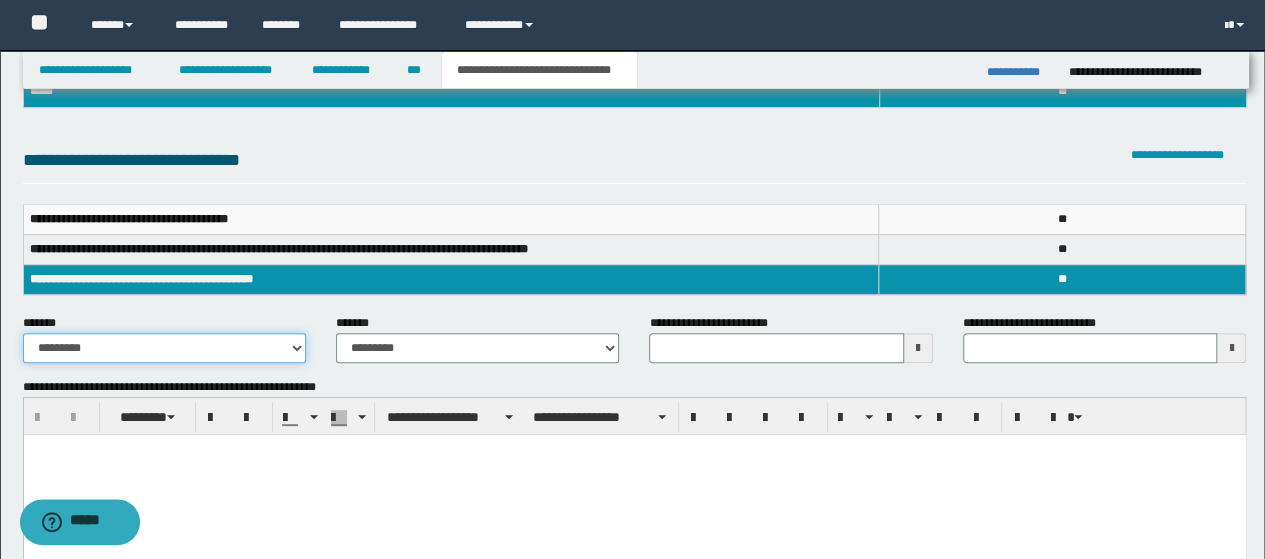 click on "**********" at bounding box center [164, 348] 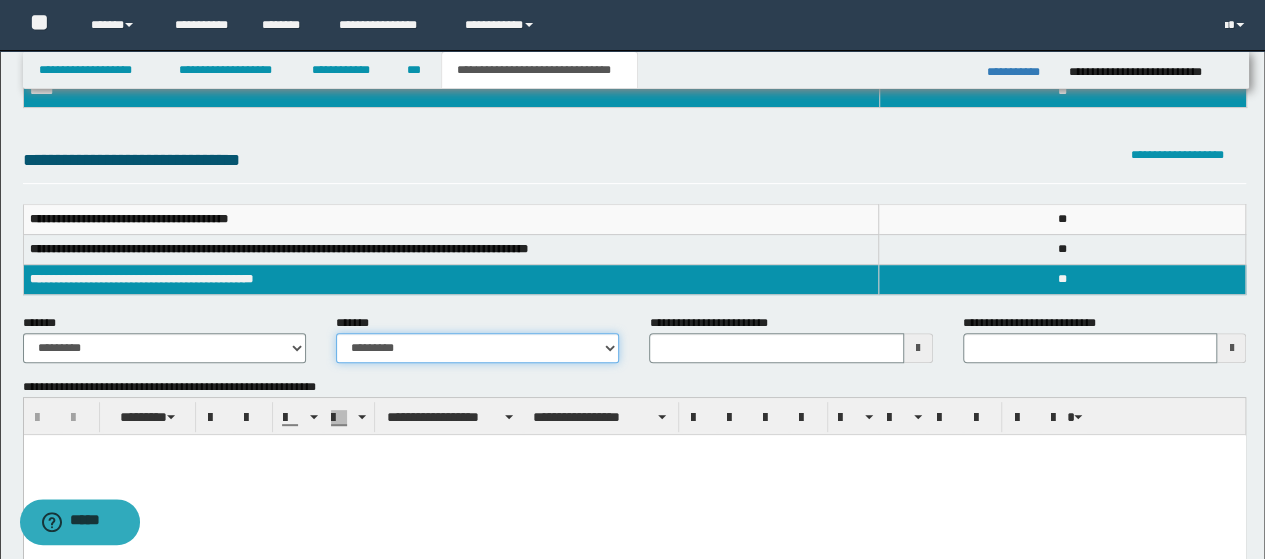 drag, startPoint x: 438, startPoint y: 346, endPoint x: 417, endPoint y: 369, distance: 31.144823 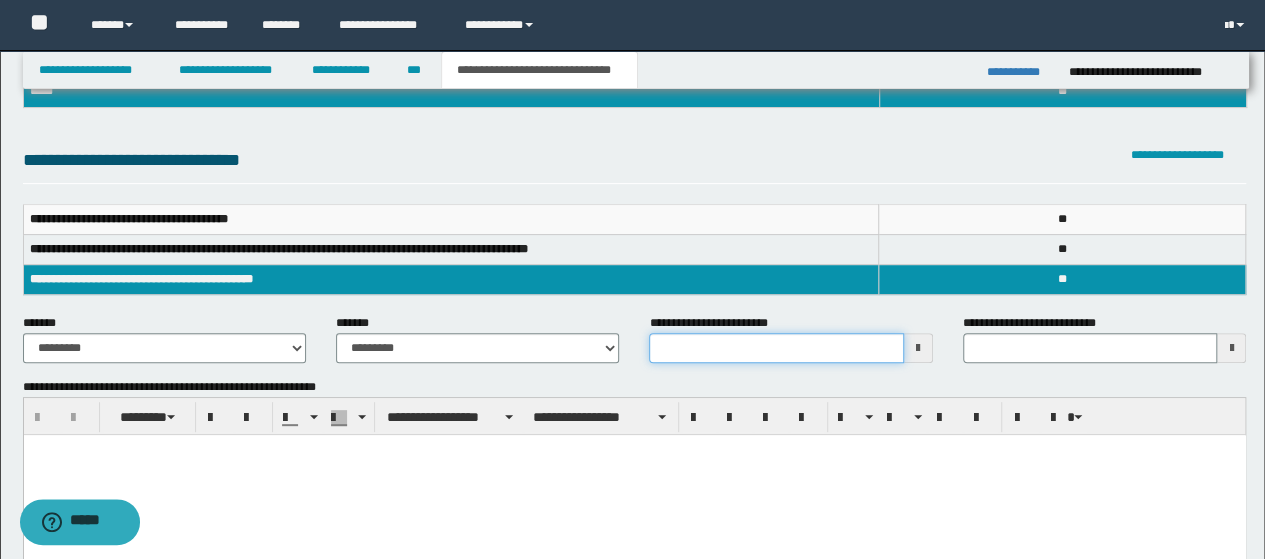 click on "**********" at bounding box center (776, 348) 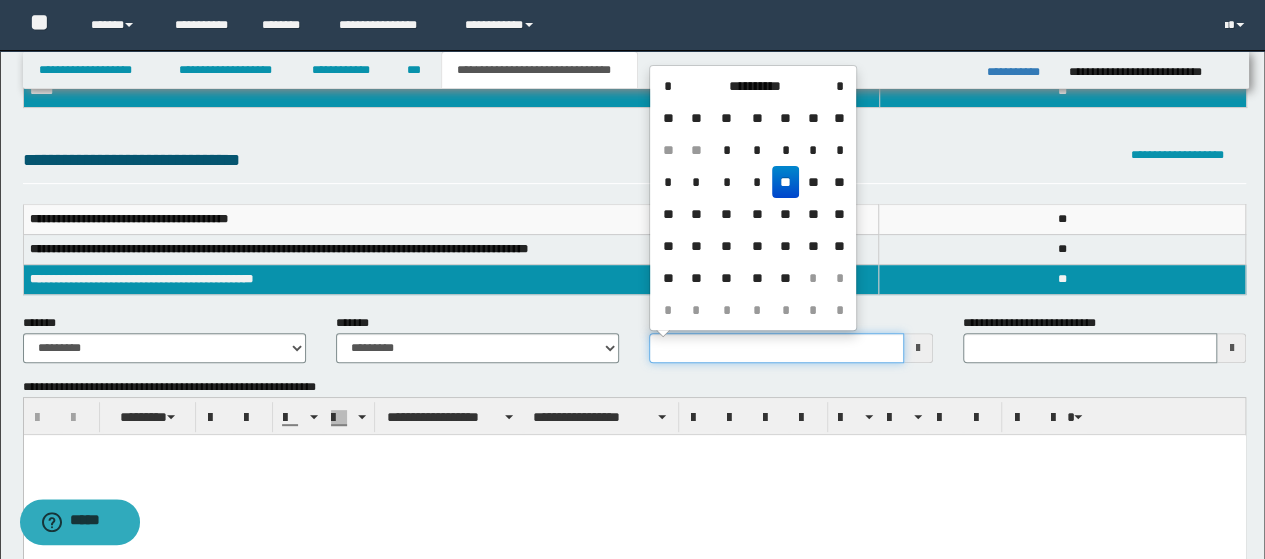 type on "**********" 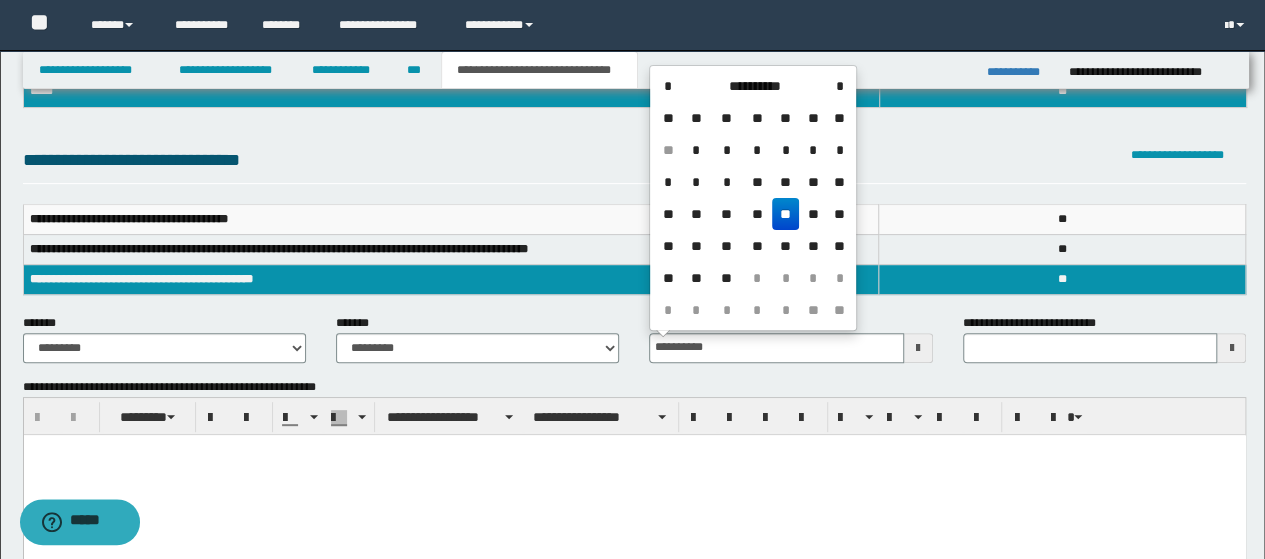 drag, startPoint x: 597, startPoint y: 500, endPoint x: 550, endPoint y: 500, distance: 47 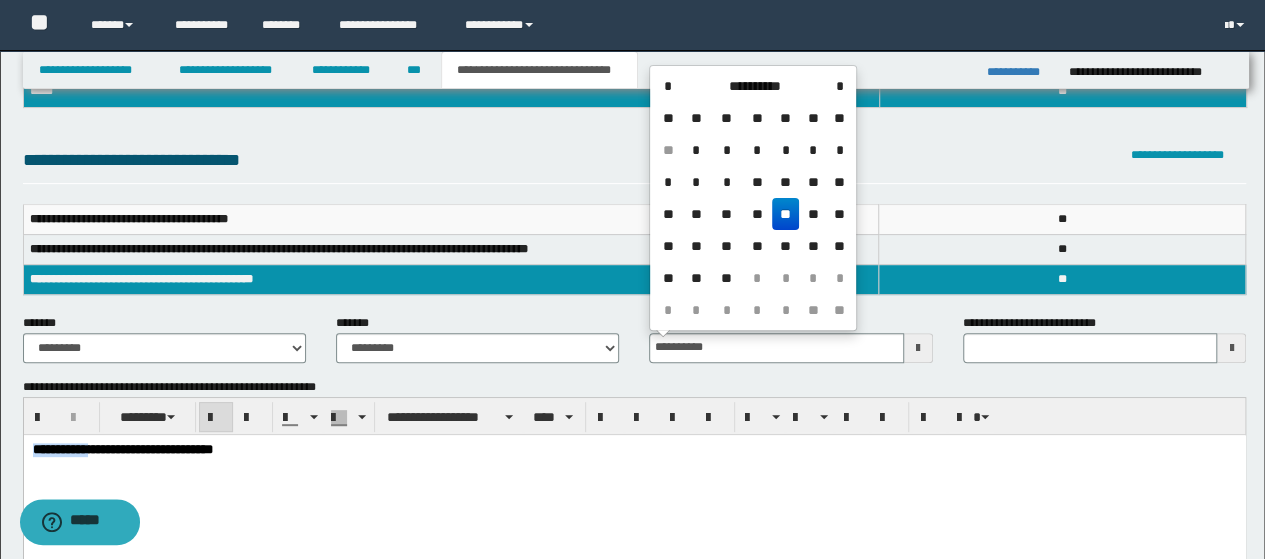drag, startPoint x: 108, startPoint y: 451, endPoint x: 0, endPoint y: 472, distance: 110.02273 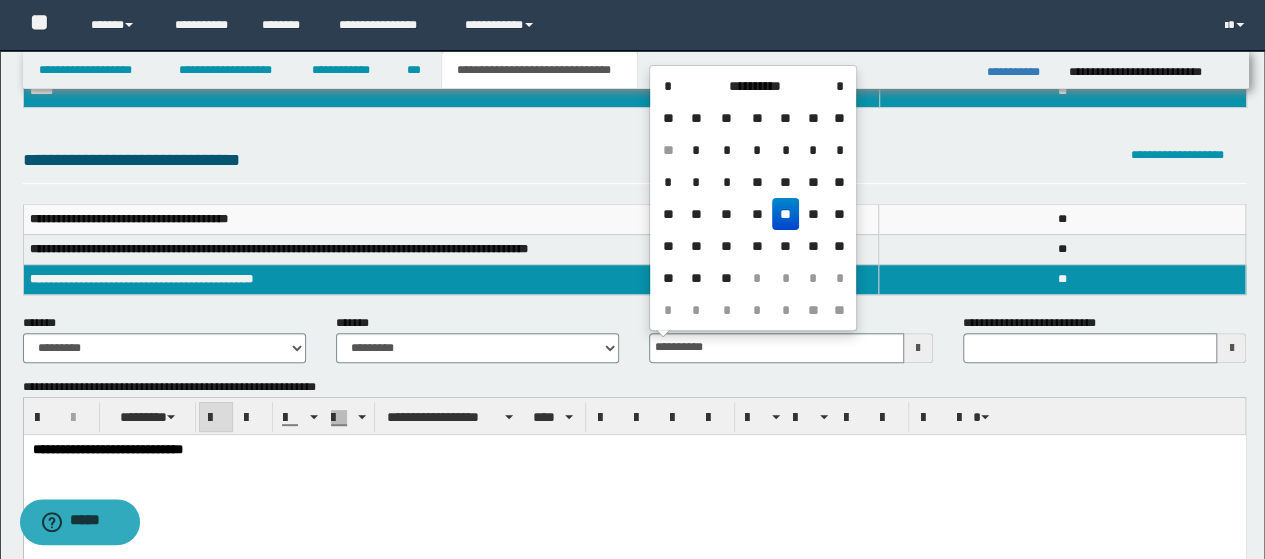 click on "**********" at bounding box center (634, 474) 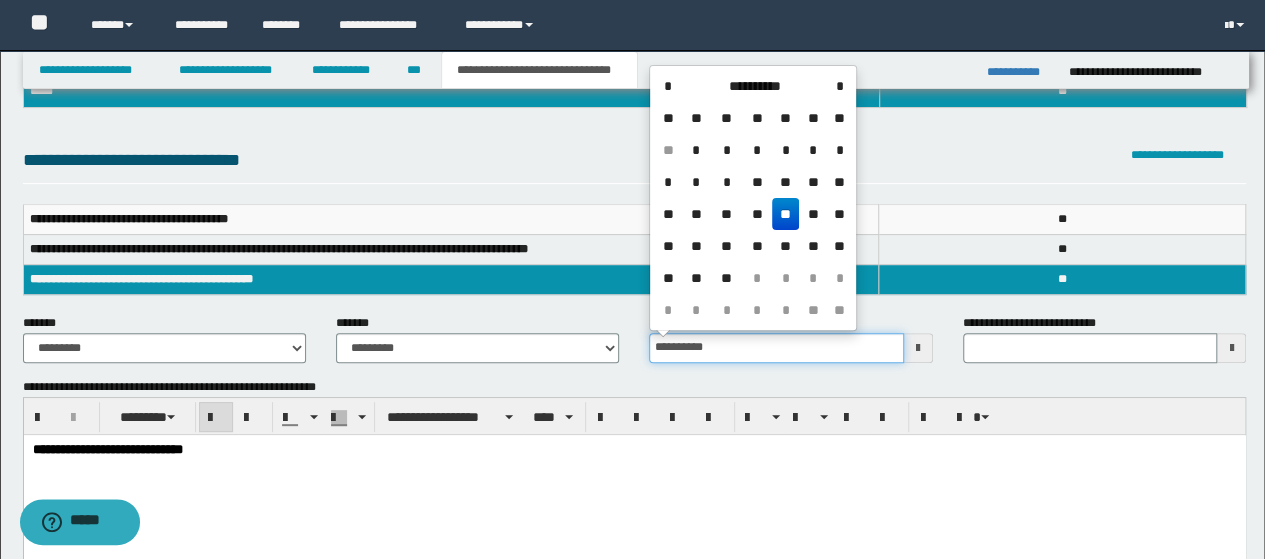 click on "**********" at bounding box center (776, 348) 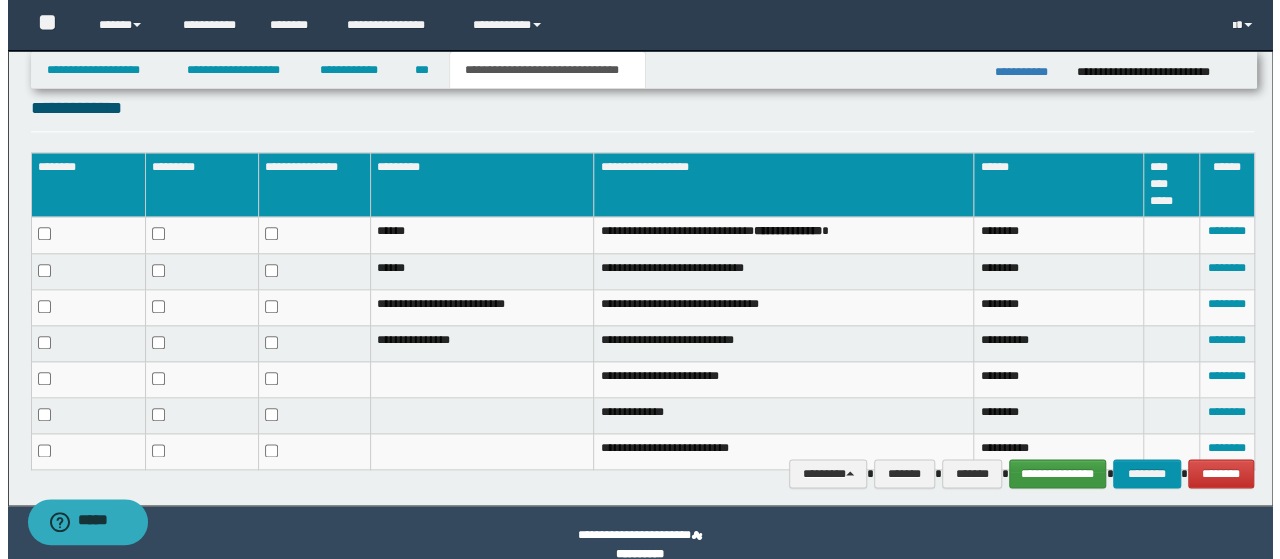 scroll, scrollTop: 1014, scrollLeft: 0, axis: vertical 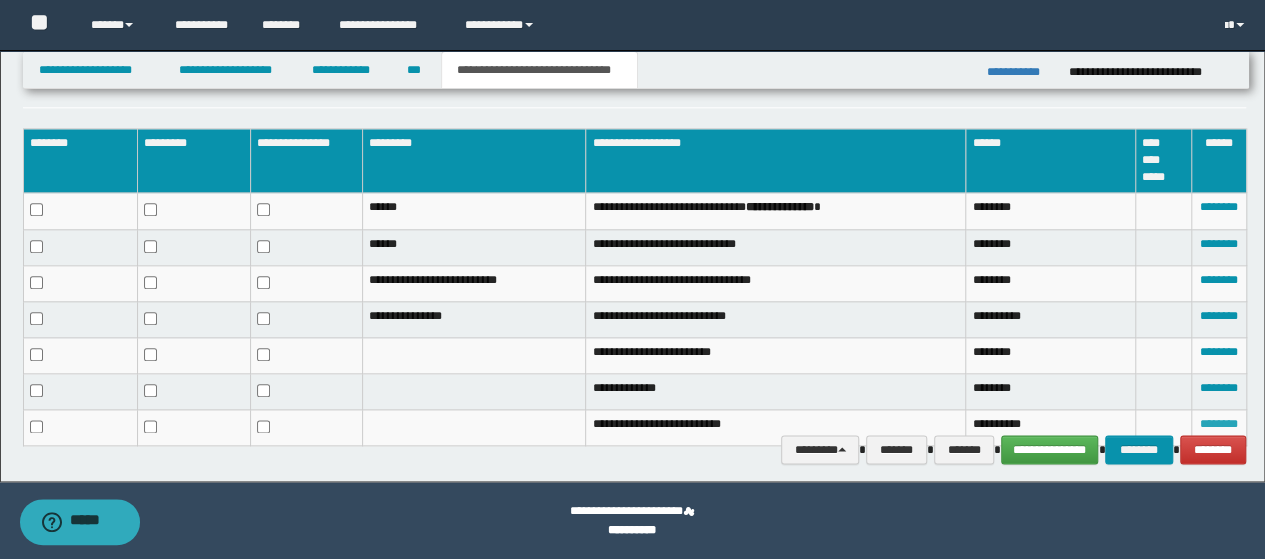 click on "********" at bounding box center (1219, 424) 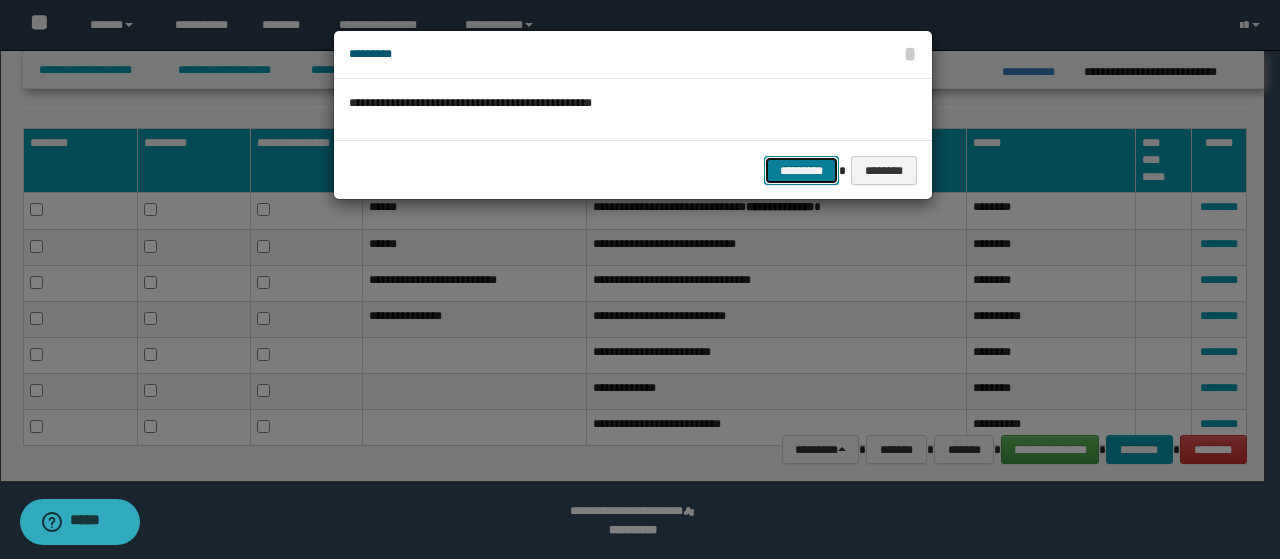 click on "*********" at bounding box center (801, 170) 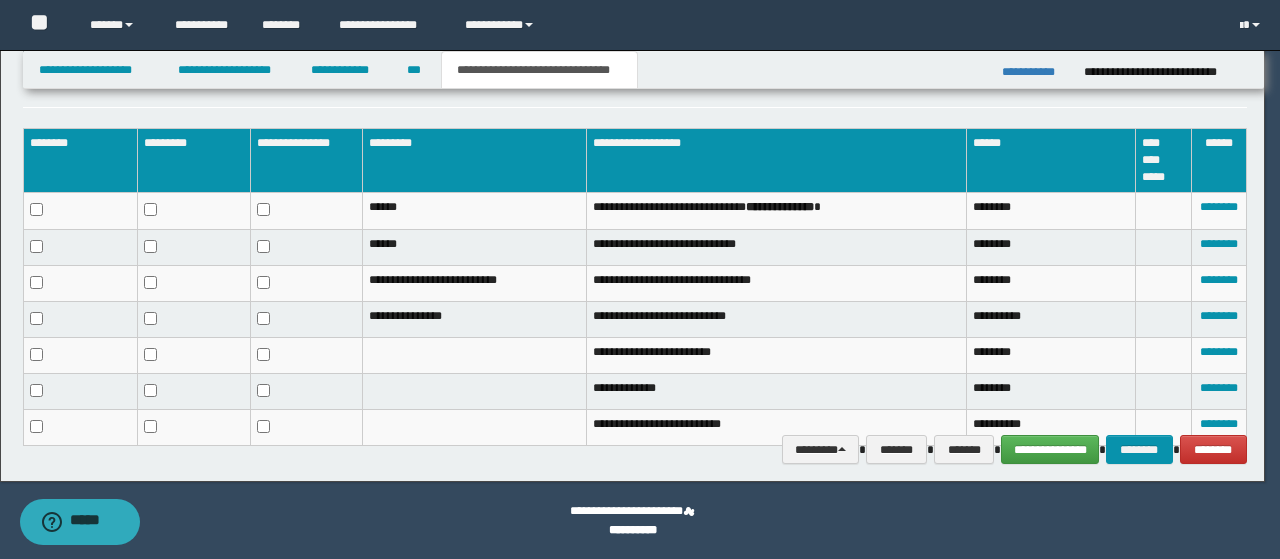 scroll, scrollTop: 999, scrollLeft: 0, axis: vertical 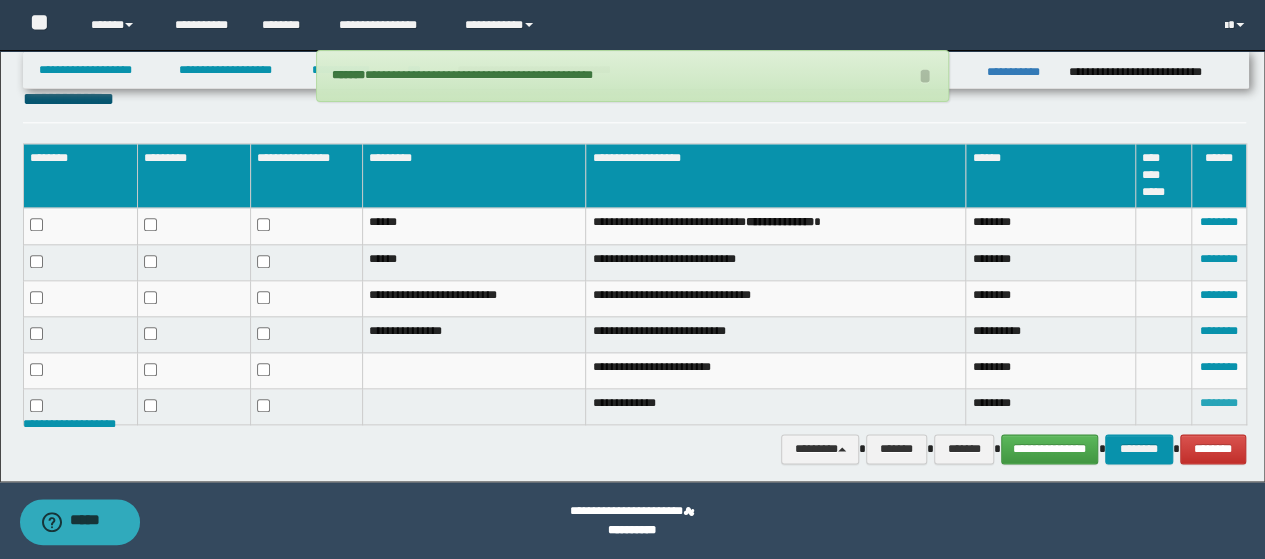 click on "********" at bounding box center (1219, 403) 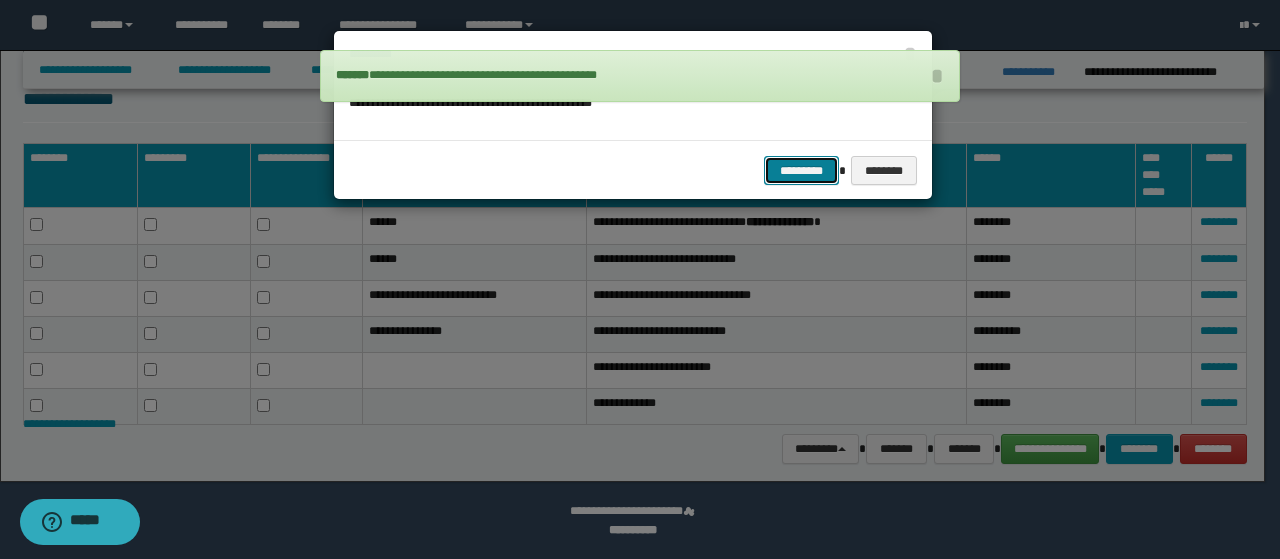 click on "*********" at bounding box center (801, 170) 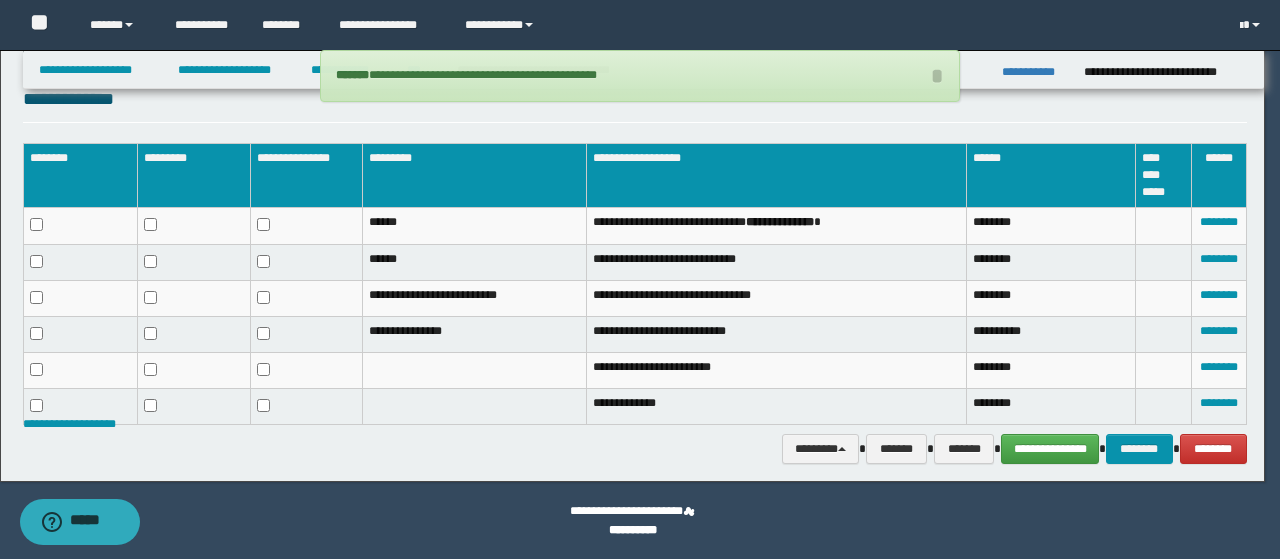 scroll, scrollTop: 965, scrollLeft: 0, axis: vertical 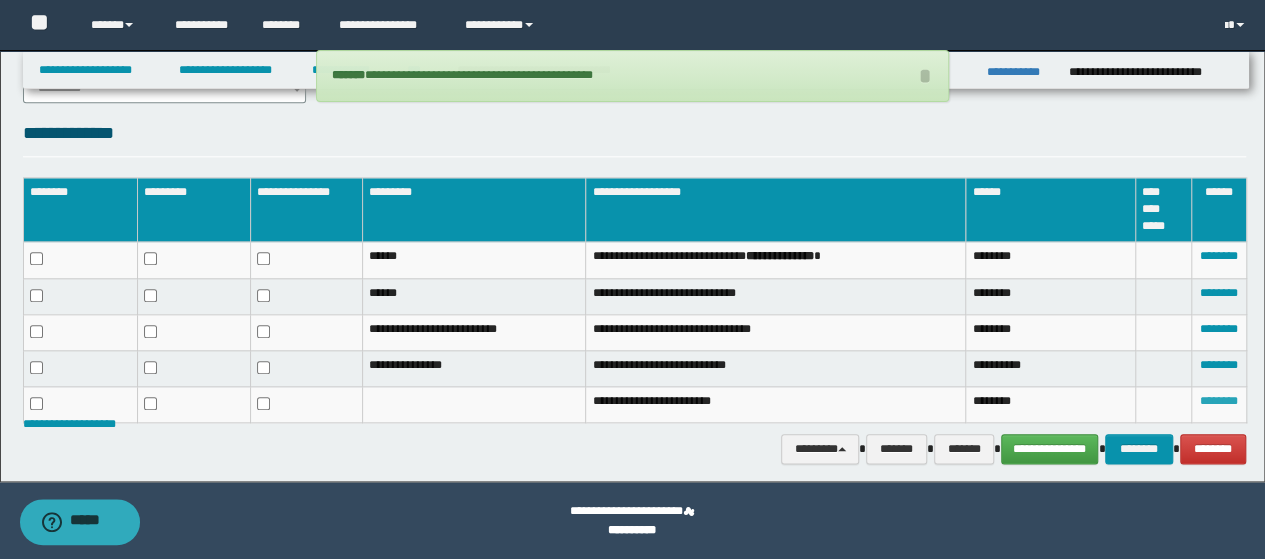click on "********" at bounding box center [1219, 401] 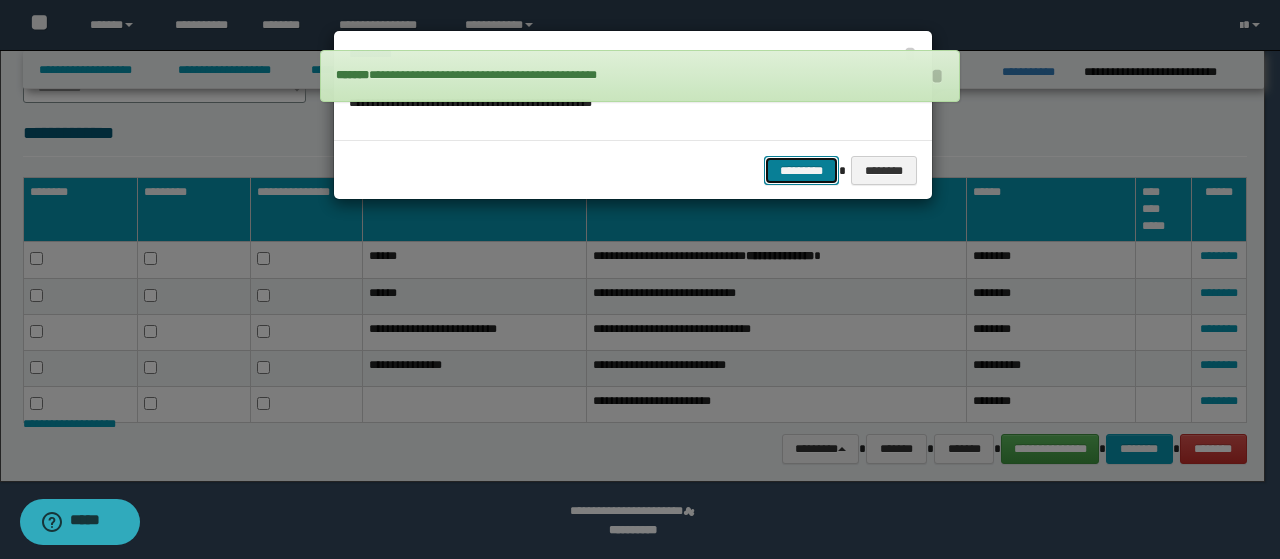click on "*********" at bounding box center [801, 170] 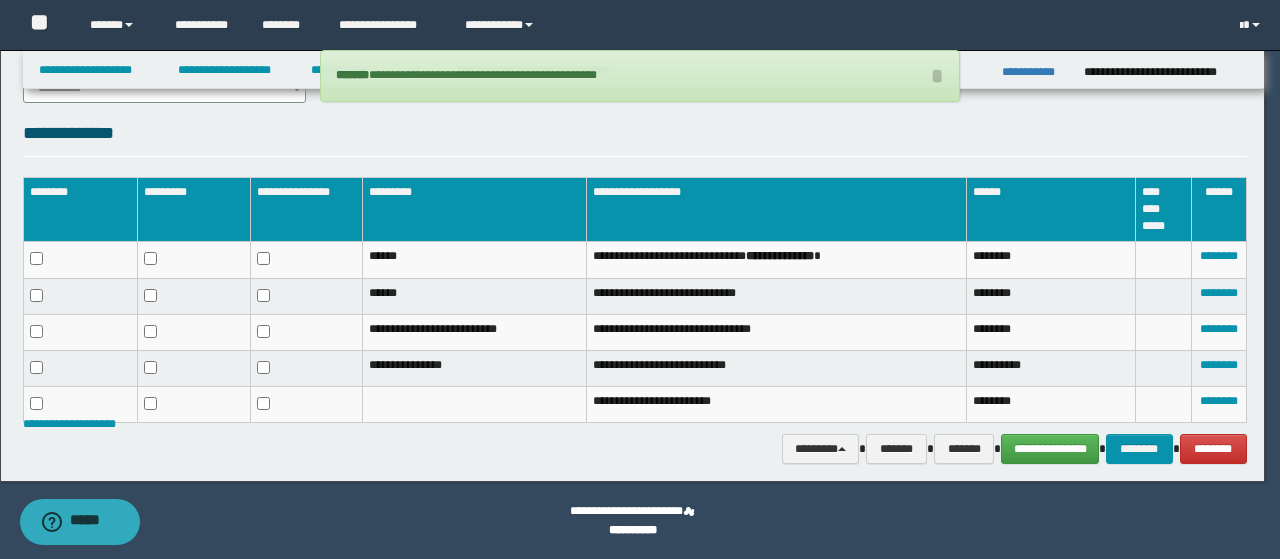 scroll, scrollTop: 931, scrollLeft: 0, axis: vertical 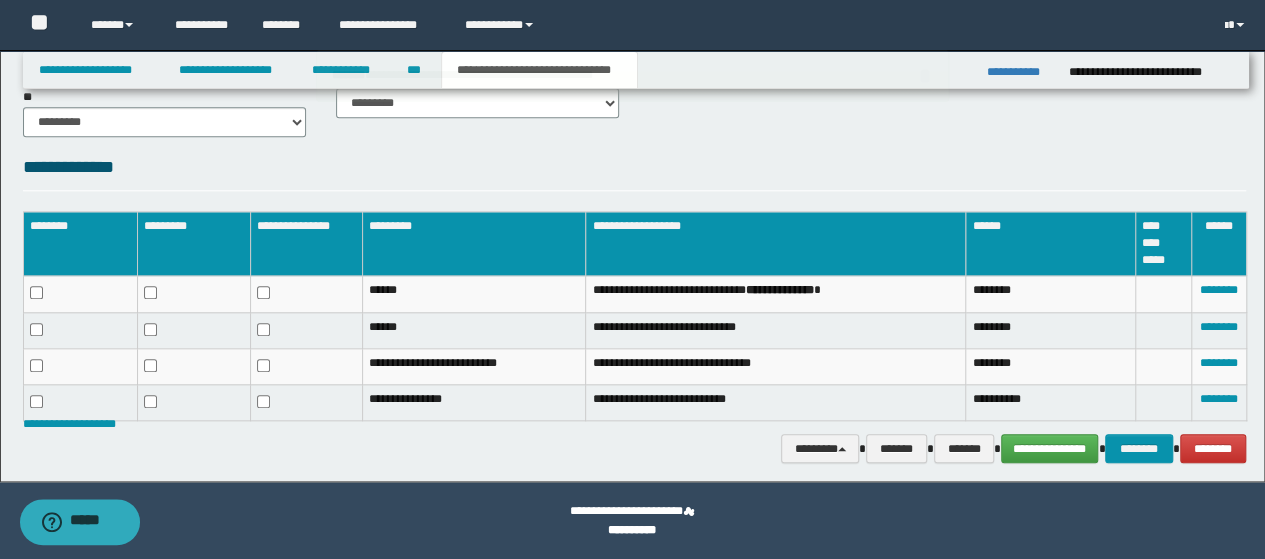 click on "********" at bounding box center (1218, 402) 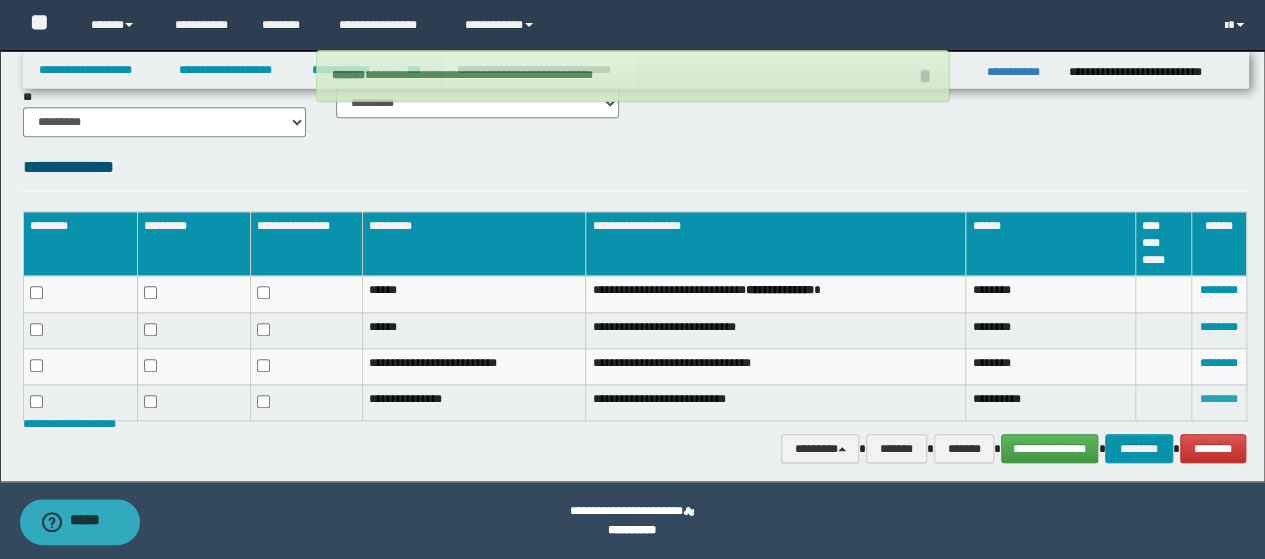 click on "********" at bounding box center [1219, 399] 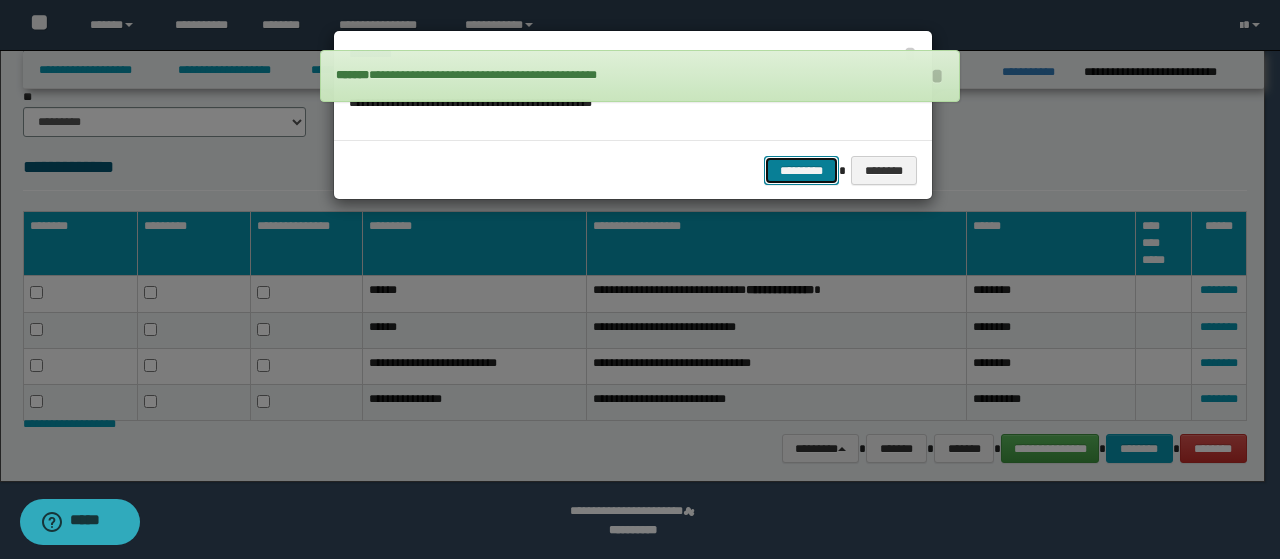 click on "*********" at bounding box center [801, 170] 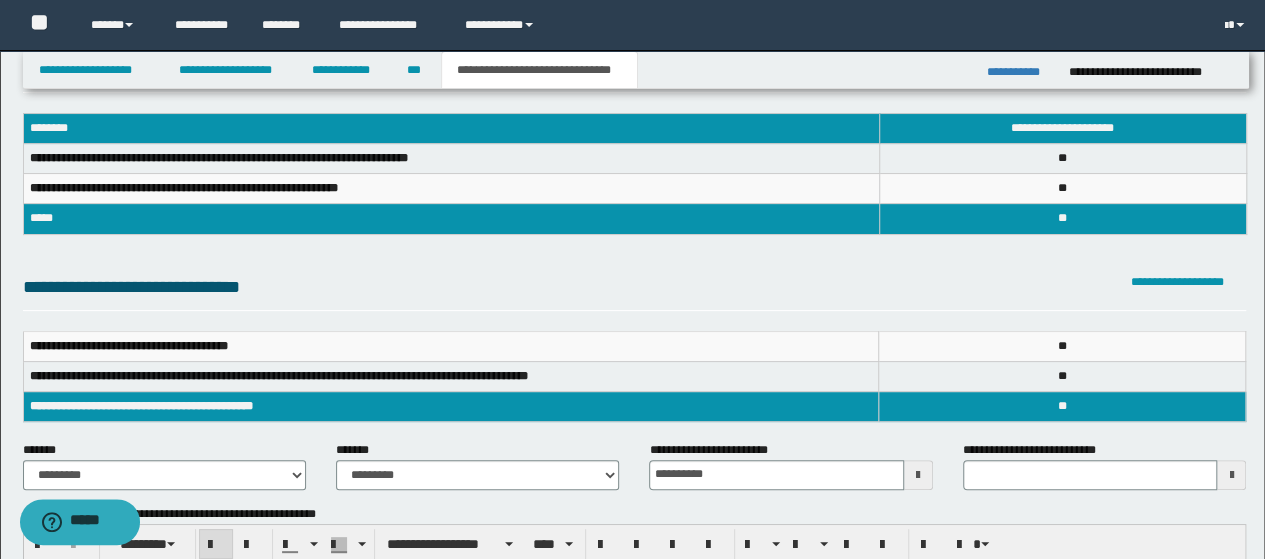 scroll, scrollTop: 0, scrollLeft: 0, axis: both 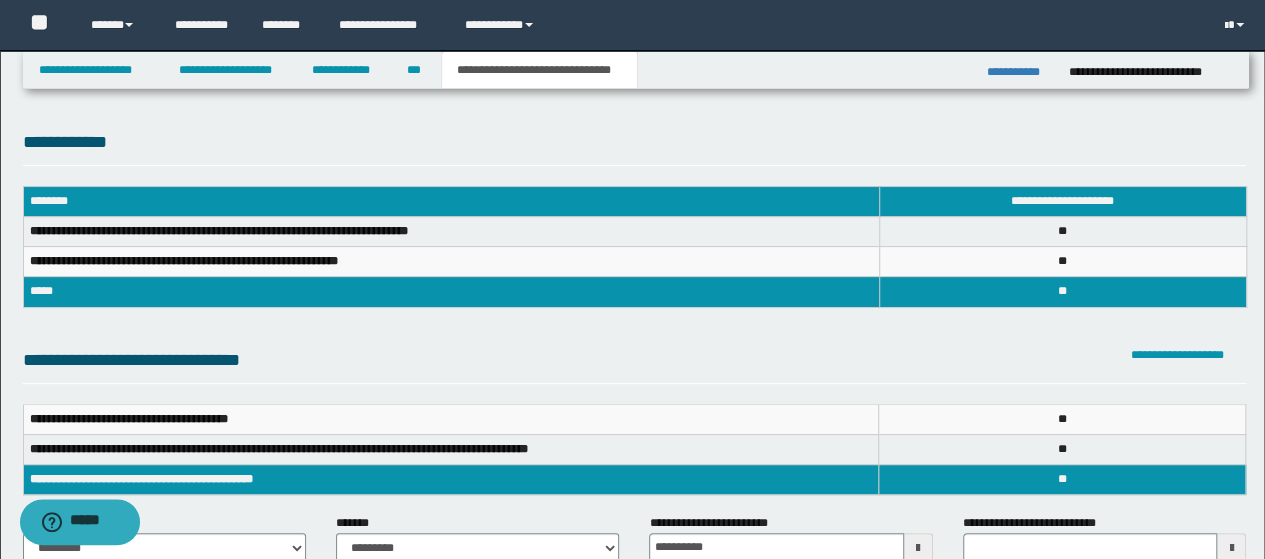 click on "**********" at bounding box center (635, 365) 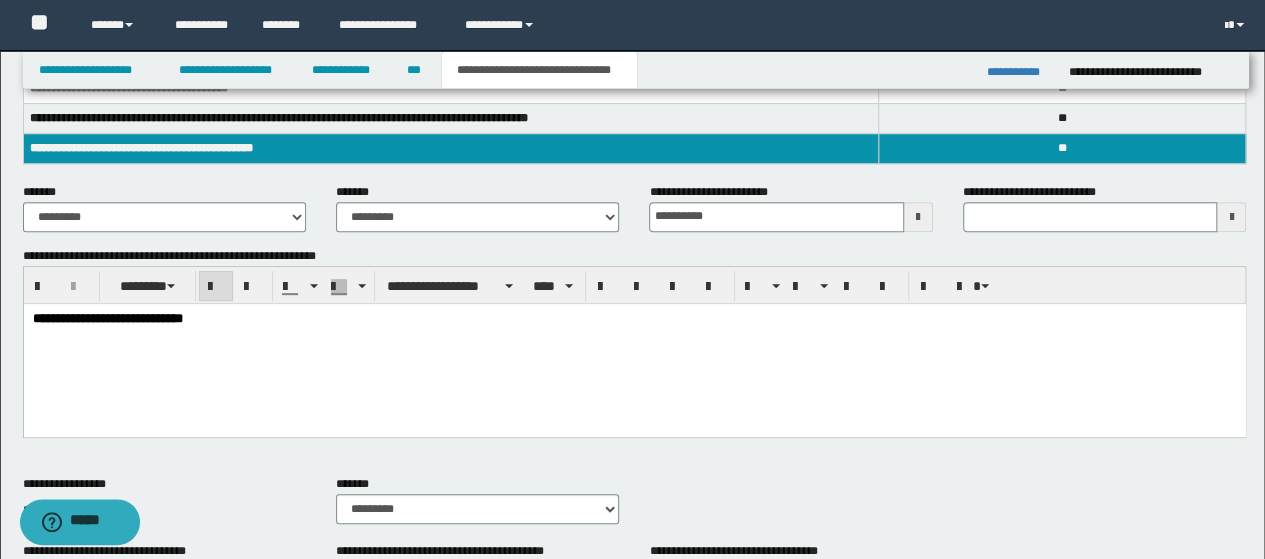 scroll, scrollTop: 300, scrollLeft: 0, axis: vertical 